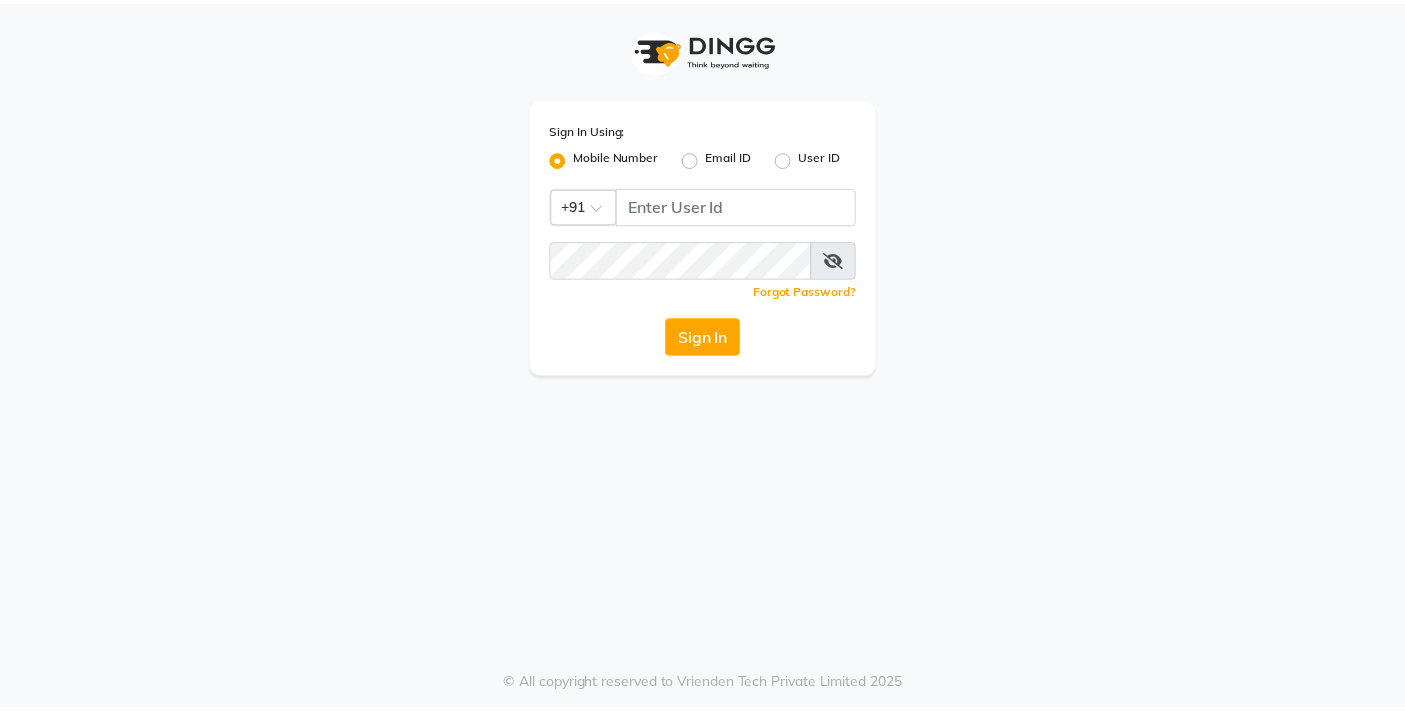 scroll, scrollTop: 0, scrollLeft: 0, axis: both 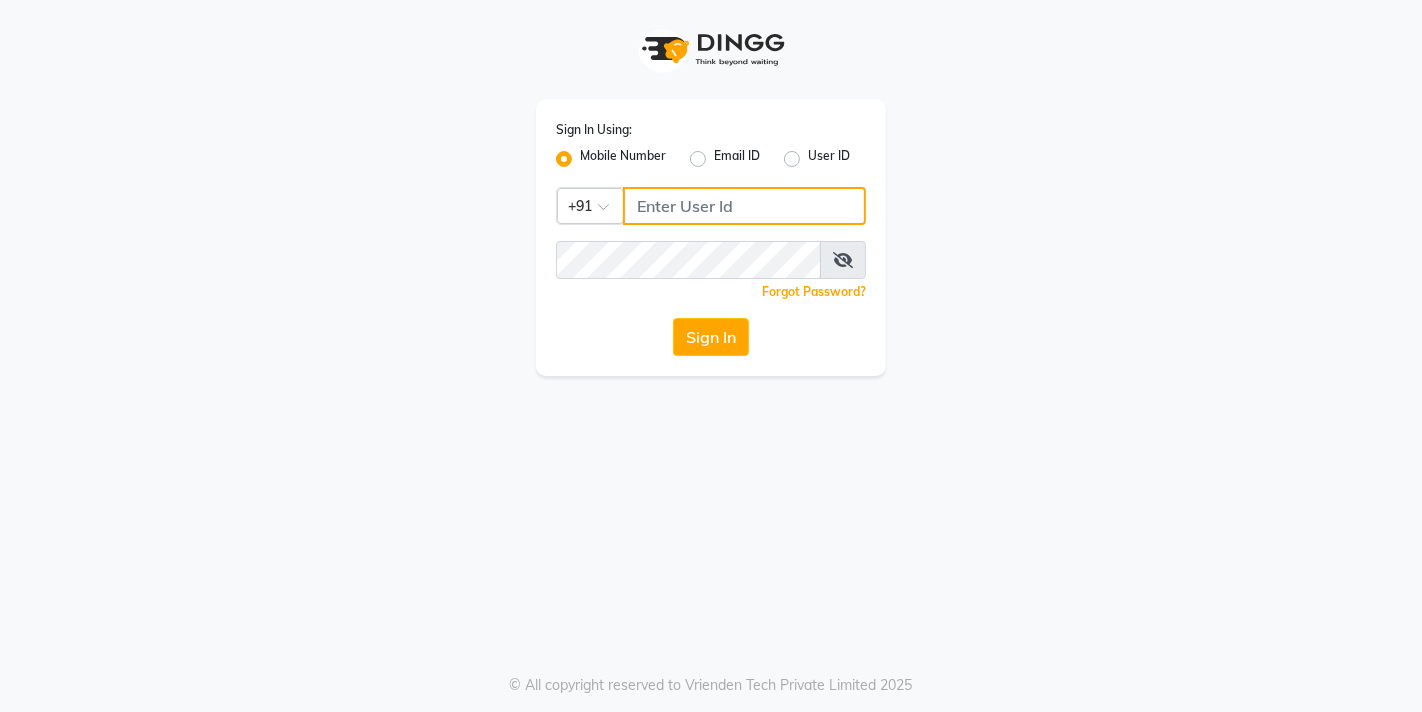 click 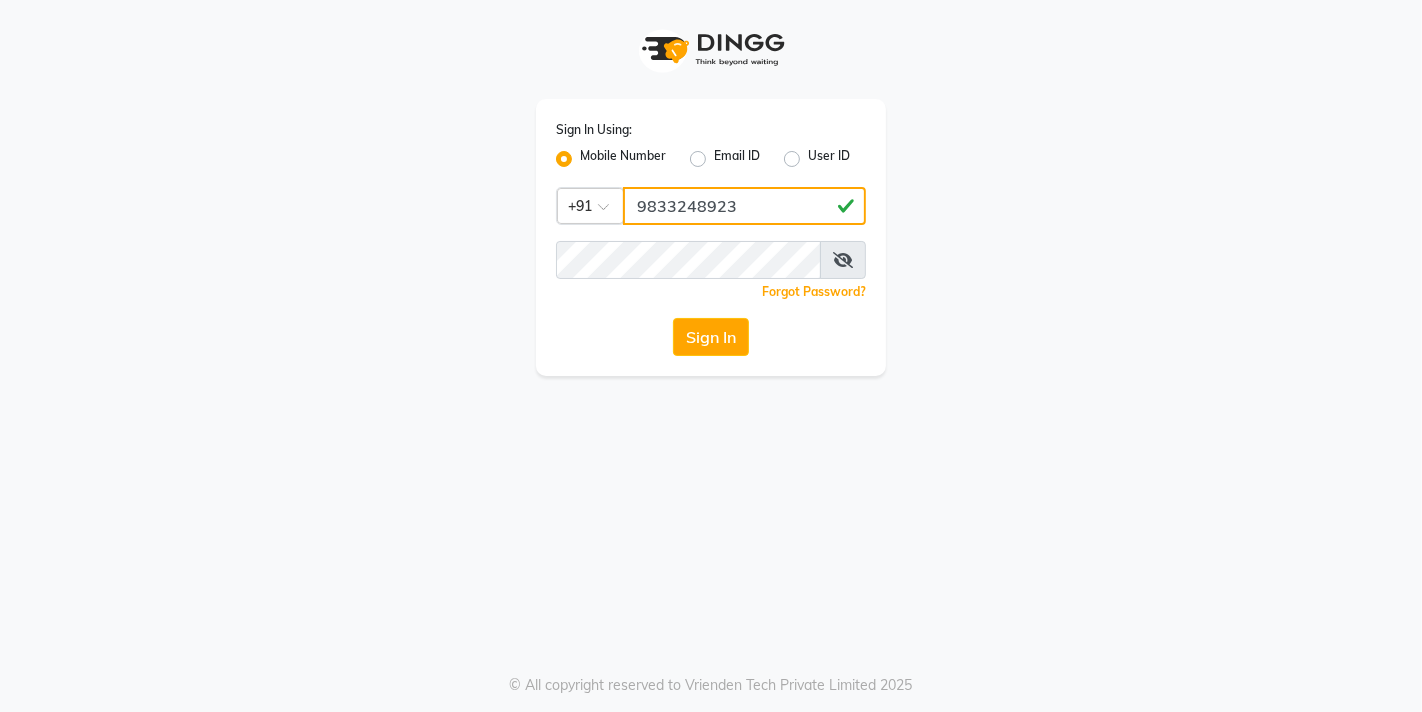 type on "9833248923" 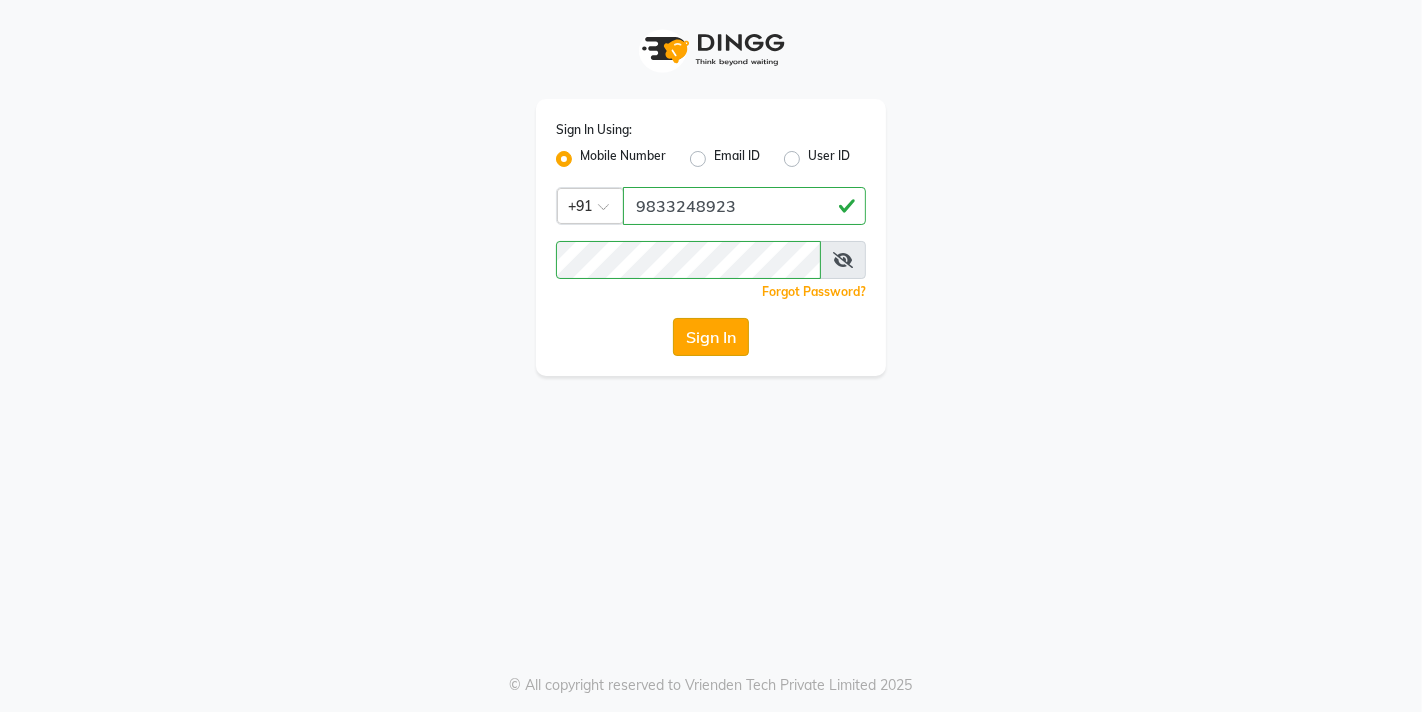 click on "Sign In" 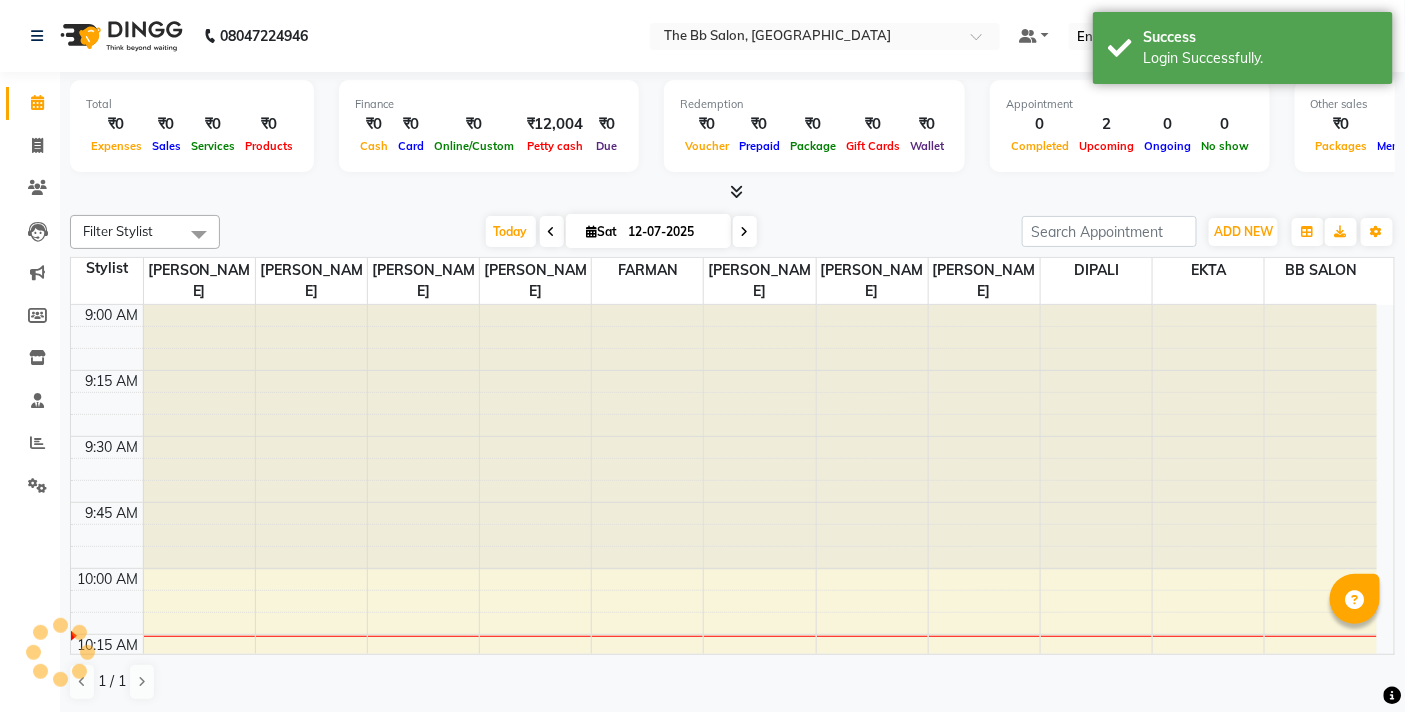 scroll, scrollTop: 0, scrollLeft: 0, axis: both 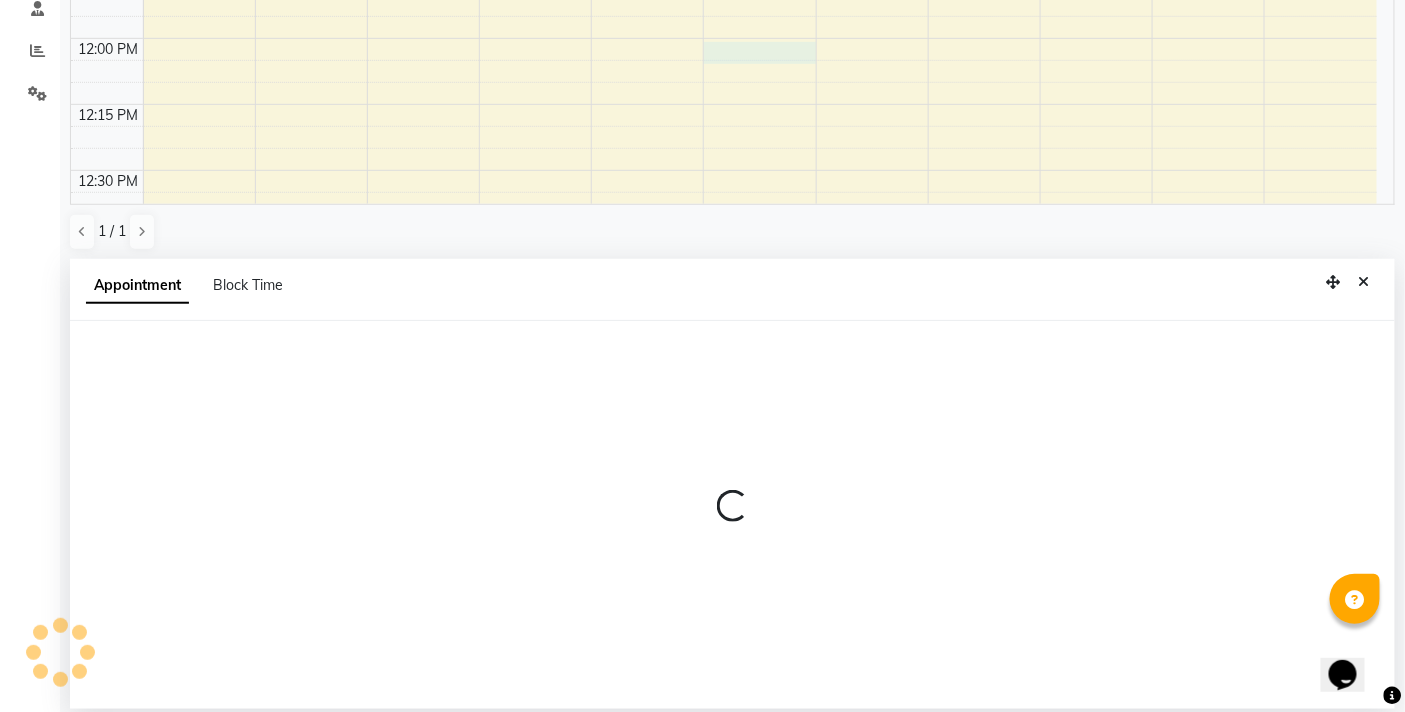 select on "83516" 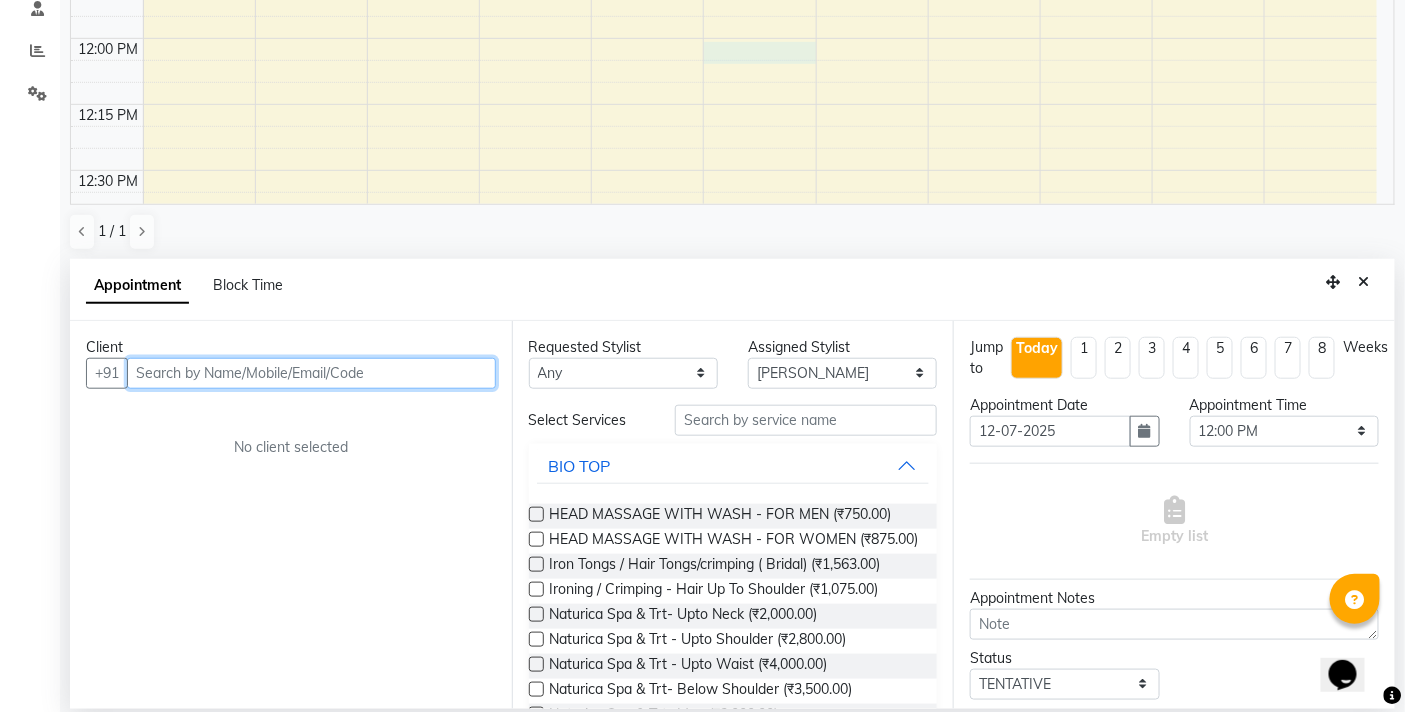 click at bounding box center (311, 373) 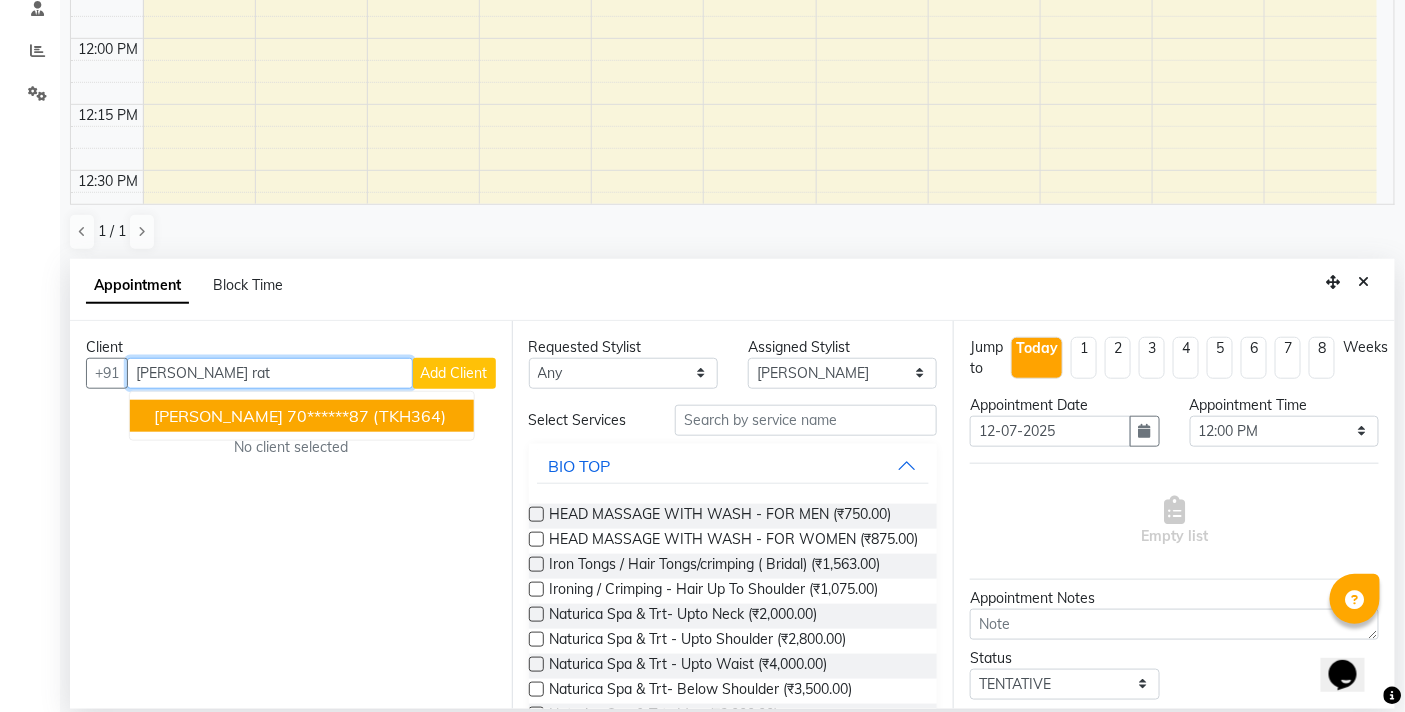 click on "70******87" at bounding box center (328, 416) 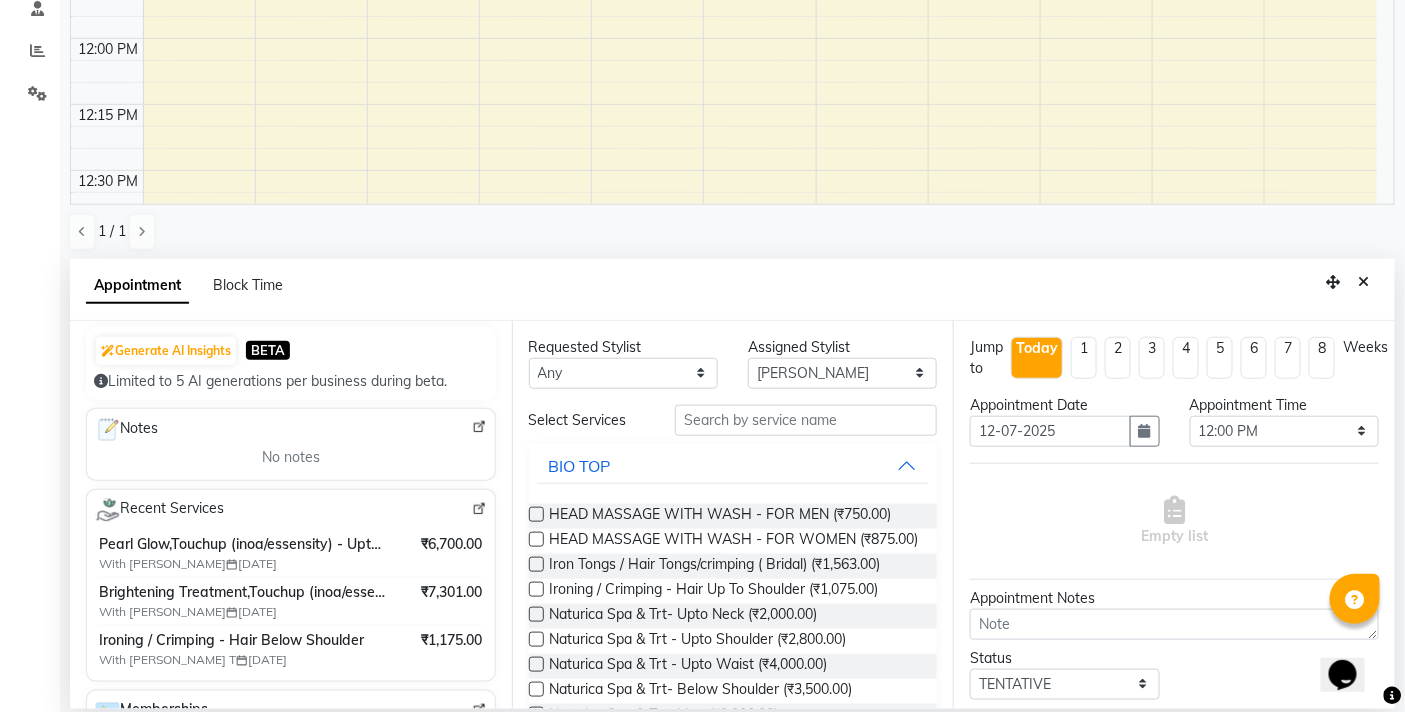 scroll, scrollTop: 0, scrollLeft: 0, axis: both 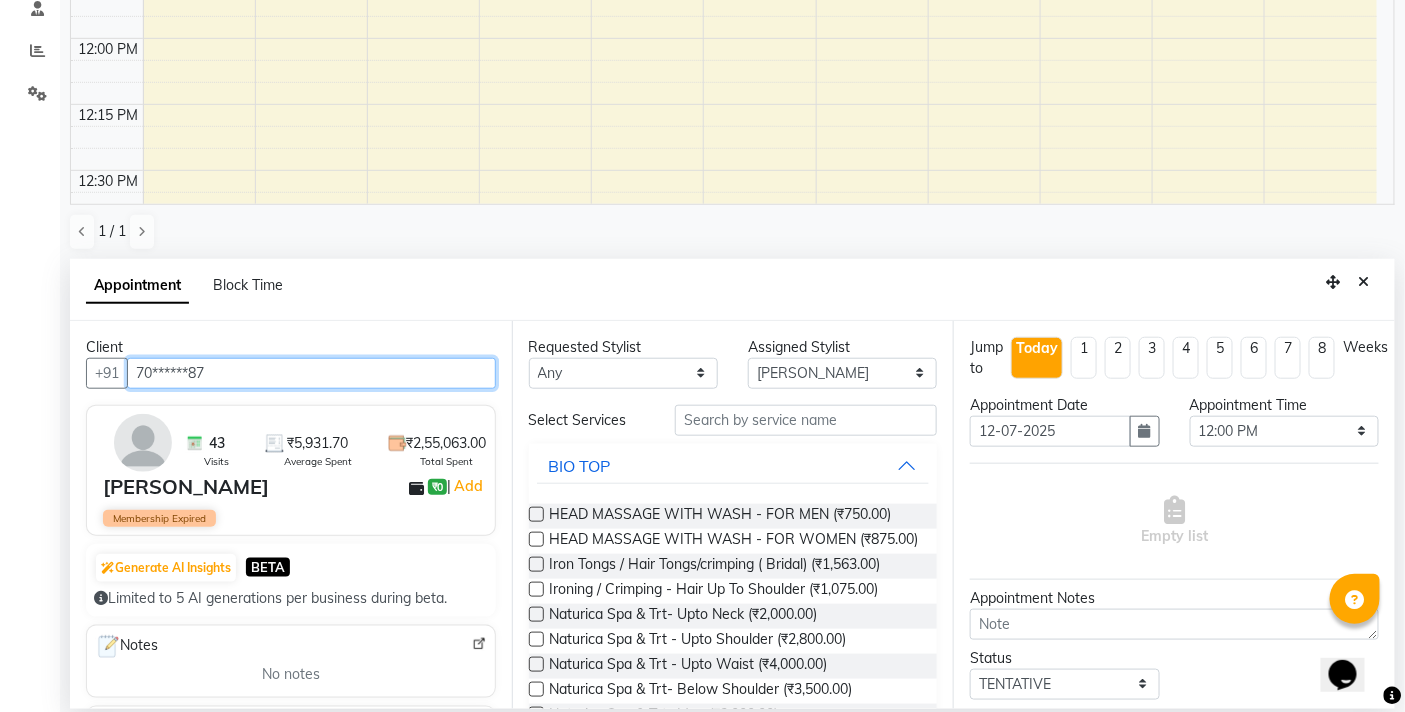 type on "70******87" 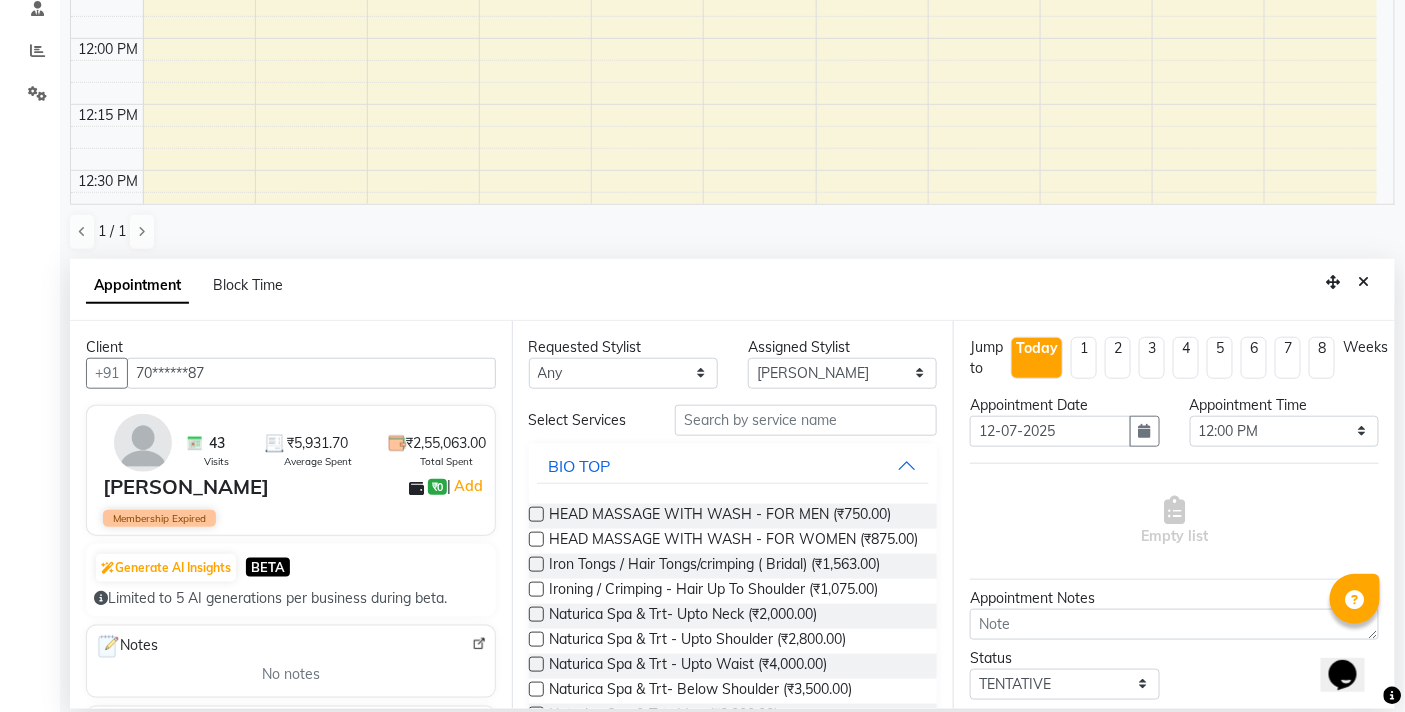click on "Requested Stylist Any BB SALON [PERSON_NAME] [PERSON_NAME] [PERSON_NAME] [PERSON_NAME] [PERSON_NAME] [PERSON_NAME] [PERSON_NAME] [PERSON_NAME] [PERSON_NAME] Assigned Stylist Select BB SALON [PERSON_NAME] [PERSON_NAME] [PERSON_NAME] [PERSON_NAME] [PERSON_NAME] [PERSON_NAME] [PERSON_NAME] [PERSON_NAME] [PERSON_NAME] Select Services    BIO TOP HEAD MASSAGE WITH WASH - FOR MEN (₹750.00) HEAD MASSAGE WITH WASH - FOR WOMEN (₹875.00) Iron Tongs / Hair Tongs/crimping ( Bridal) (₹1,563.00) Ironing / Crimping  - Hair Up To Shoulder (₹1,075.00) Naturica Spa & Trt-  Upto Neck (₹2,000.00) Naturica Spa & Trt - Upto Shoulder (₹2,800.00) Naturica Spa & Trt - Upto Waist (₹4,000.00) Naturica Spa & Trt- Below Shoulder (₹3,500.00) Naturica Spa & Trt- Men (₹2,000.00) OLAPLEX  TRT BELOW SHOULDER (₹2,000.00) OLAPLEX  TRT MEN (₹1,000.00) OLAPLEX TRT  UPTO NECK (₹1,500.00) OLAPLEX TRT  UPTO SHOULDER (₹1,500.00) OLAPLEX TRT  UPTO WAIST (₹2,500.00) REVIVER/MOROCCAN/BIOTOP WASH - BELOW SHOULDER (₹530.00) SHAVE (₹158.00)" at bounding box center (733, 515) 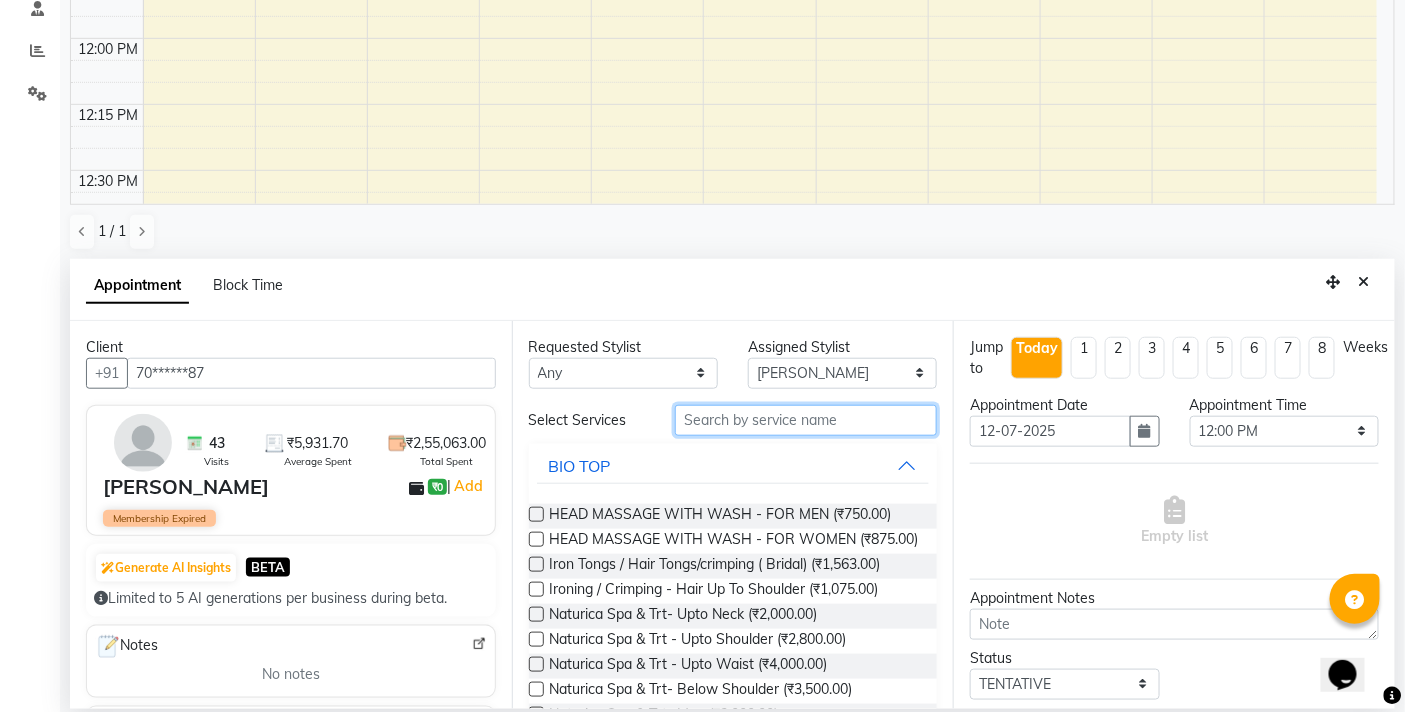 click at bounding box center (806, 420) 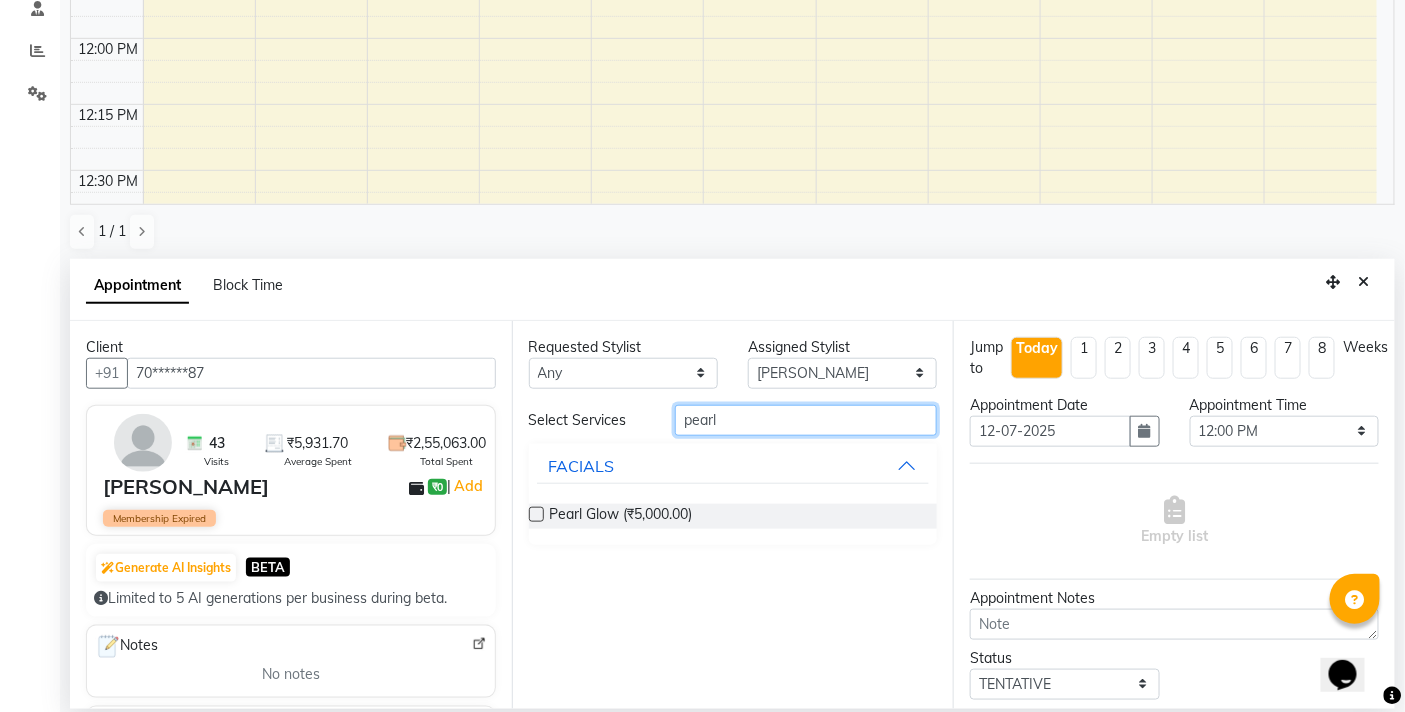 type on "pearl" 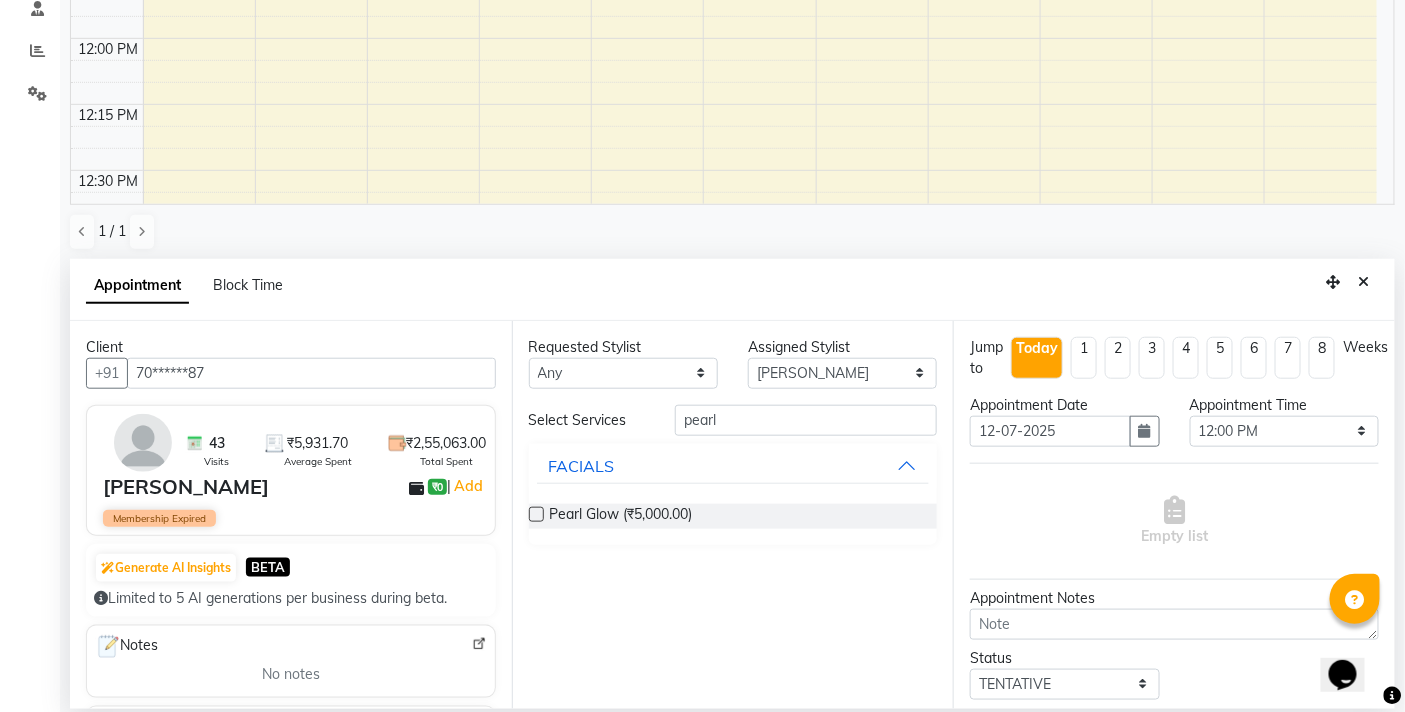 click on "Requested Stylist Any BB SALON [PERSON_NAME] [PERSON_NAME] [PERSON_NAME] [PERSON_NAME] [PERSON_NAME] [PERSON_NAME] [PERSON_NAME] [PERSON_NAME] [PERSON_NAME] Assigned Stylist Select BB SALON [PERSON_NAME] [PERSON_NAME] [PERSON_NAME] [PERSON_NAME] [PERSON_NAME] [PERSON_NAME] [PERSON_NAME] [PERSON_NAME] [PERSON_NAME] Select Services pearl    FACIALS Pearl Glow (₹5,000.00)" at bounding box center [733, 515] 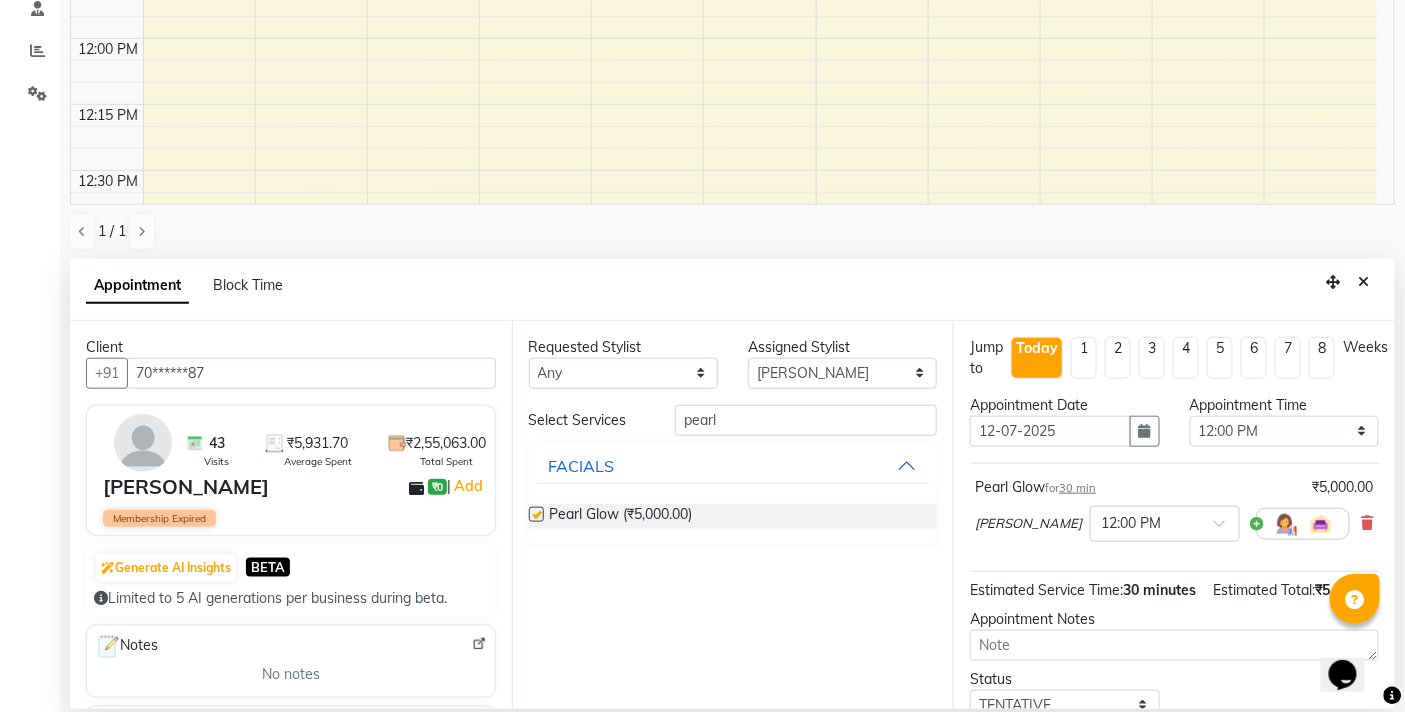 checkbox on "false" 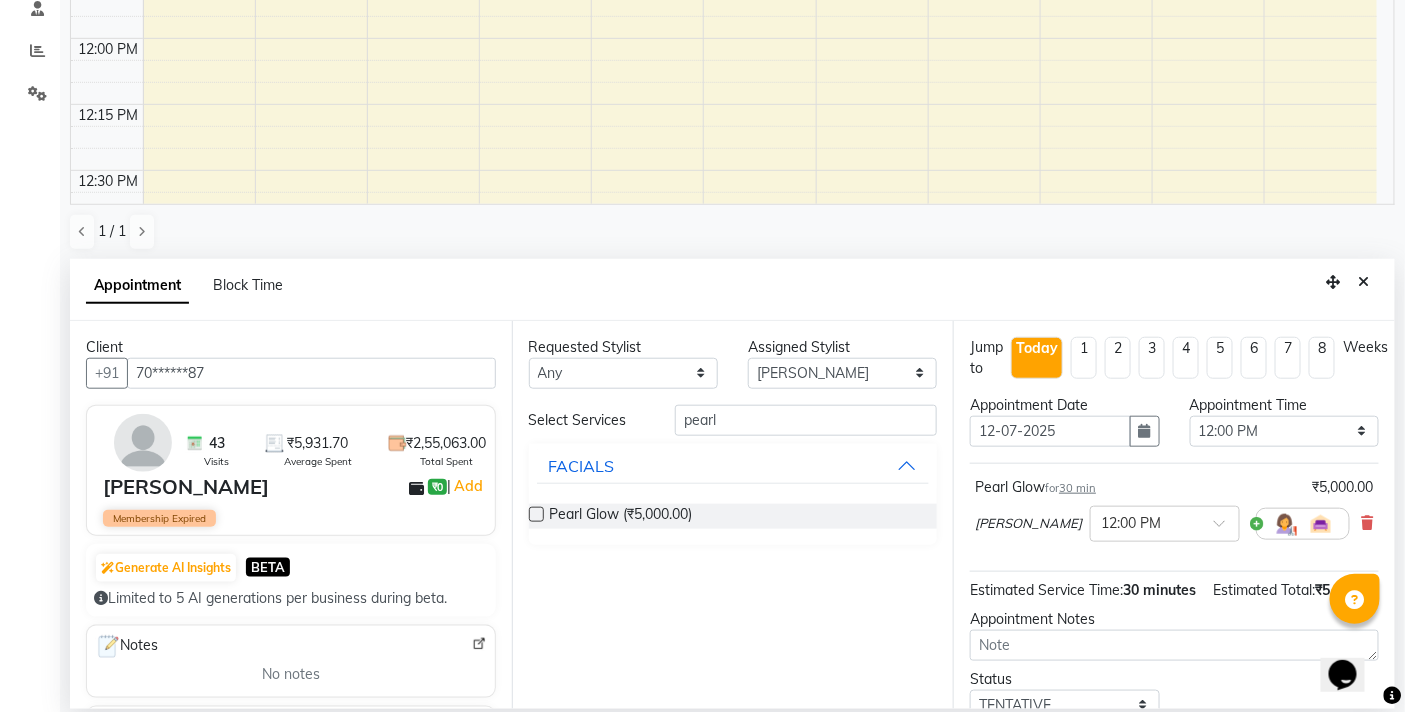 scroll, scrollTop: 158, scrollLeft: 0, axis: vertical 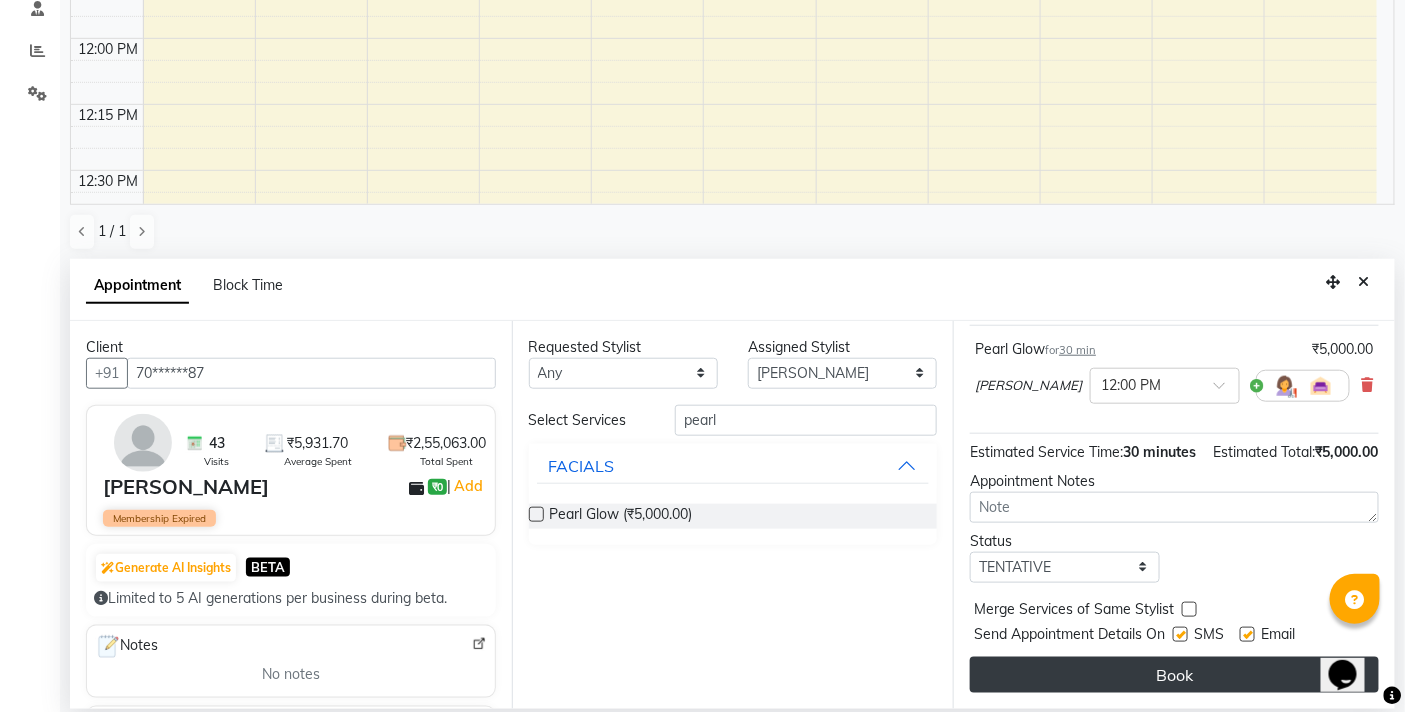 click on "Book" at bounding box center (1174, 675) 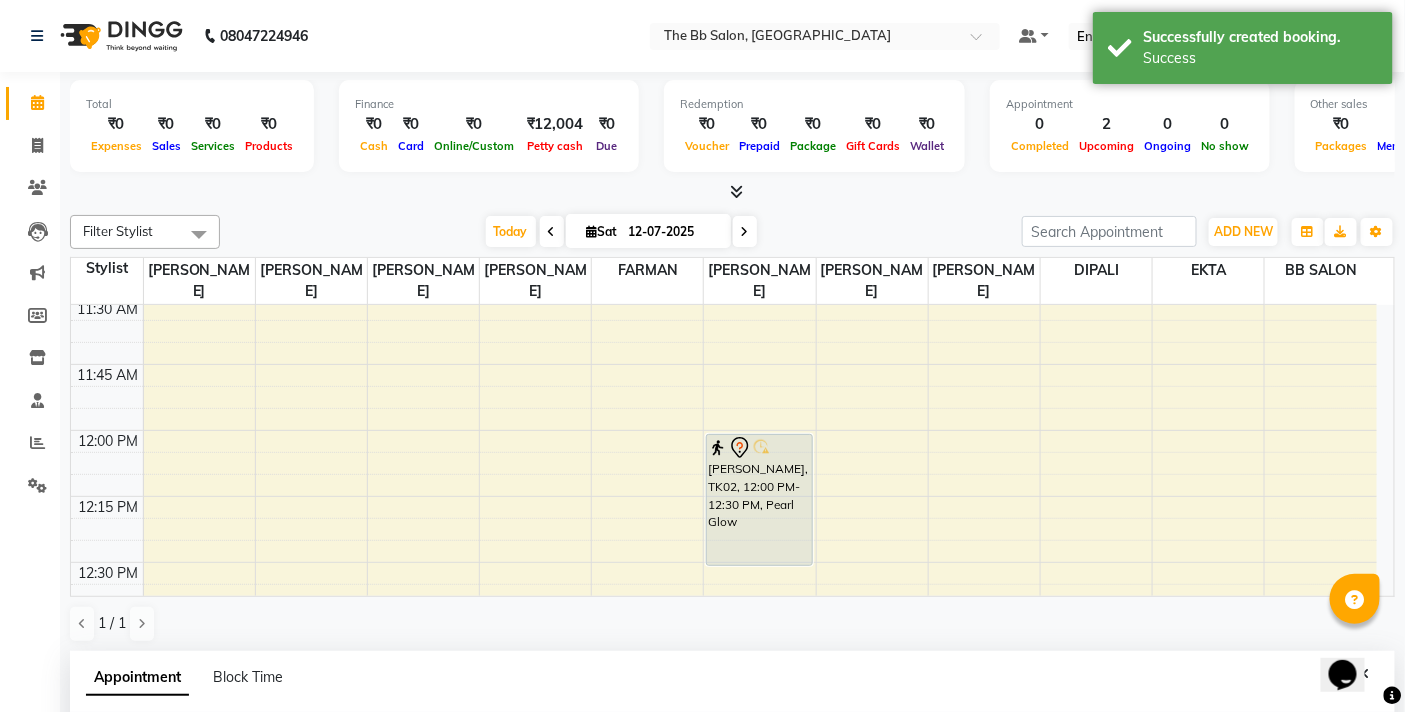 scroll, scrollTop: 392, scrollLeft: 0, axis: vertical 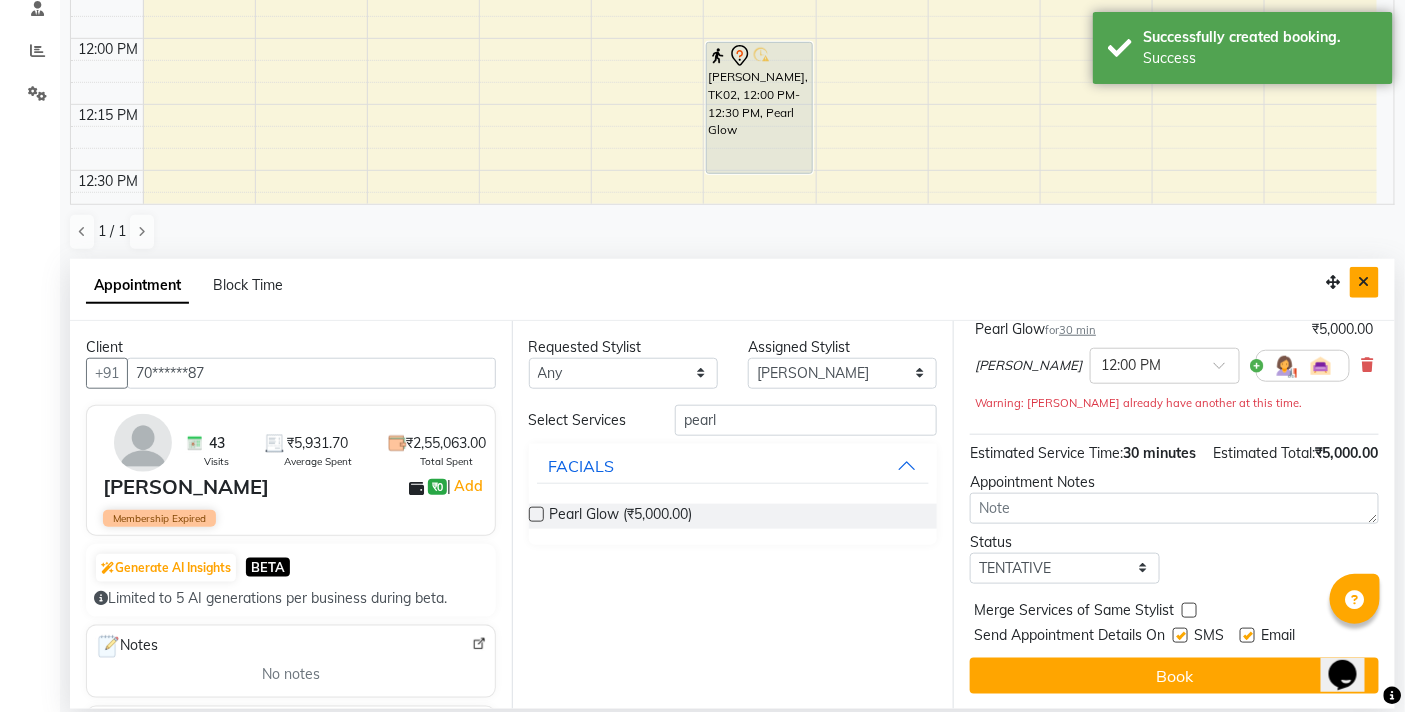 click at bounding box center [1364, 282] 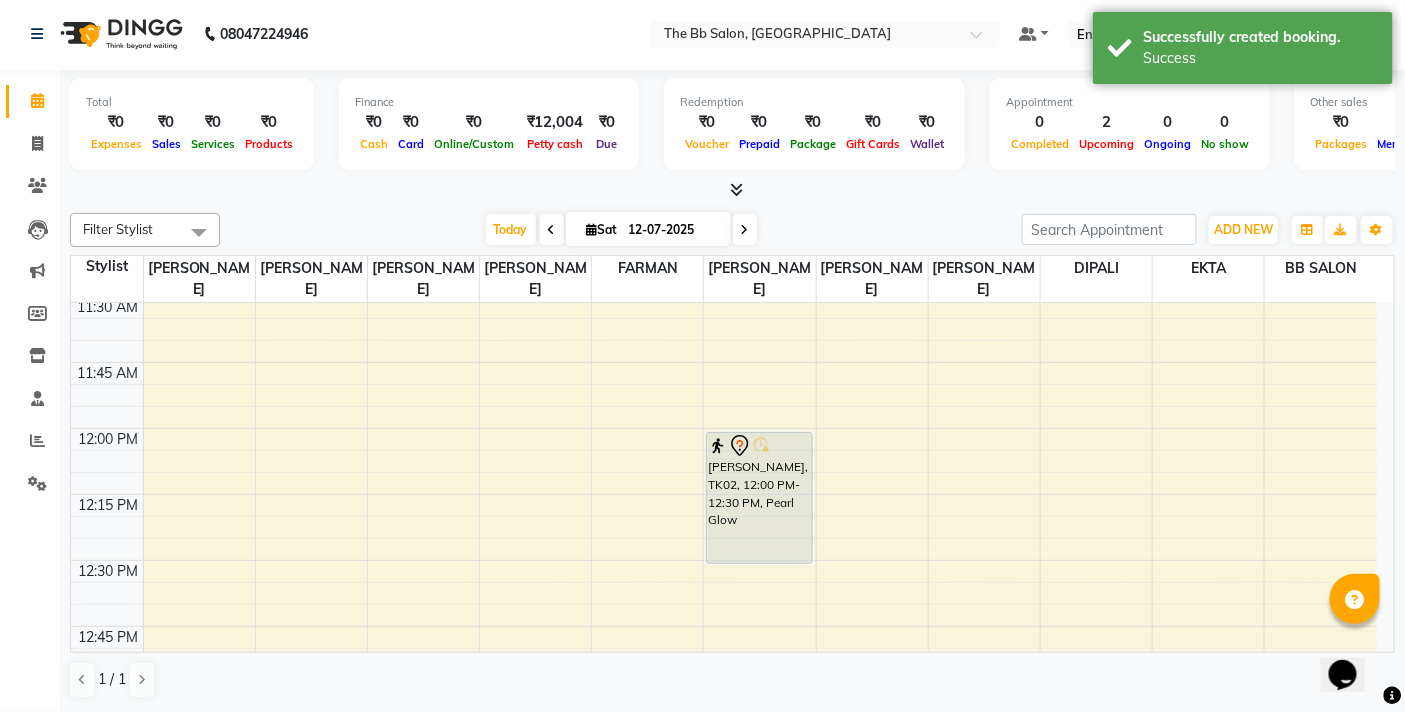 scroll, scrollTop: 1, scrollLeft: 0, axis: vertical 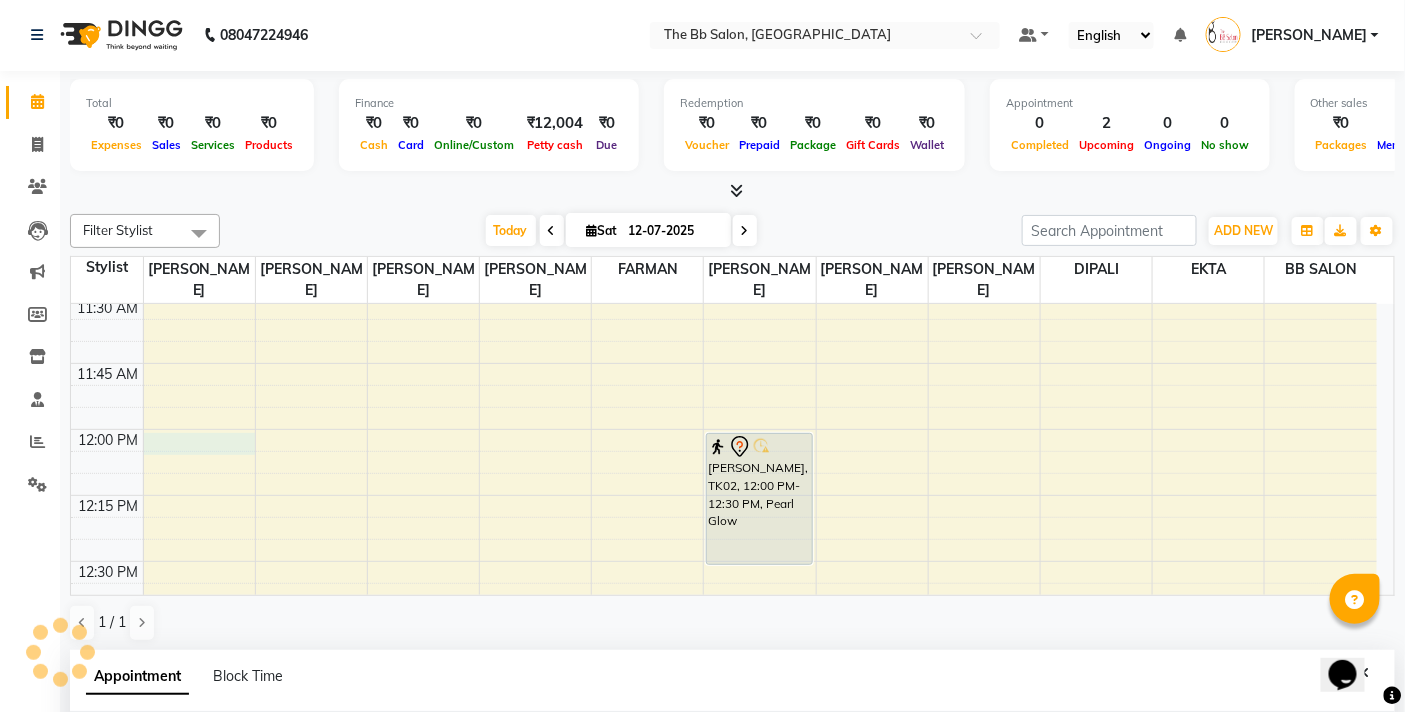 select on "83660" 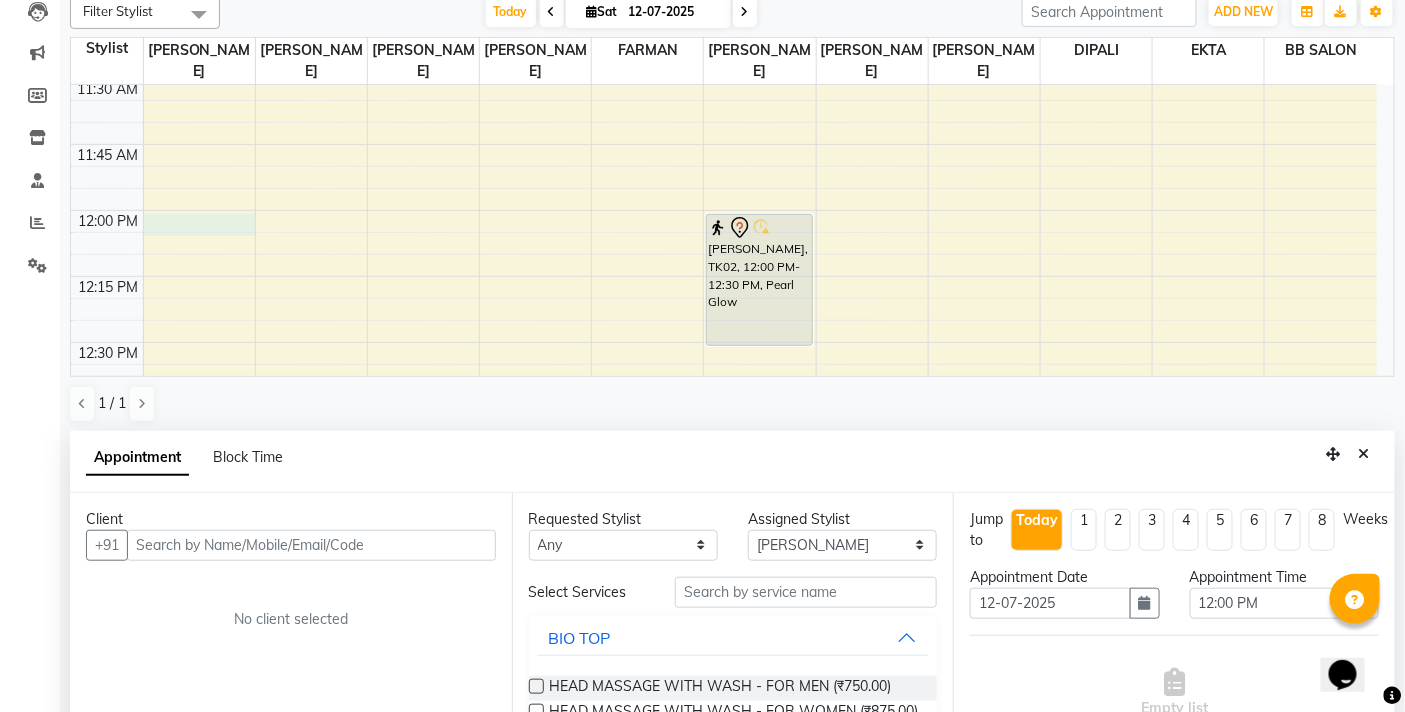 scroll, scrollTop: 392, scrollLeft: 0, axis: vertical 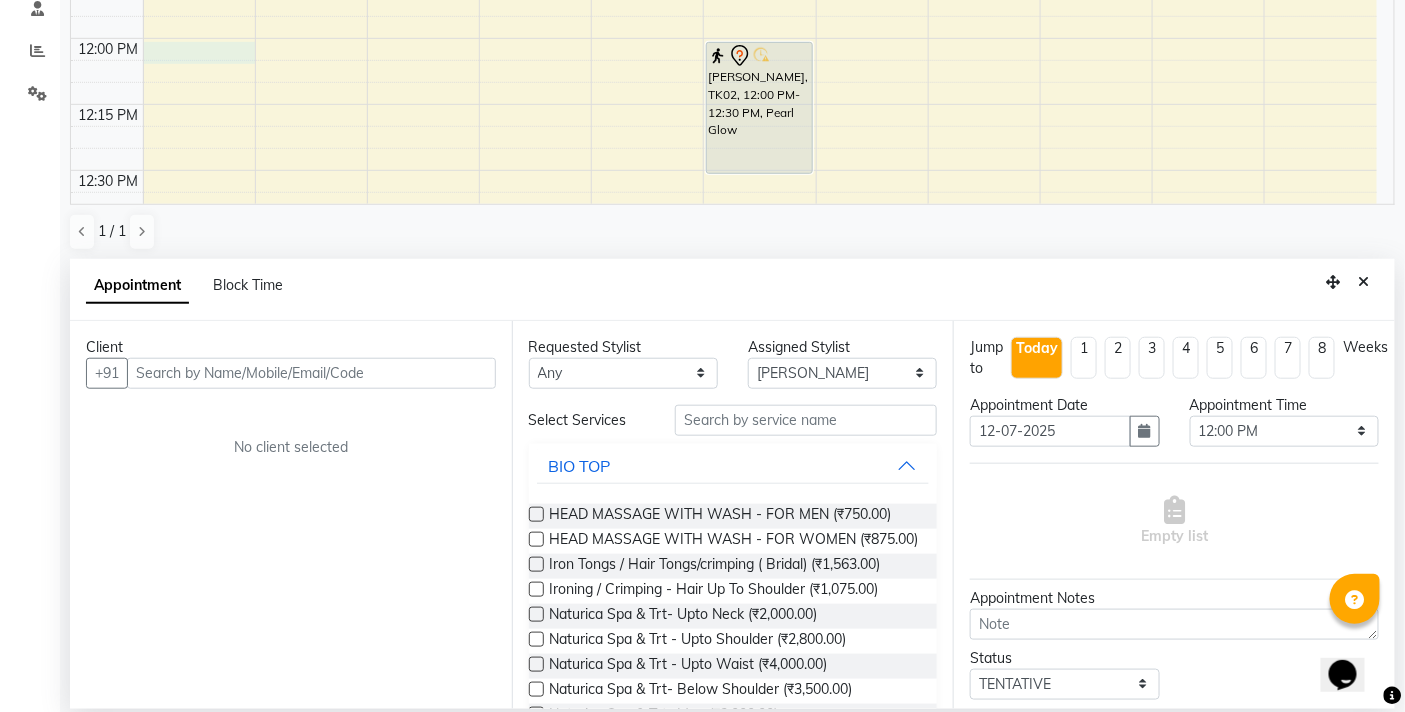 click at bounding box center [311, 373] 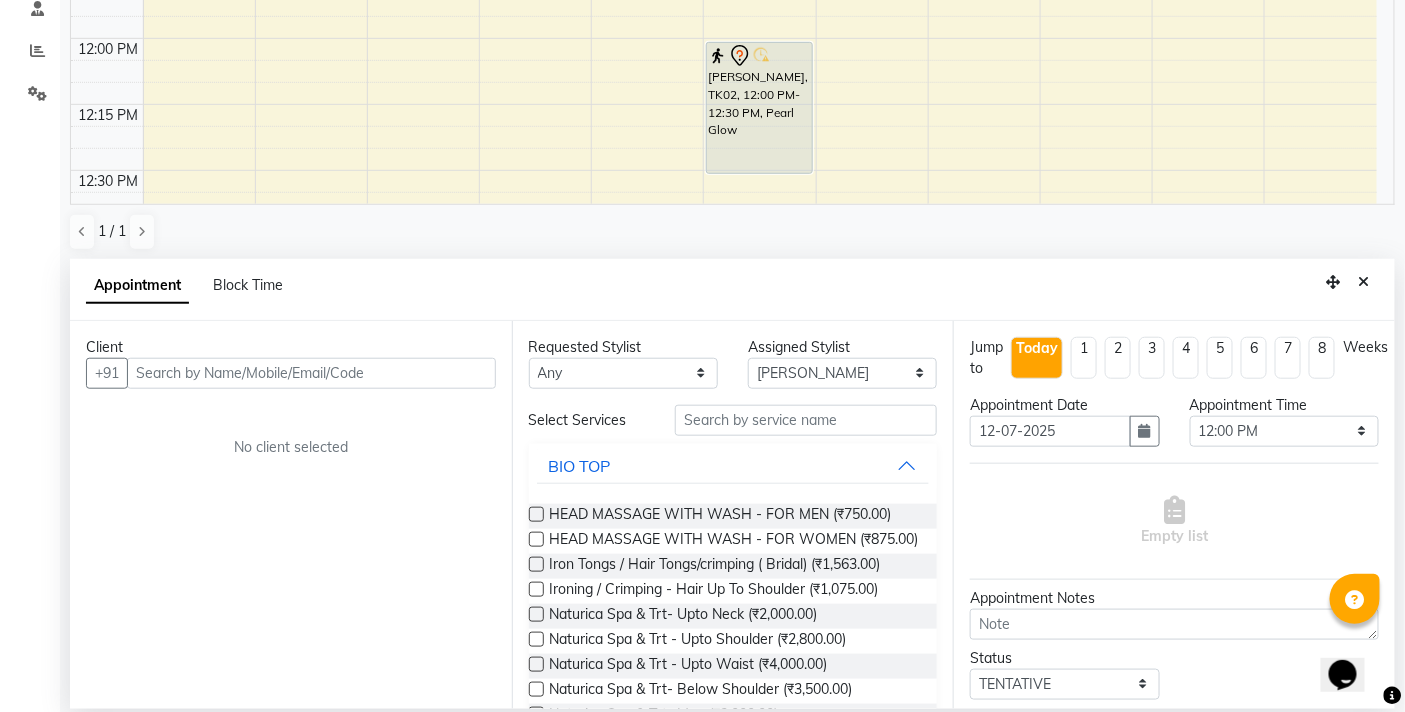 click at bounding box center [311, 373] 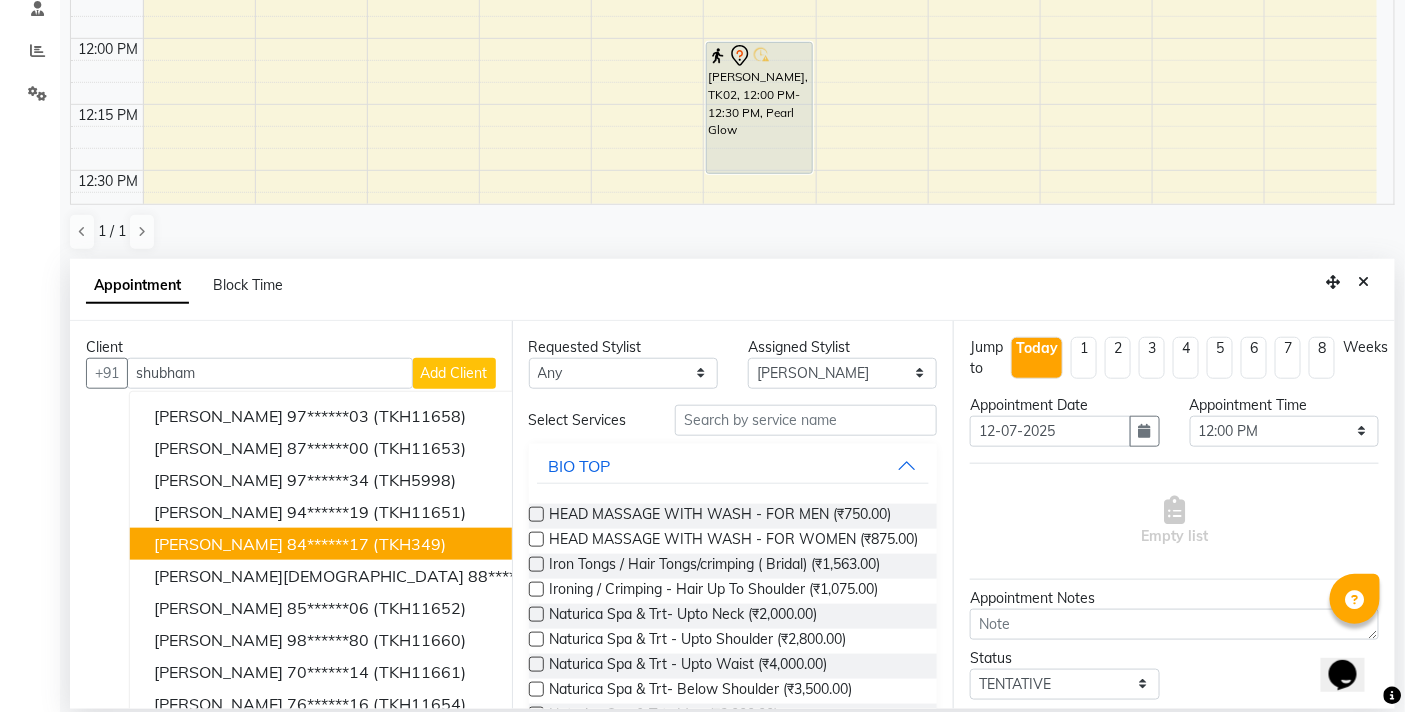 click on "[PERSON_NAME]" at bounding box center (218, 544) 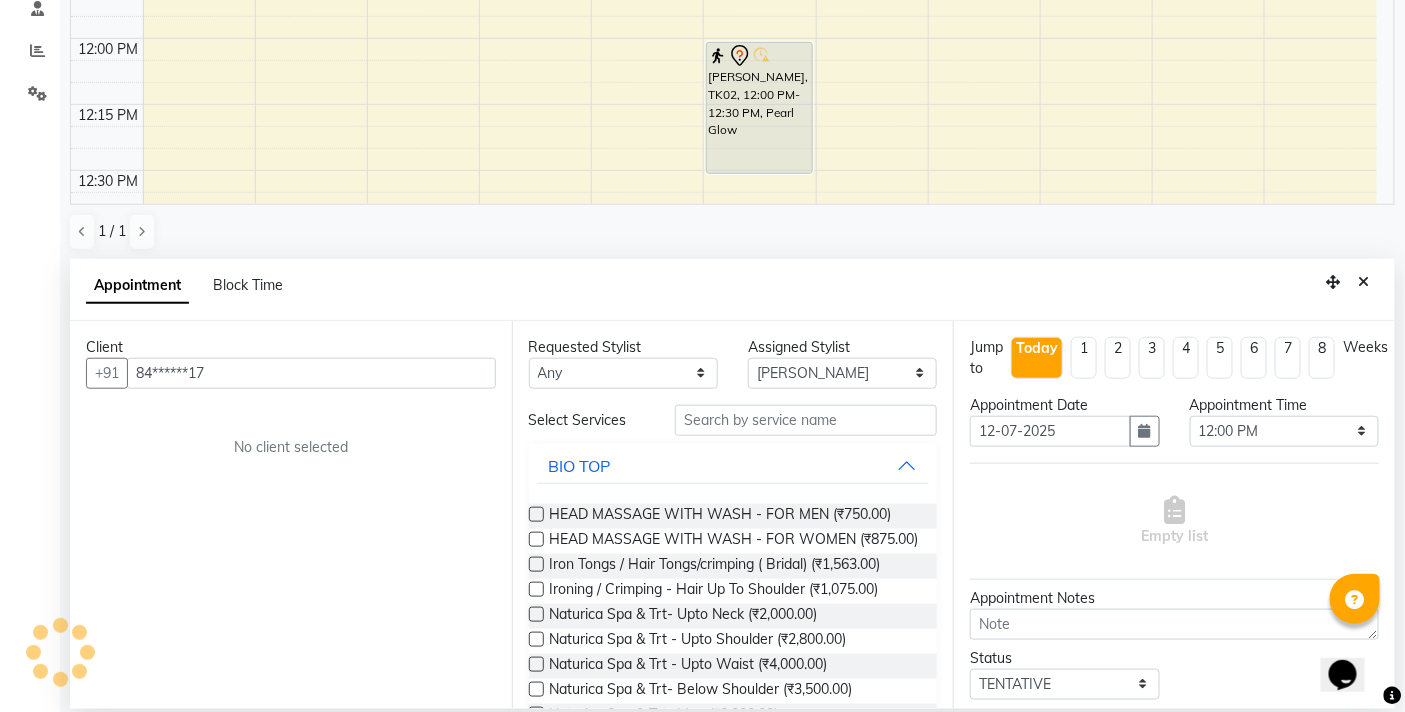 type on "84******17" 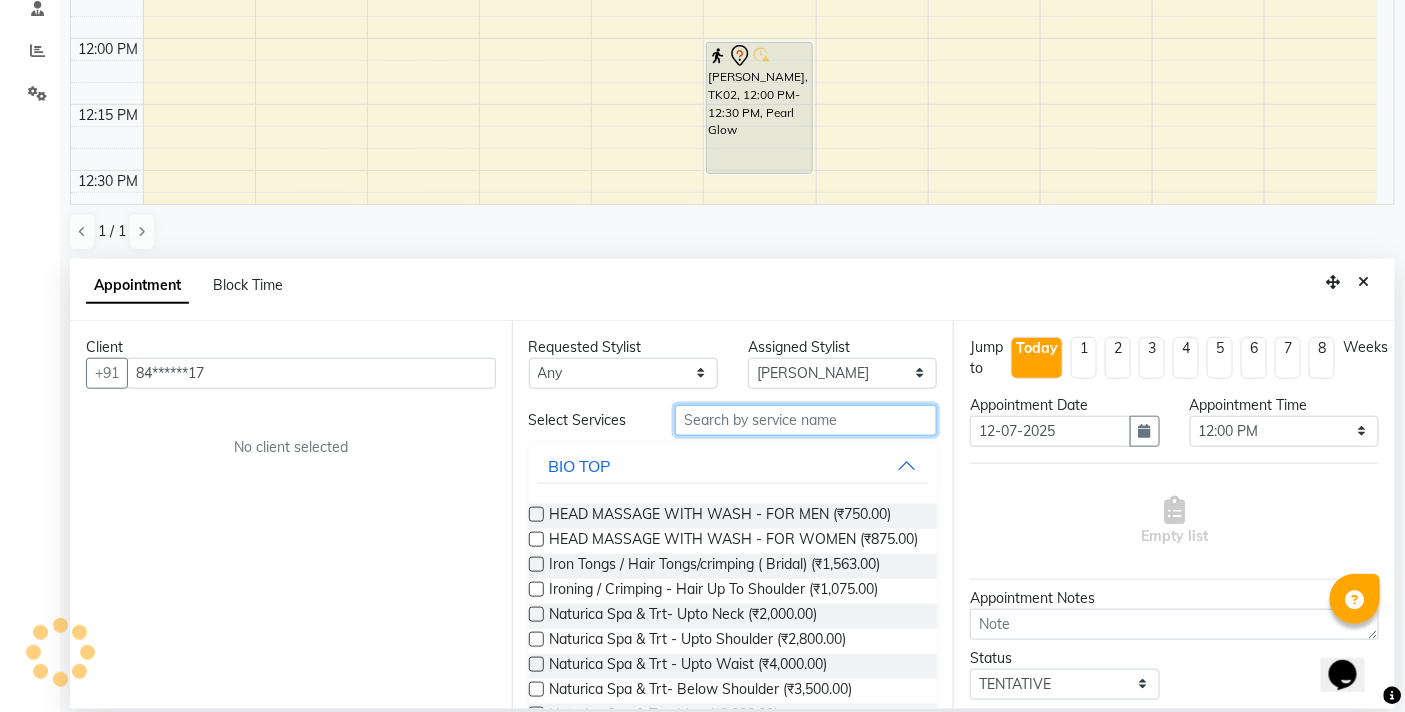 click at bounding box center (806, 420) 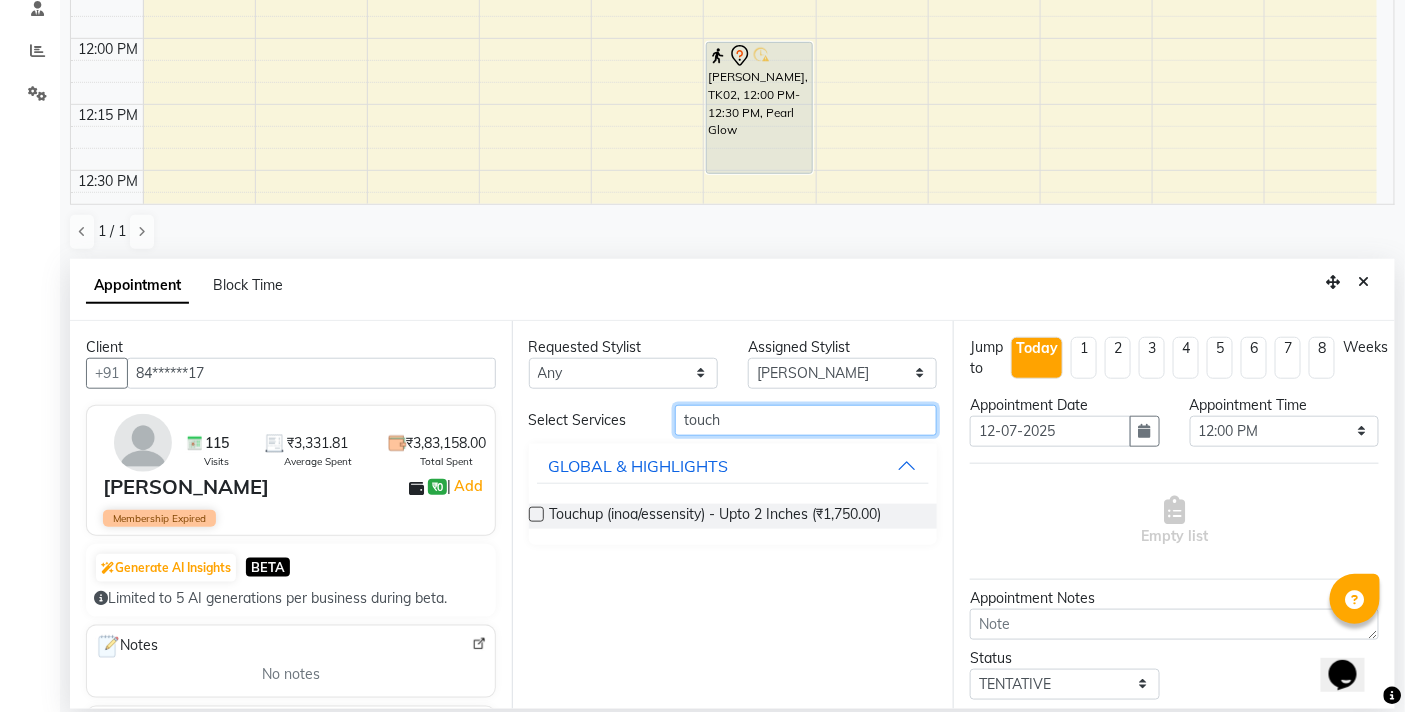 type on "touch" 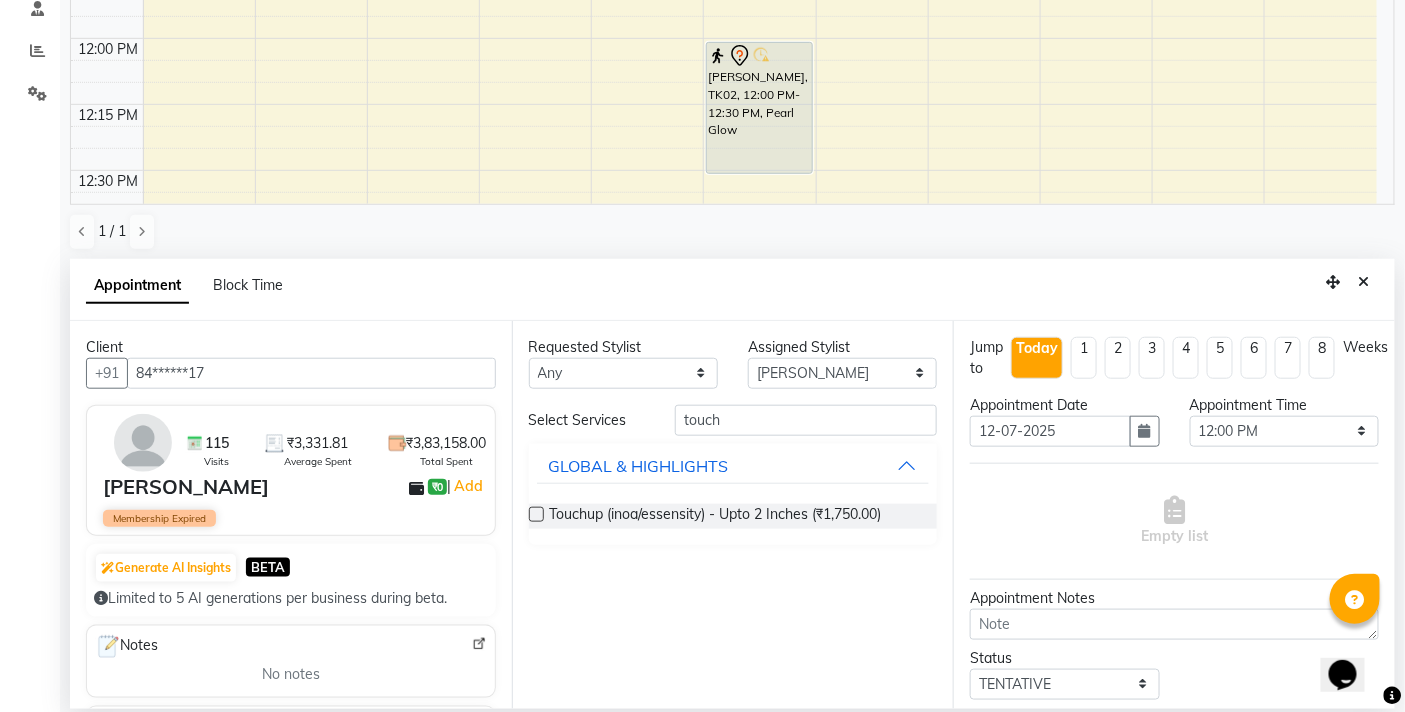 click at bounding box center [536, 514] 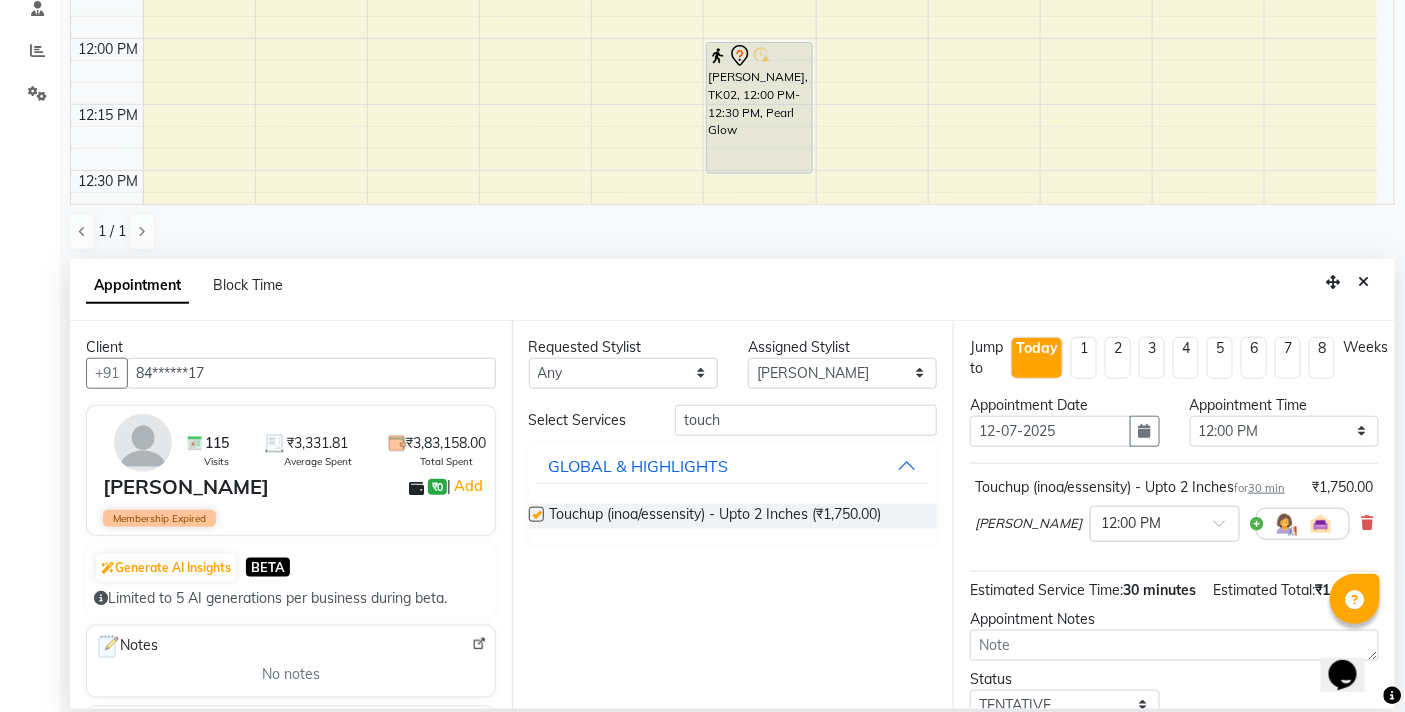 checkbox on "false" 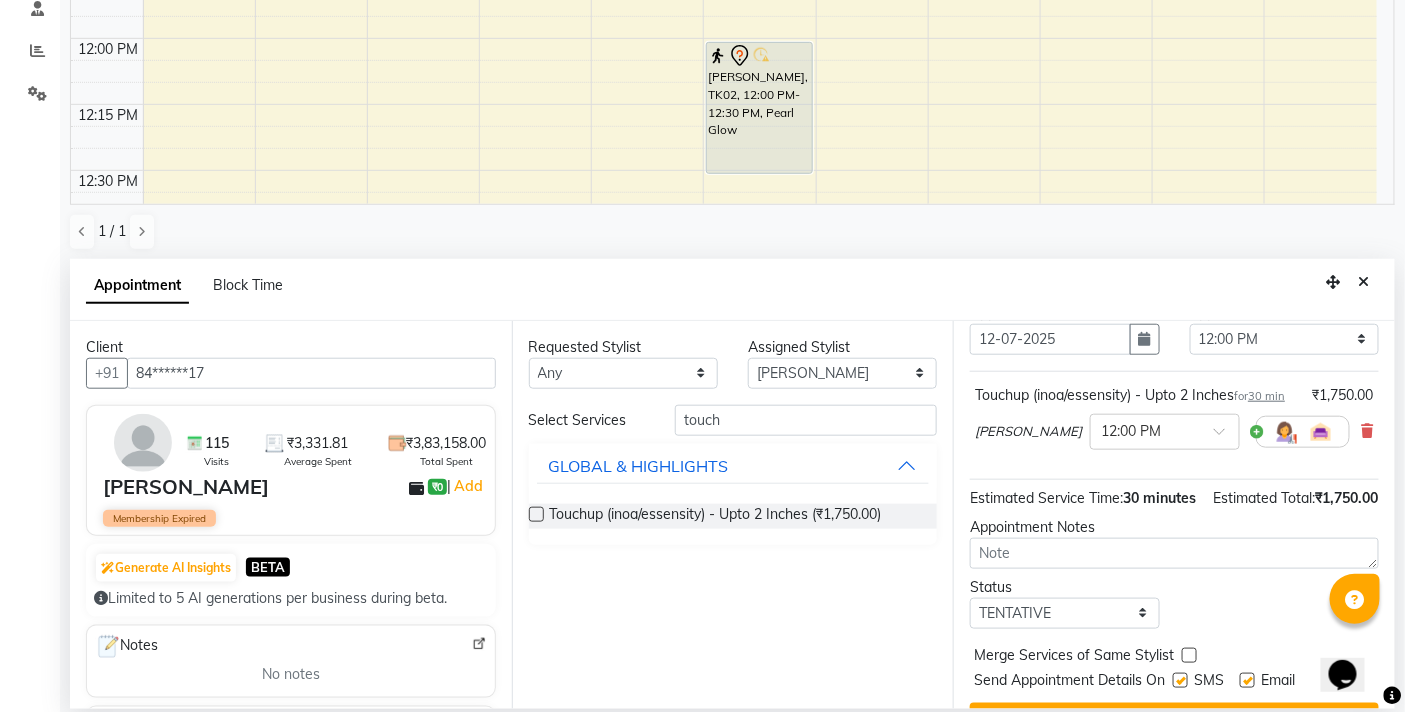 scroll, scrollTop: 180, scrollLeft: 0, axis: vertical 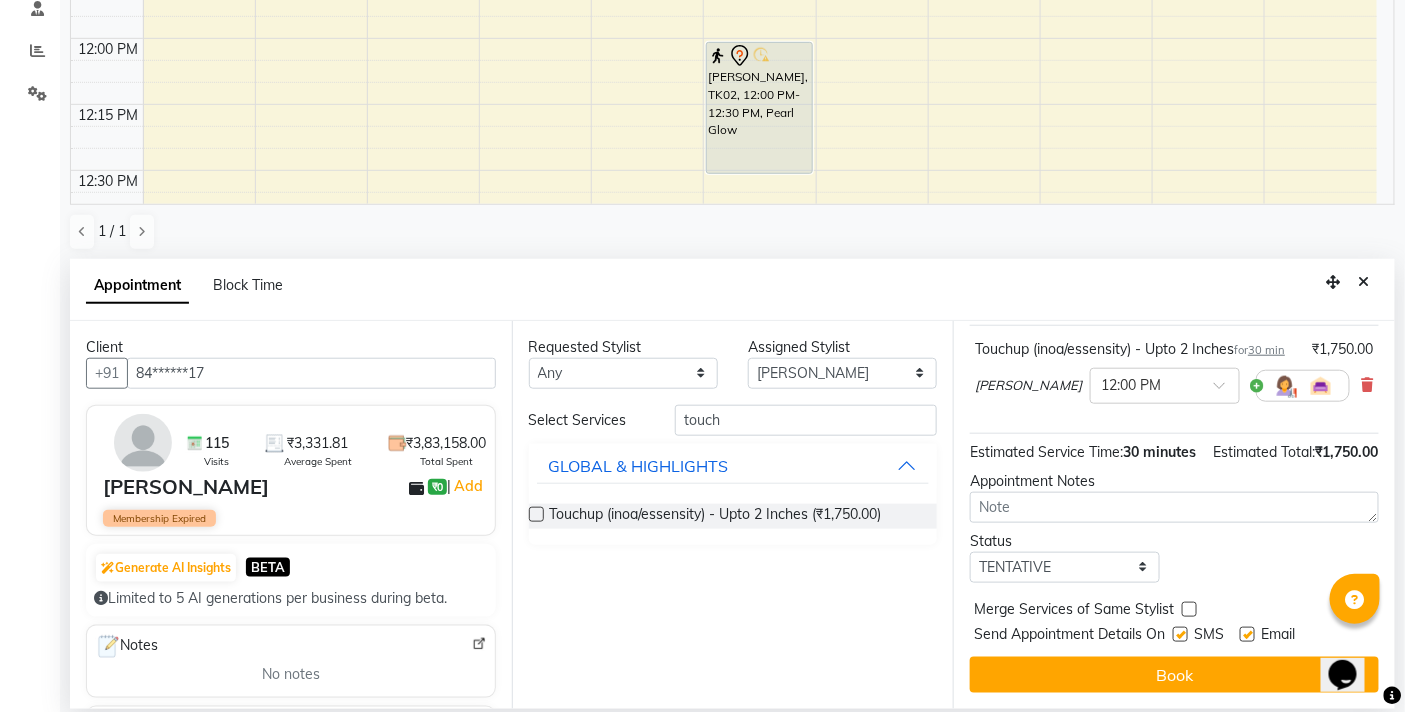 click on "Jump to [DATE] 1 2 3 4 5 6 7 8 Weeks Appointment Date [DATE] Appointment Time Select 10:00 AM 10:05 AM 10:10 AM 10:15 AM 10:20 AM 10:25 AM 10:30 AM 10:35 AM 10:40 AM 10:45 AM 10:50 AM 10:55 AM 11:00 AM 11:05 AM 11:10 AM 11:15 AM 11:20 AM 11:25 AM 11:30 AM 11:35 AM 11:40 AM 11:45 AM 11:50 AM 11:55 AM 12:00 PM 12:05 PM 12:10 PM 12:15 PM 12:20 PM 12:25 PM 12:30 PM 12:35 PM 12:40 PM 12:45 PM 12:50 PM 12:55 PM 01:00 PM 01:05 PM 01:10 PM 01:15 PM 01:20 PM 01:25 PM 01:30 PM 01:35 PM 01:40 PM 01:45 PM 01:50 PM 01:55 PM 02:00 PM 02:05 PM 02:10 PM 02:15 PM 02:20 PM 02:25 PM 02:30 PM 02:35 PM 02:40 PM 02:45 PM 02:50 PM 02:55 PM 03:00 PM 03:05 PM 03:10 PM 03:15 PM 03:20 PM 03:25 PM 03:30 PM 03:35 PM 03:40 PM 03:45 PM 03:50 PM 03:55 PM 04:00 PM 04:05 PM 04:10 PM 04:15 PM 04:20 PM 04:25 PM 04:30 PM 04:35 PM 04:40 PM 04:45 PM 04:50 PM 04:55 PM 05:00 PM 05:05 PM 05:10 PM 05:15 PM 05:20 PM 05:25 PM 05:30 PM 05:35 PM 05:40 PM 05:45 PM 05:50 PM 05:55 PM 06:00 PM 06:05 PM 06:10 PM 06:15 PM 06:20 PM 06:25 PM 06:30 PM 06:35 PM" at bounding box center [1174, 515] 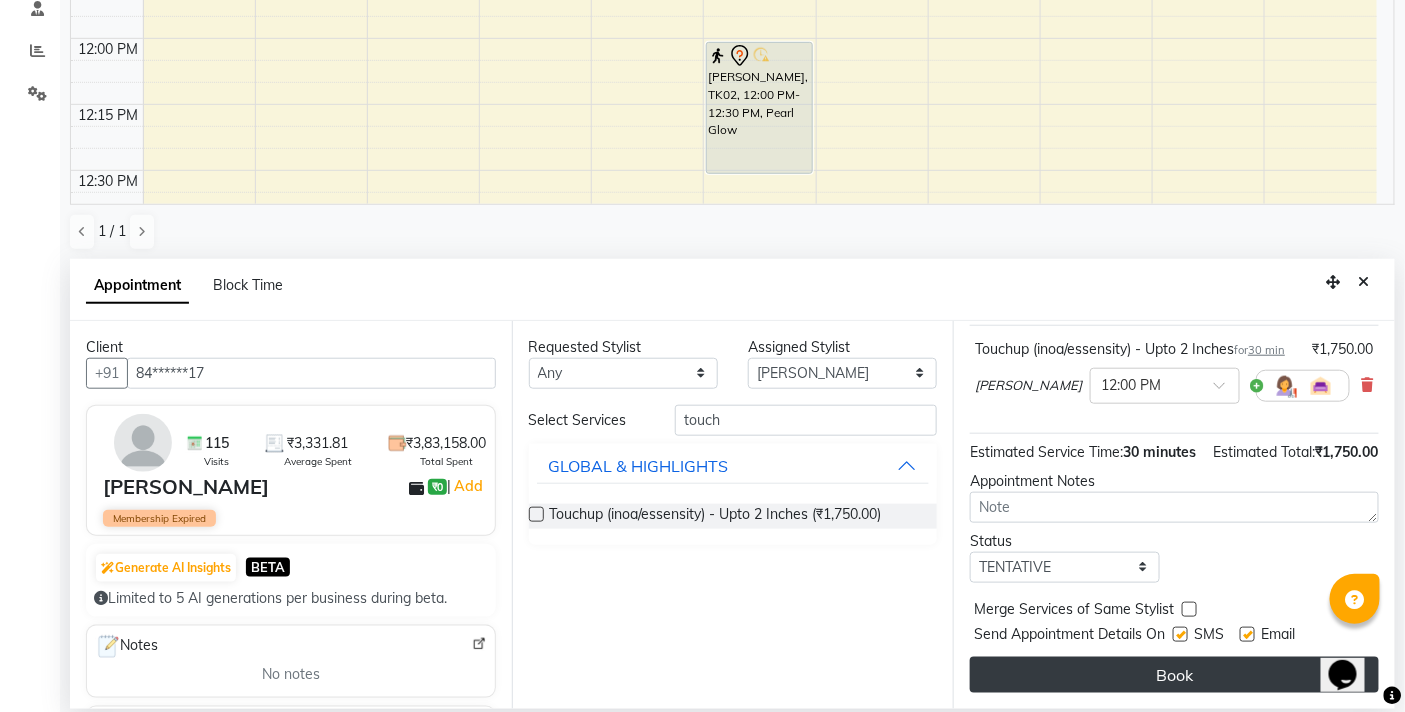 click on "Book" at bounding box center [1174, 675] 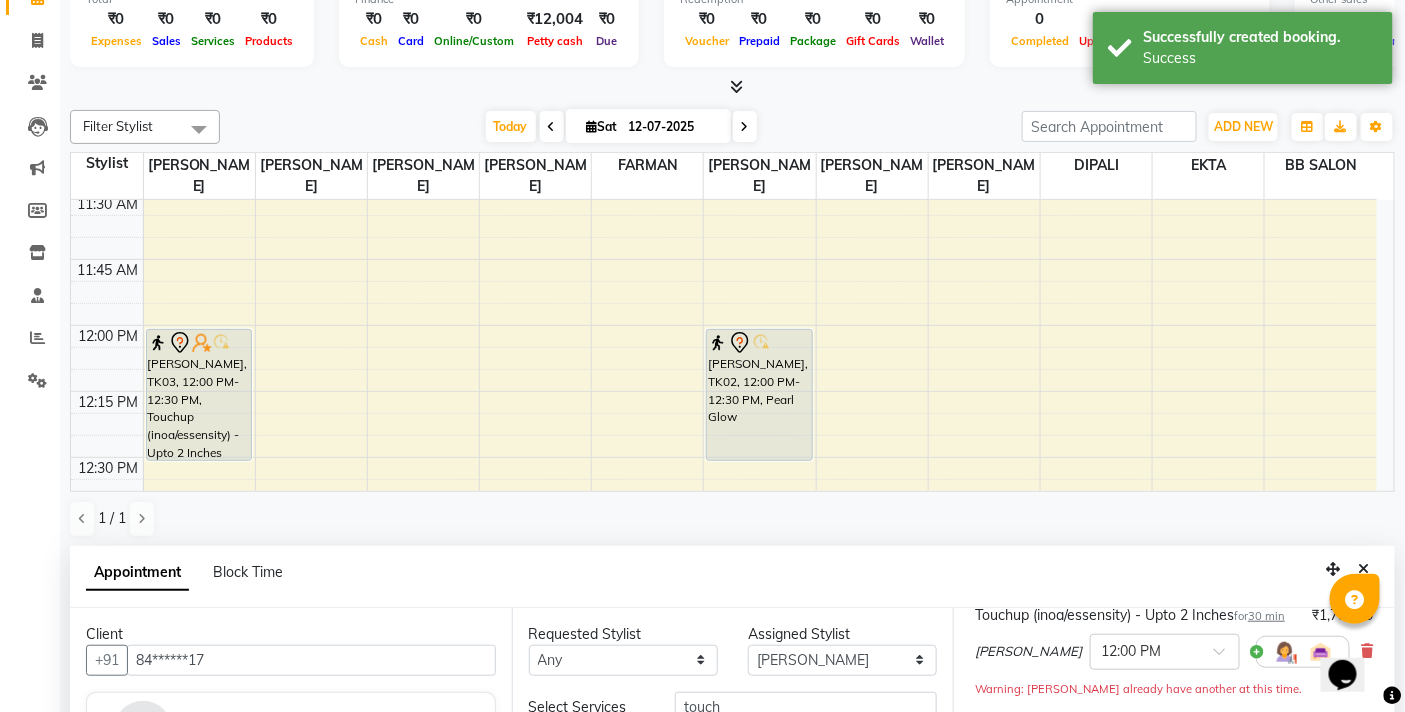 scroll, scrollTop: 0, scrollLeft: 0, axis: both 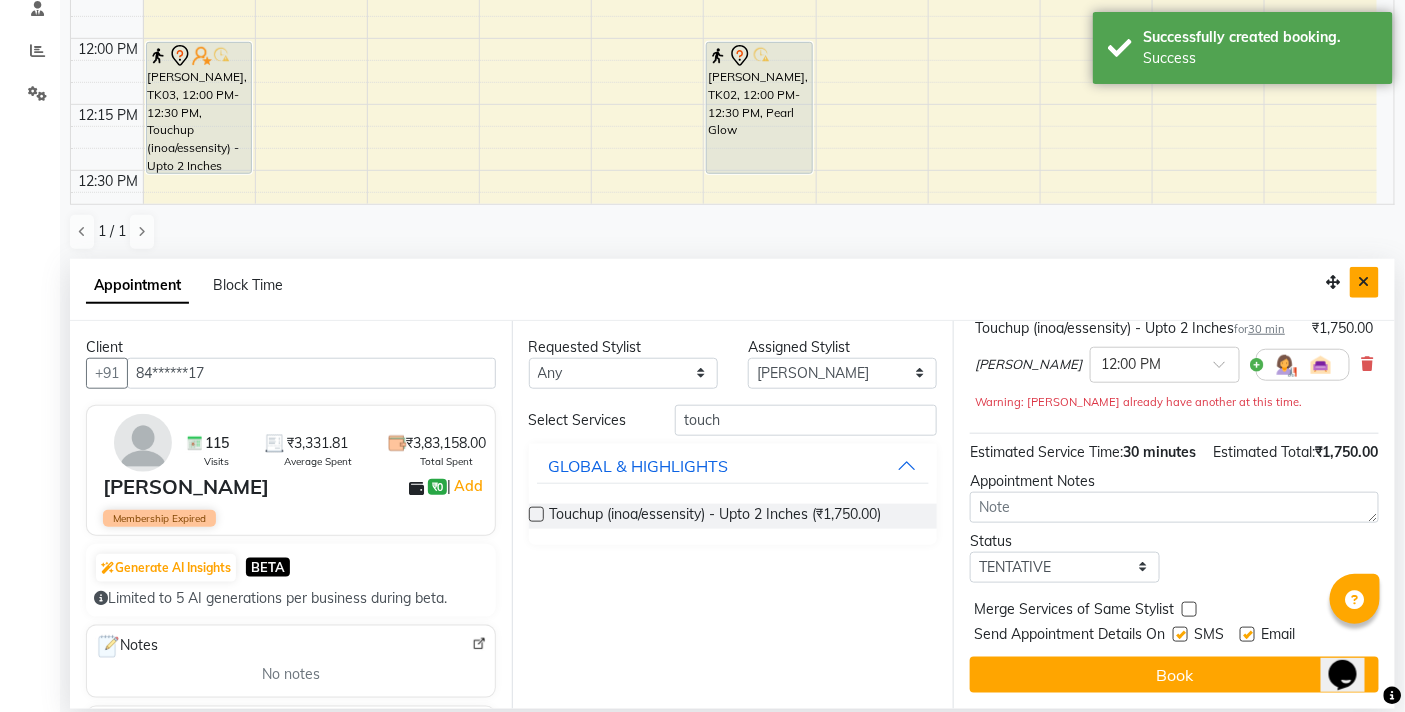 click at bounding box center [1364, 282] 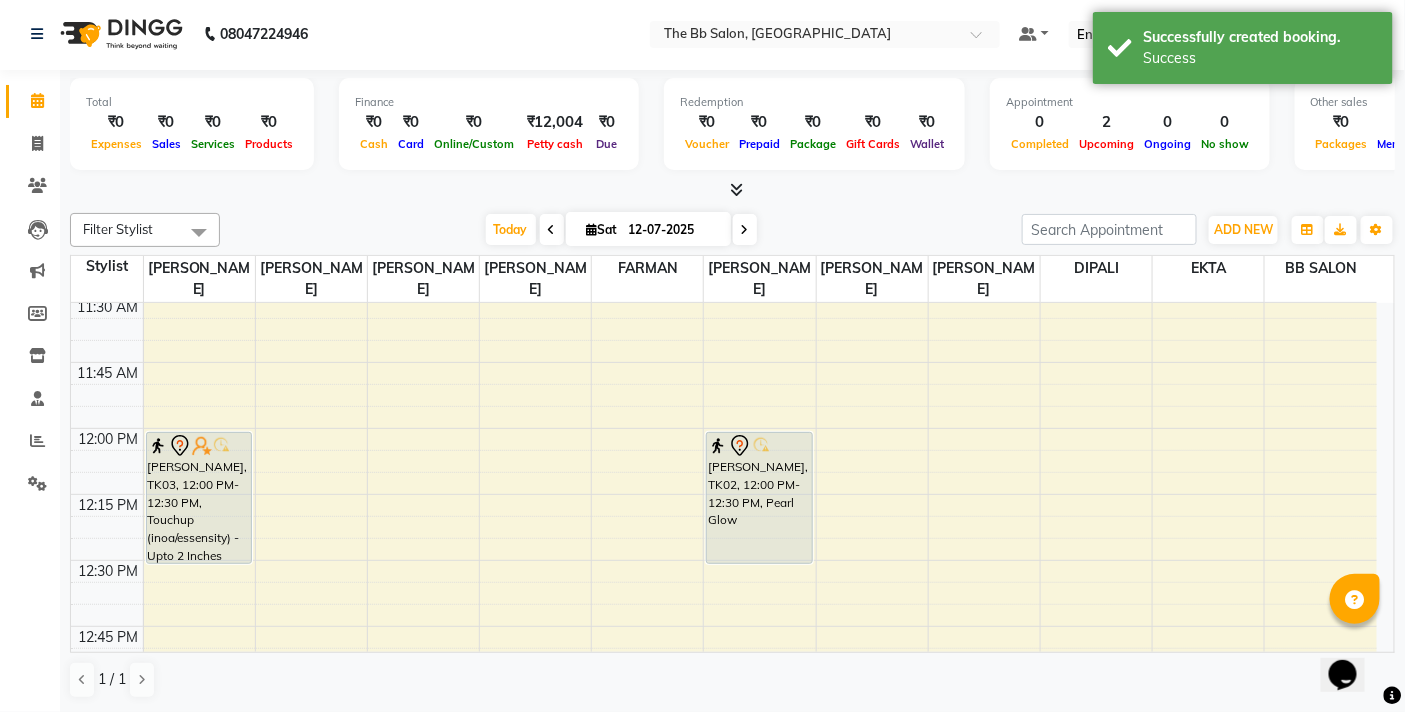 scroll, scrollTop: 1, scrollLeft: 0, axis: vertical 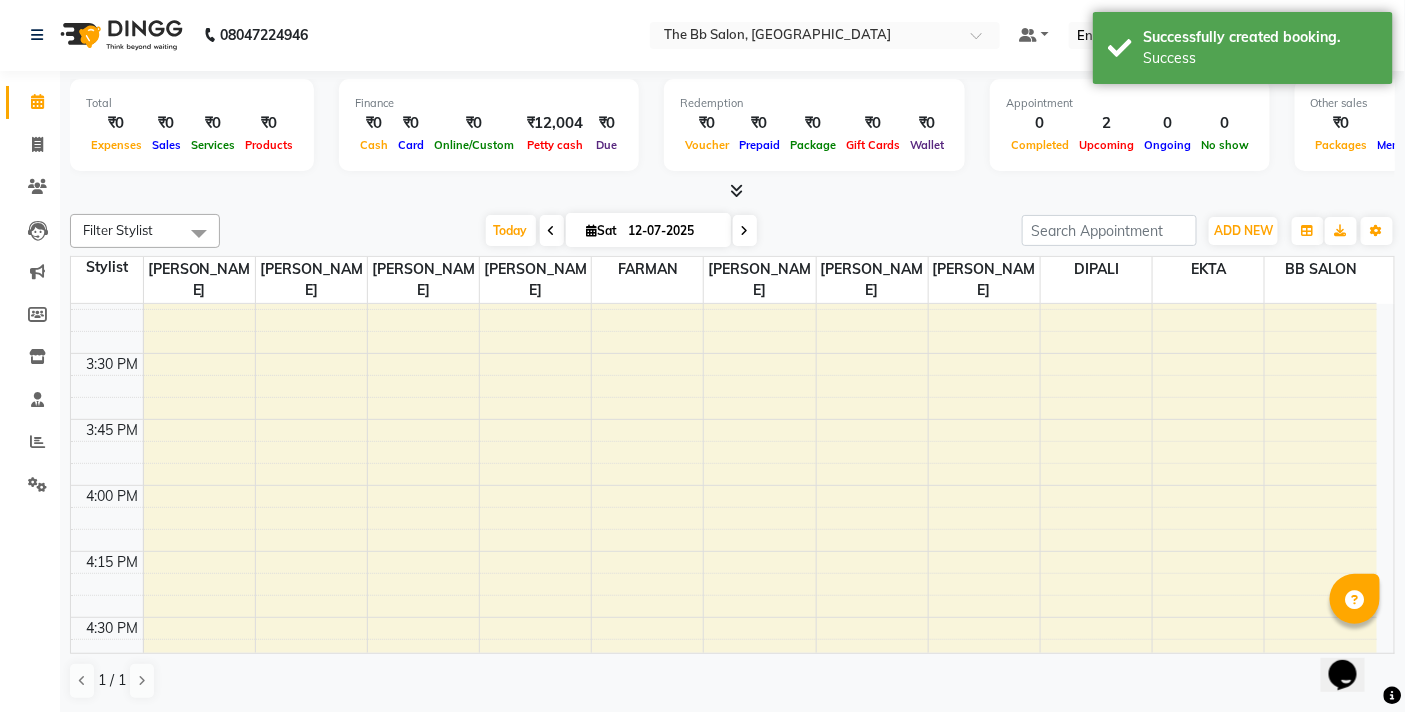 select on "83660" 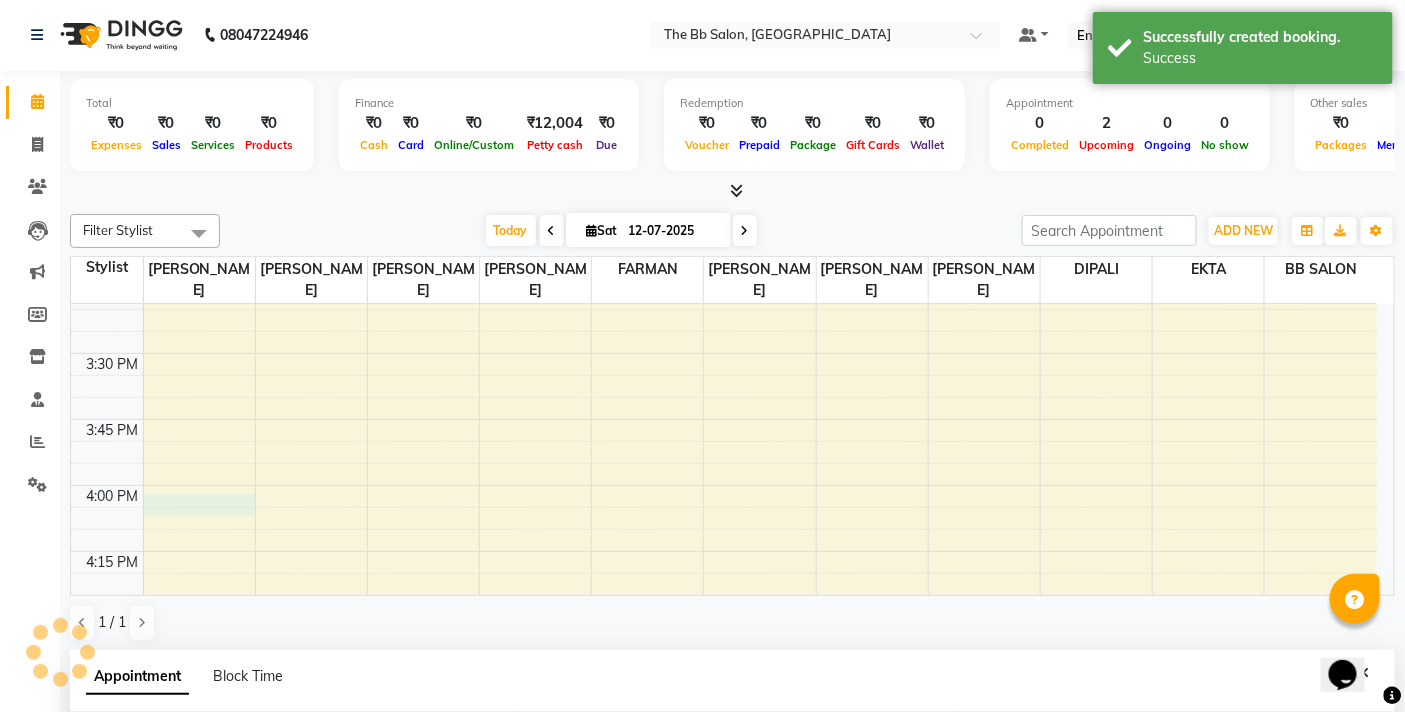 select on "960" 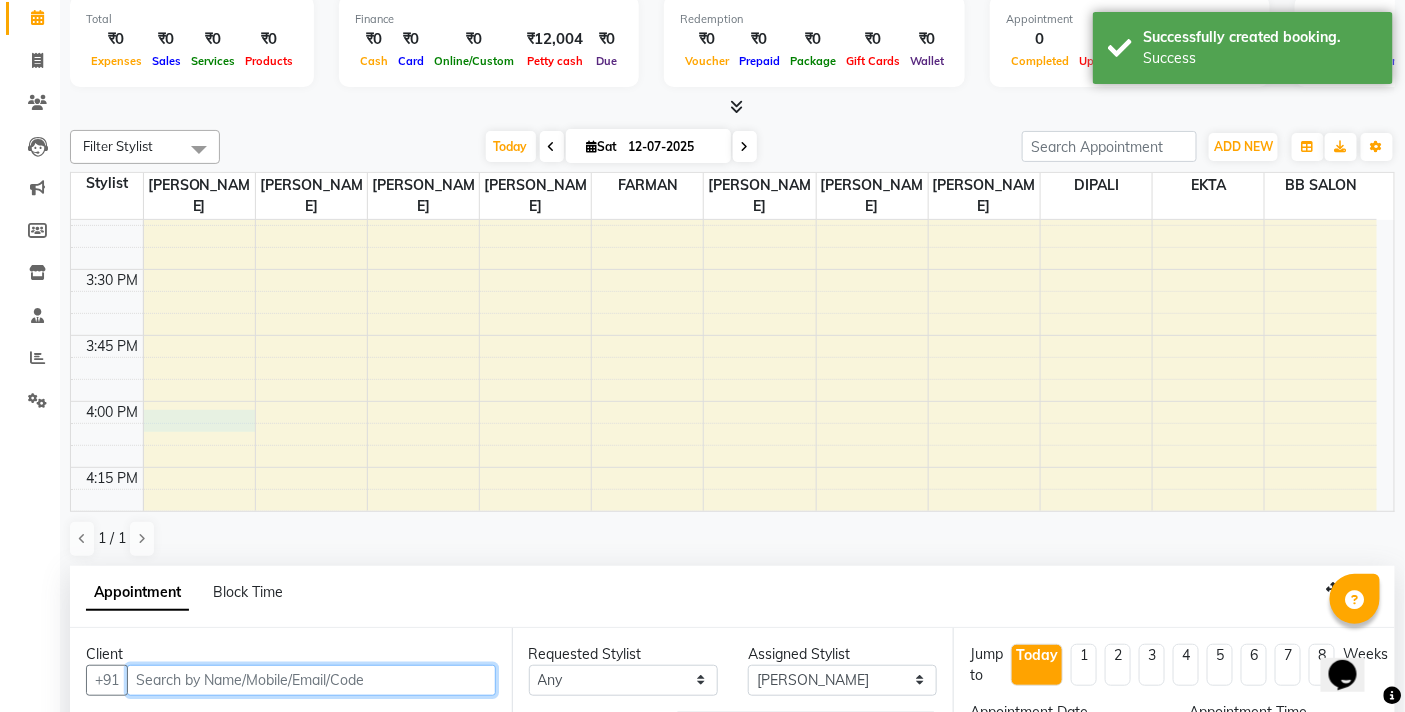 scroll, scrollTop: 392, scrollLeft: 0, axis: vertical 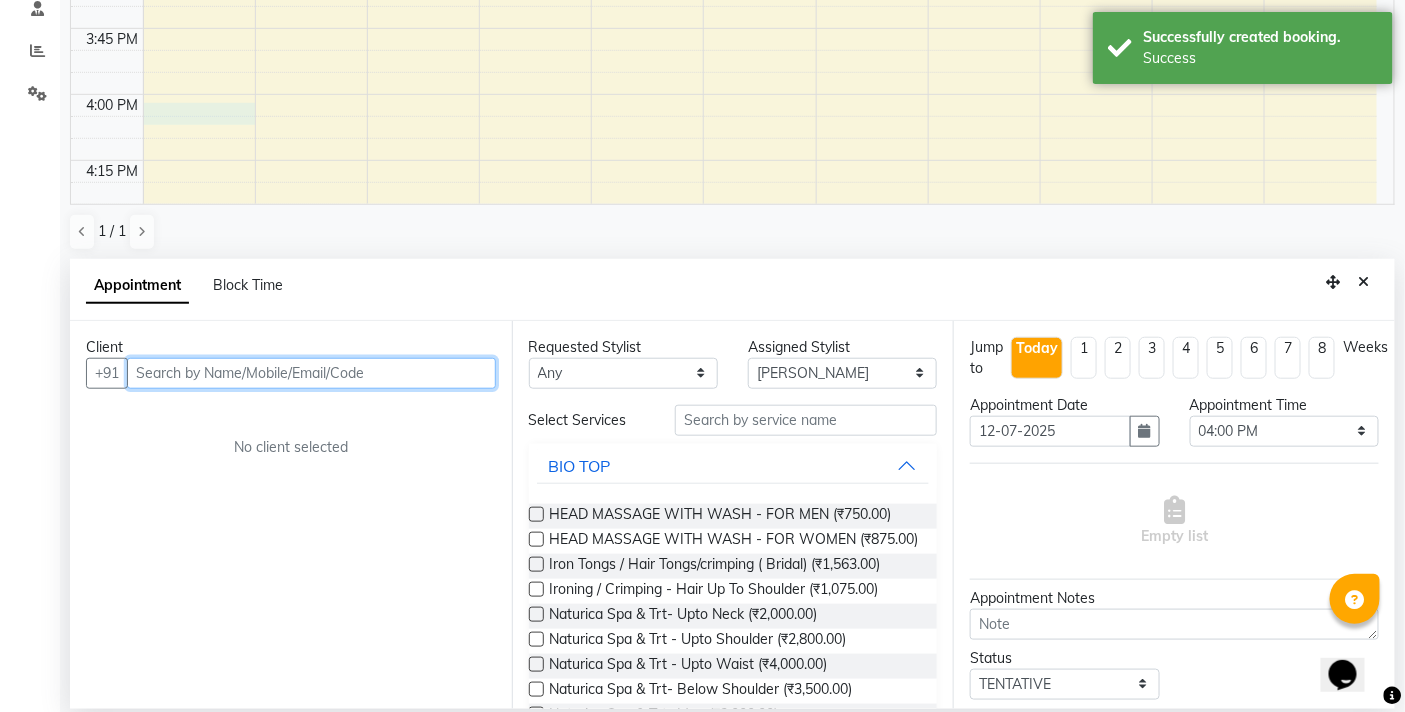 click at bounding box center (311, 373) 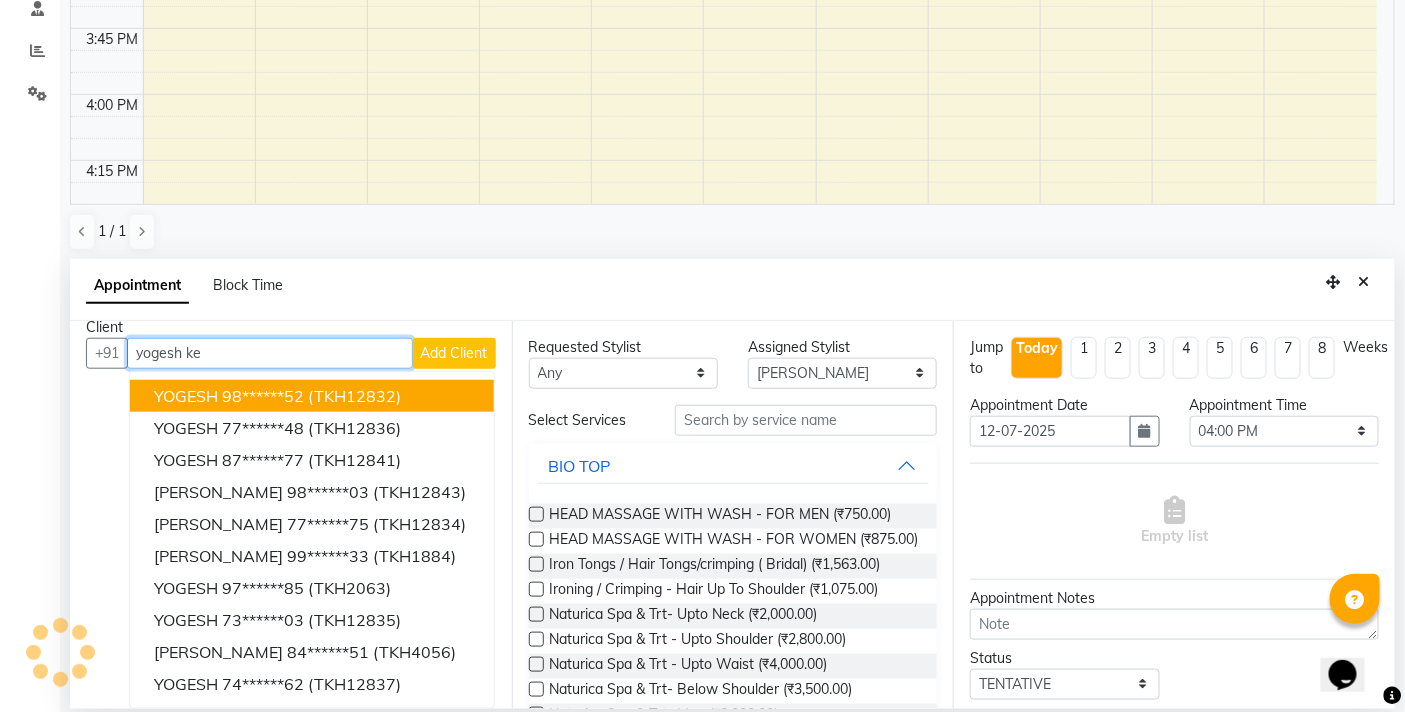 scroll, scrollTop: 0, scrollLeft: 0, axis: both 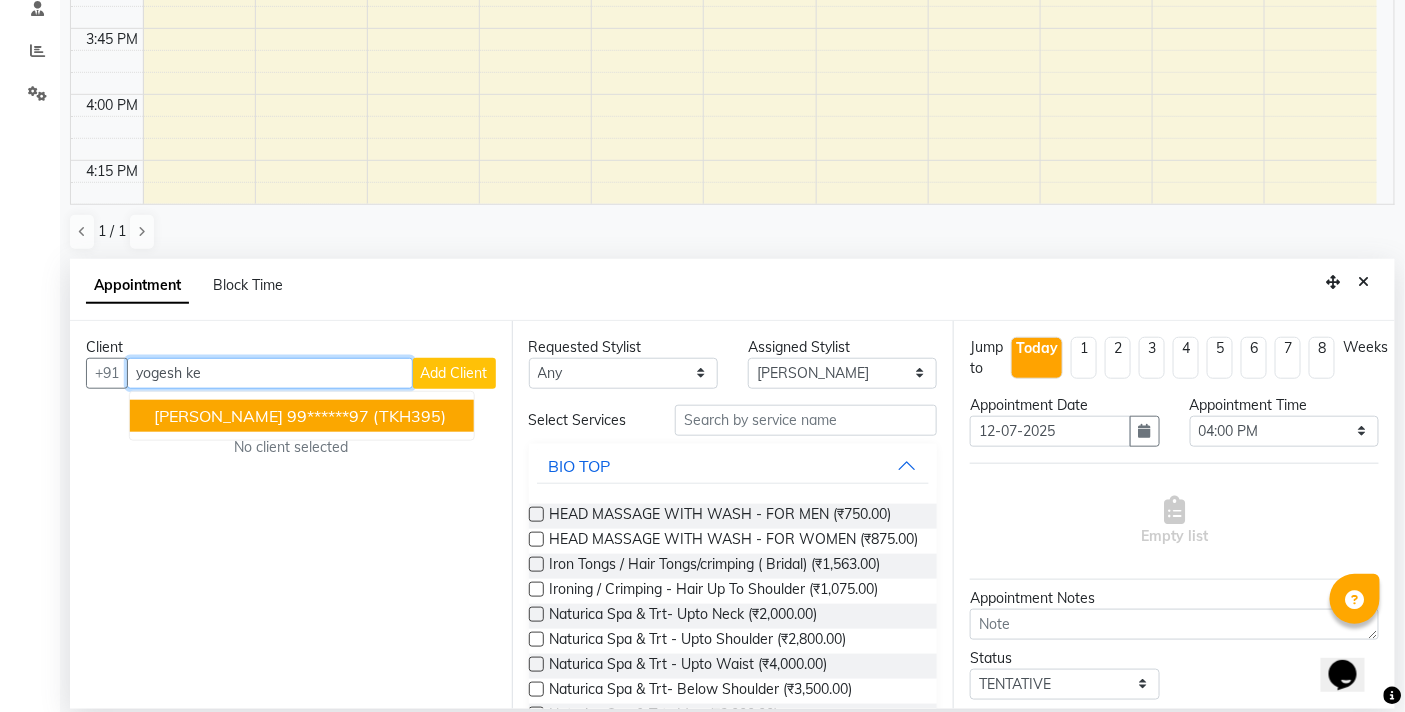 click on "[PERSON_NAME]" at bounding box center [218, 416] 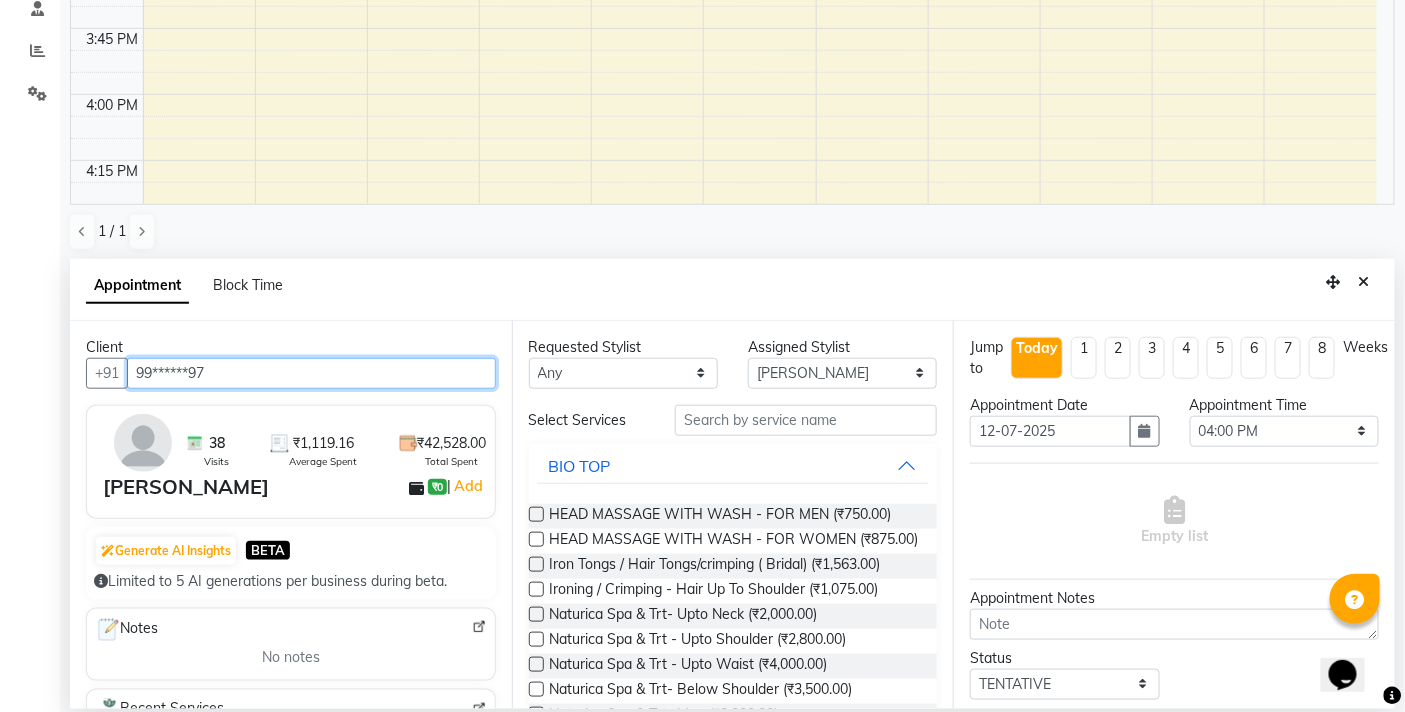 type on "99******97" 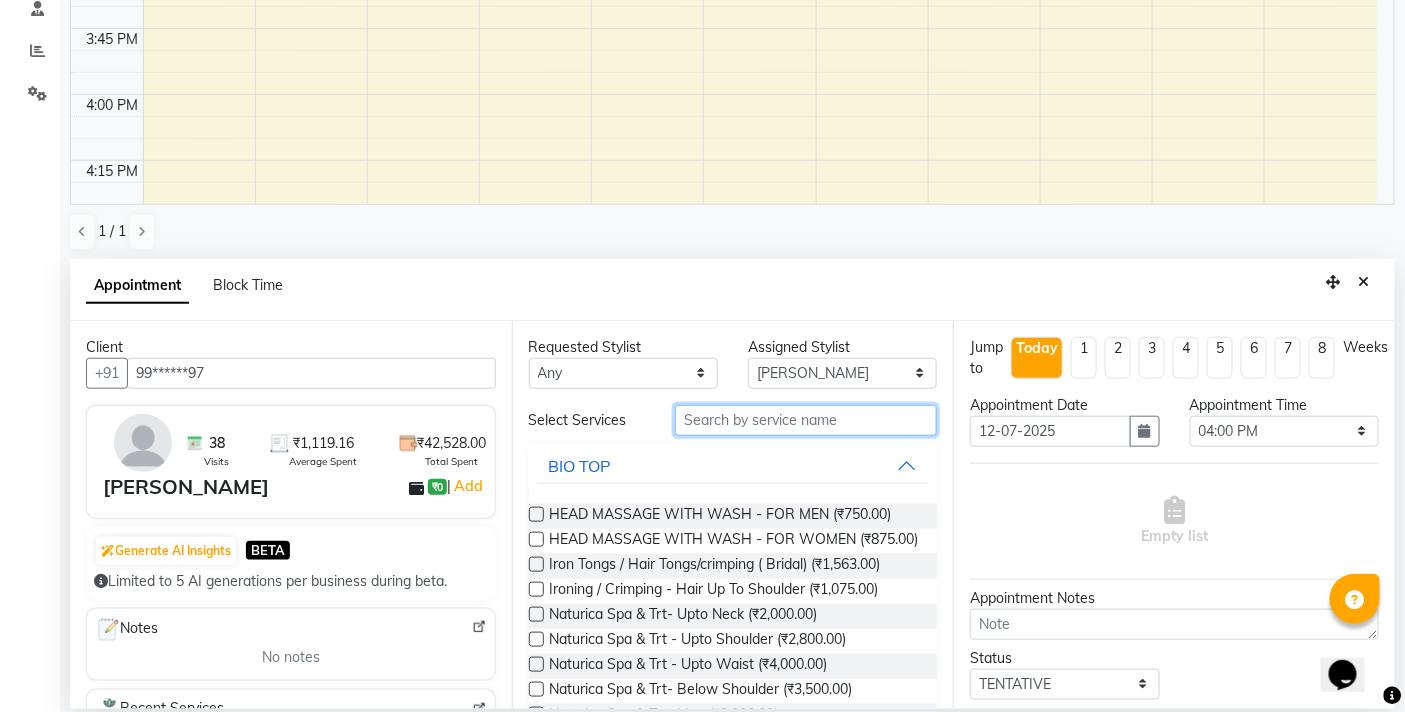 click at bounding box center [806, 420] 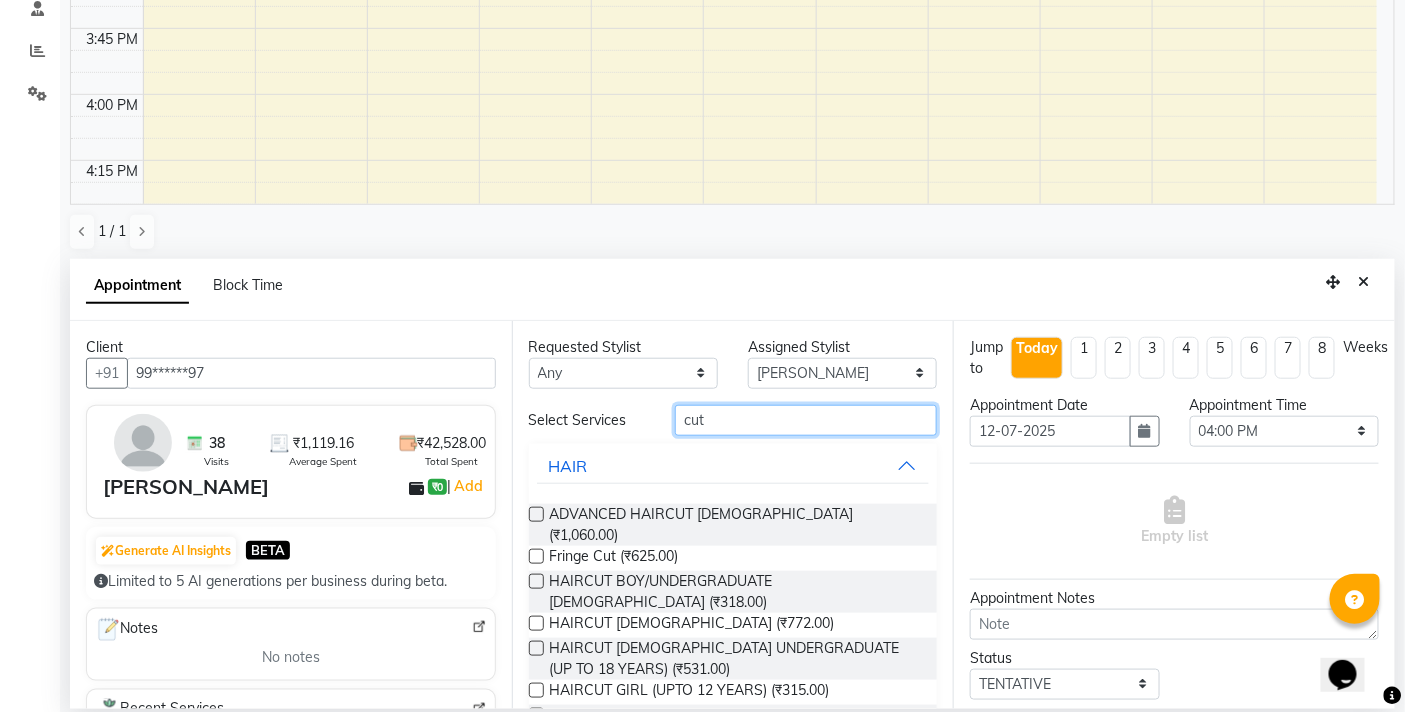 type on "cut" 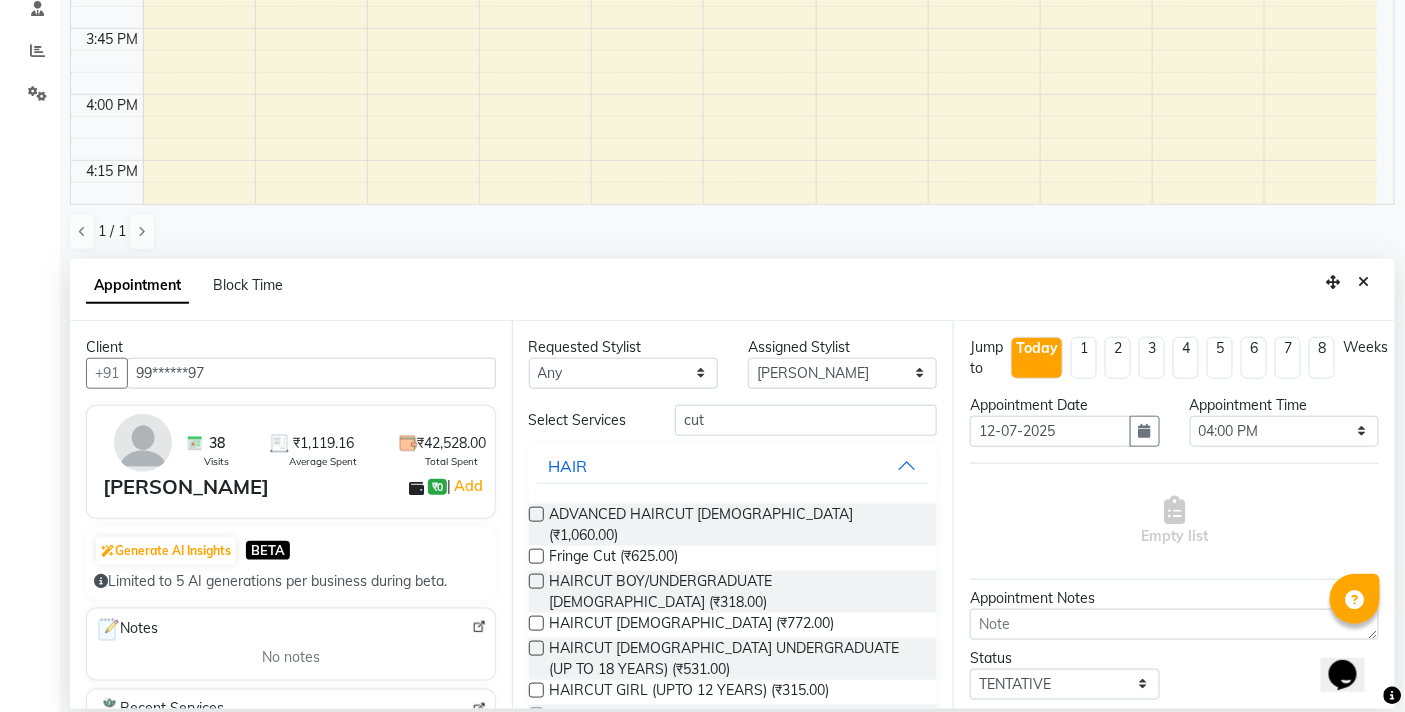 click at bounding box center (536, 715) 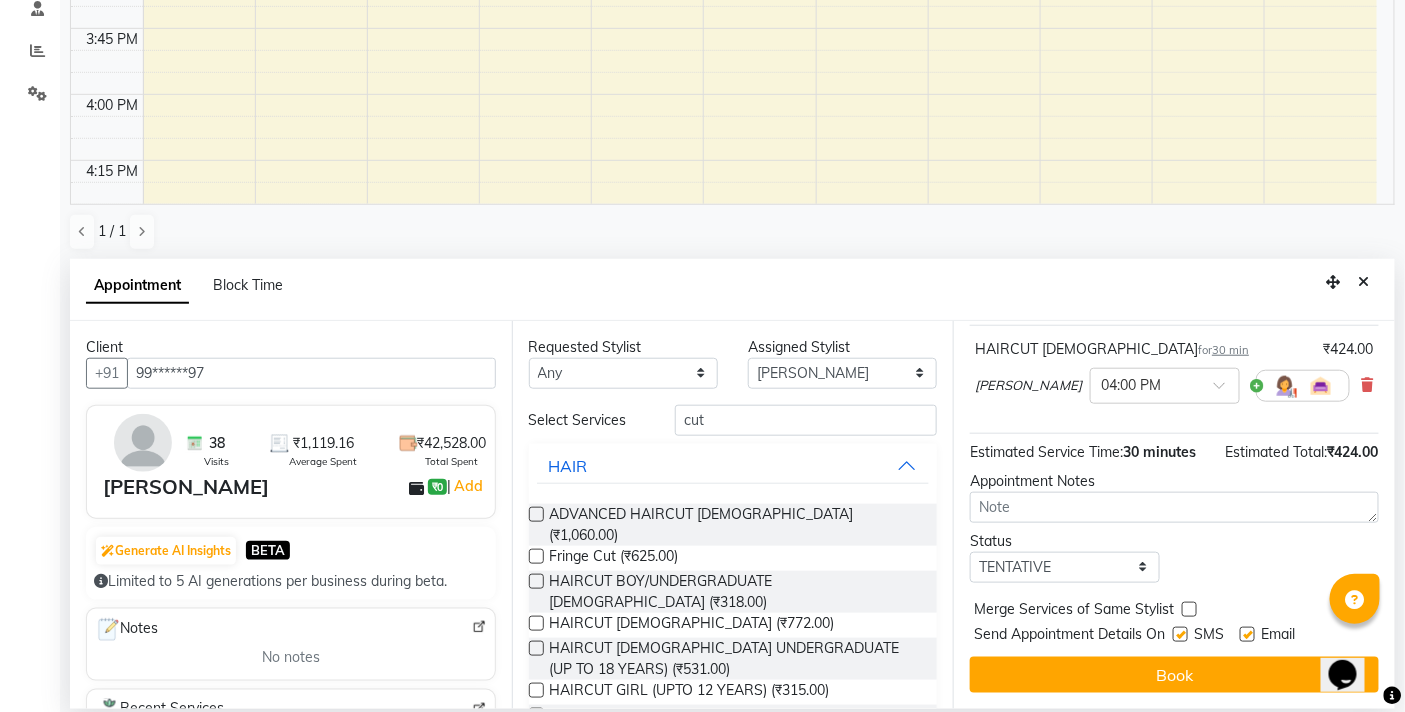 checkbox on "false" 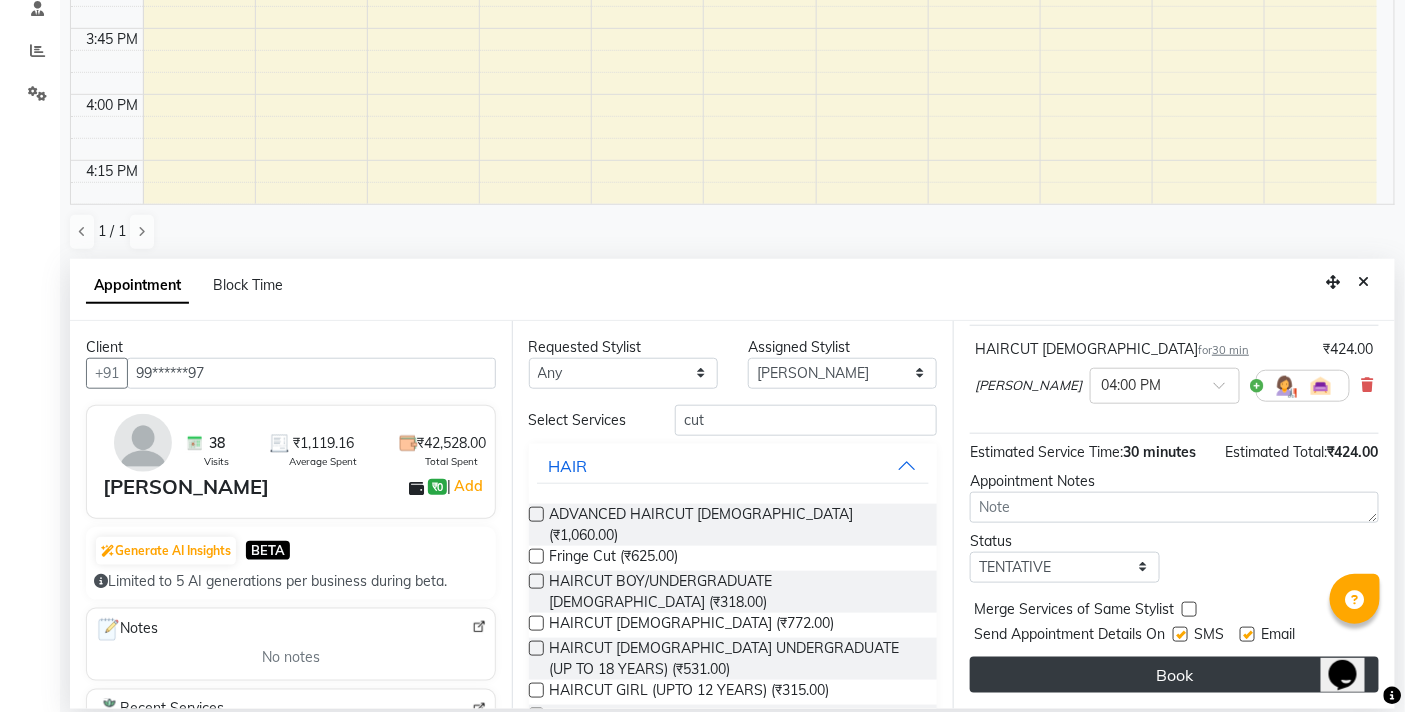 click on "Book" at bounding box center (1174, 675) 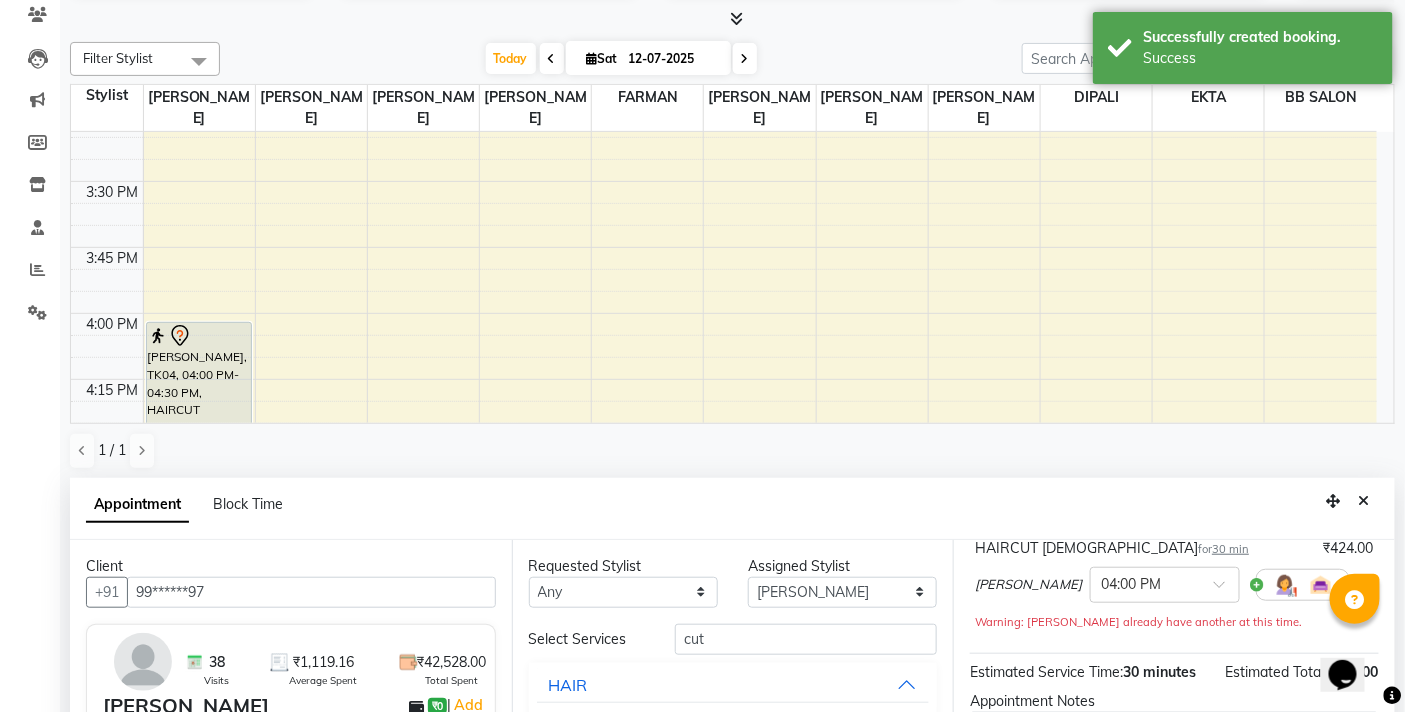 scroll, scrollTop: 0, scrollLeft: 0, axis: both 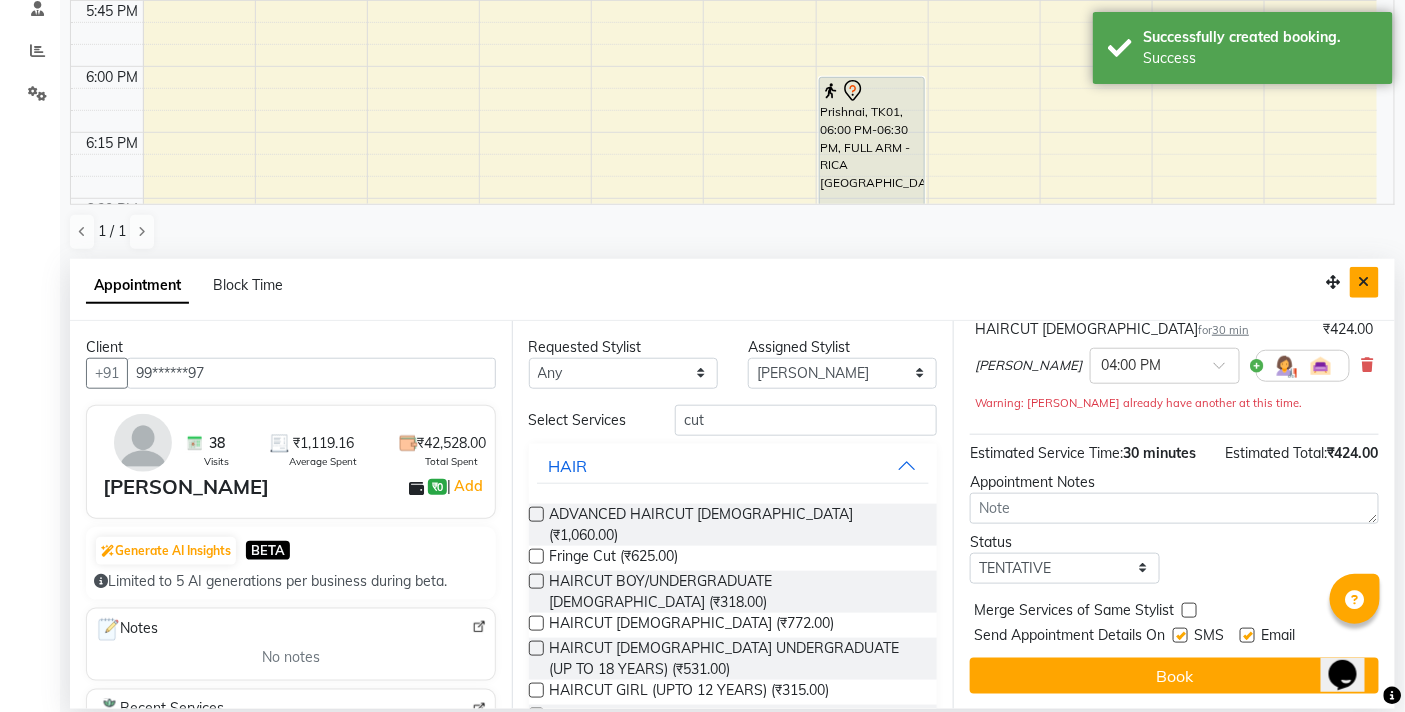 click at bounding box center [1364, 282] 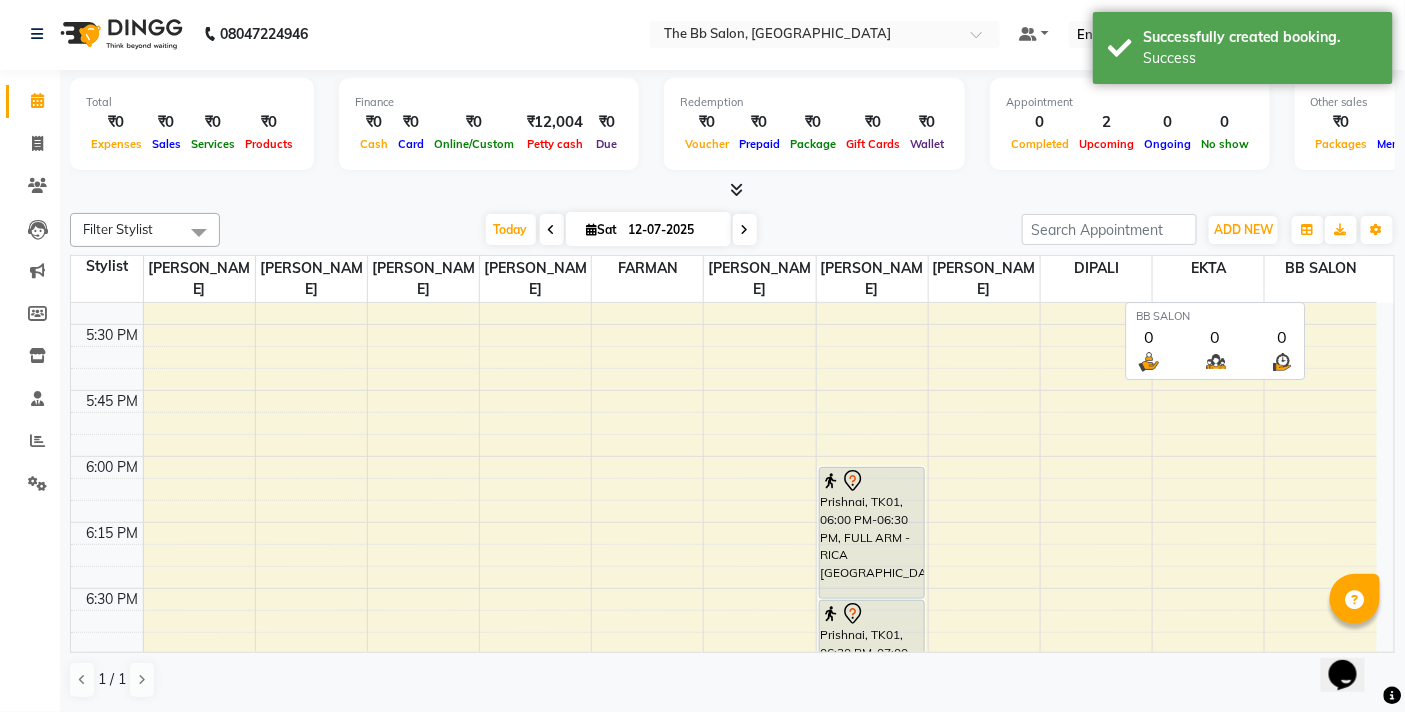 scroll, scrollTop: 1, scrollLeft: 0, axis: vertical 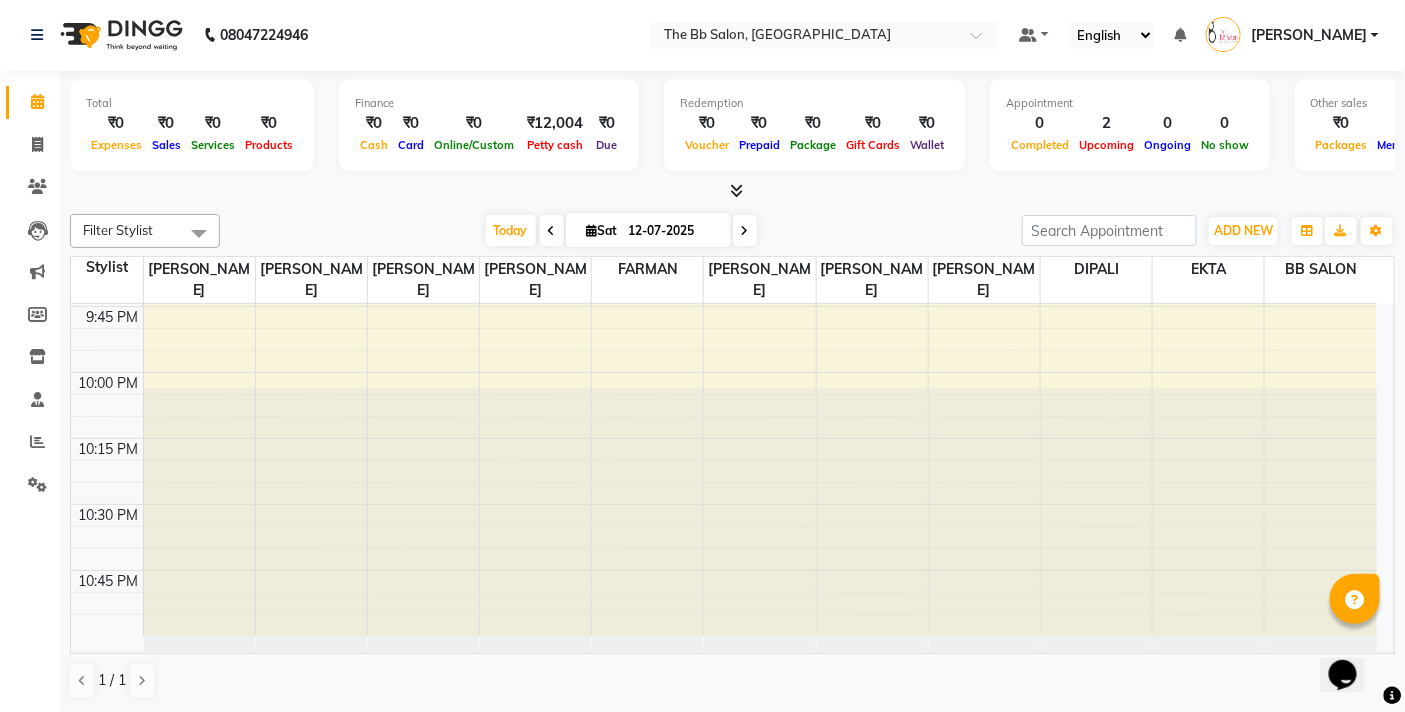click at bounding box center (552, 231) 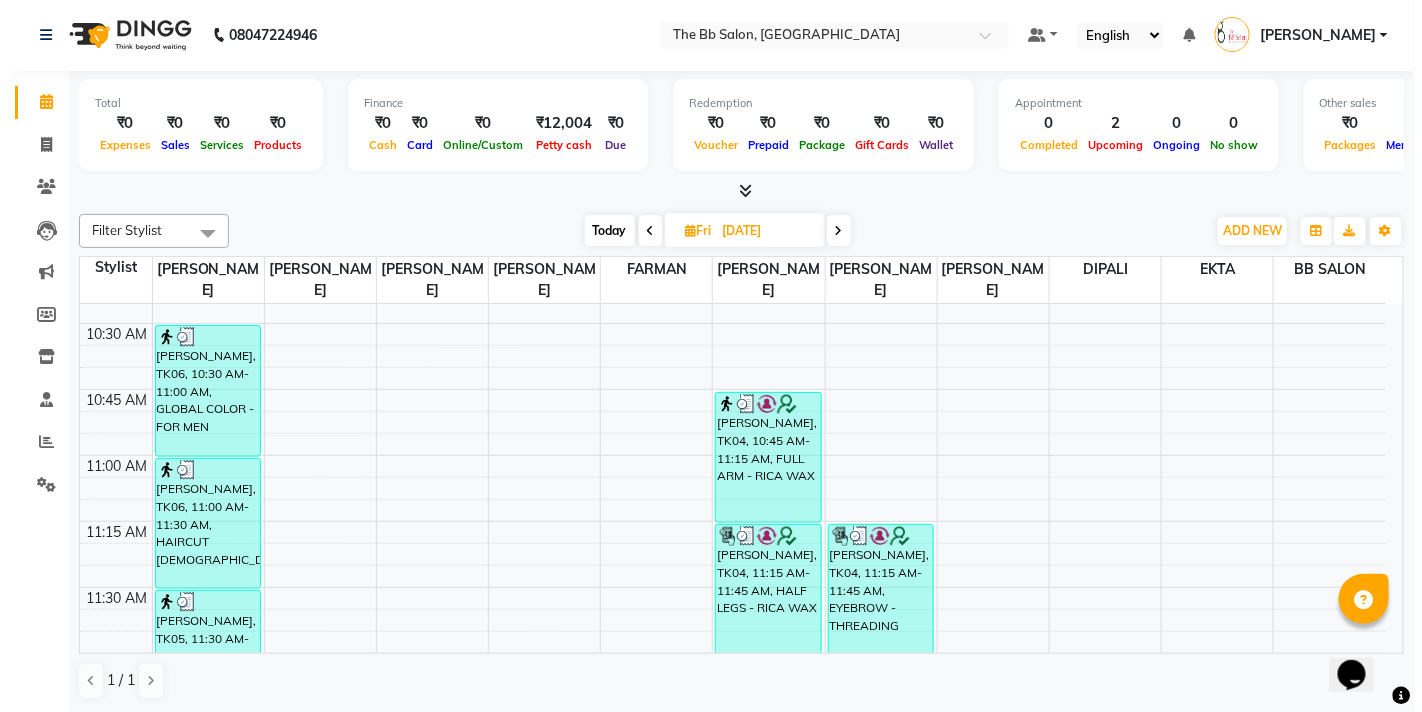 scroll, scrollTop: 598, scrollLeft: 0, axis: vertical 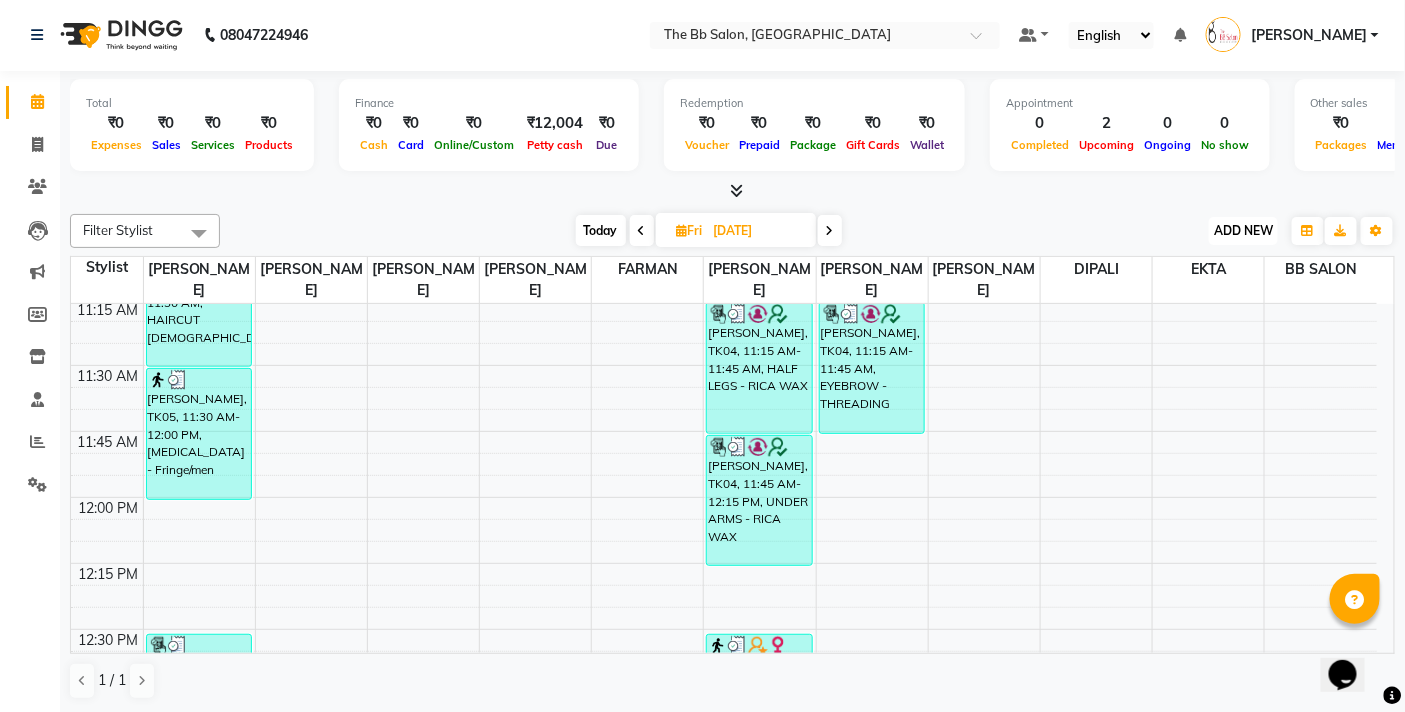 click on "ADD NEW" at bounding box center (1243, 230) 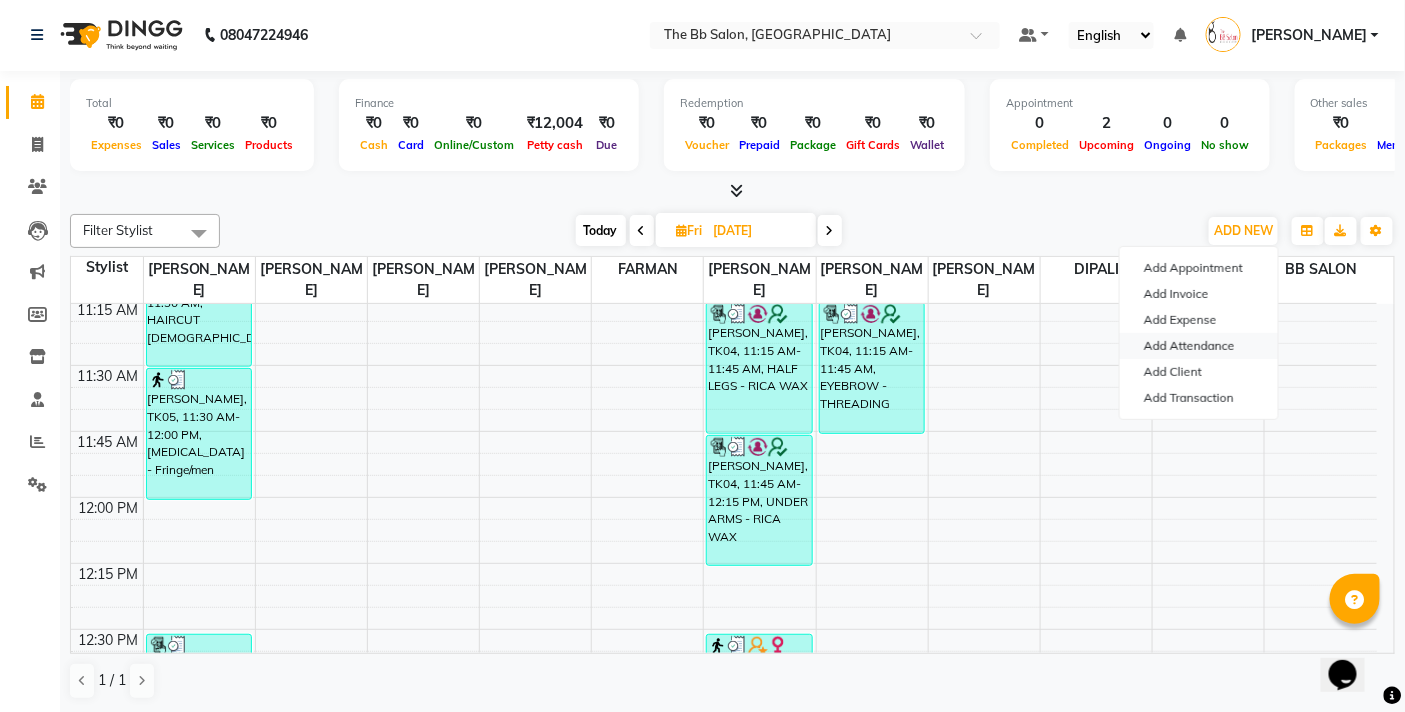 click on "Add Attendance" at bounding box center (1199, 346) 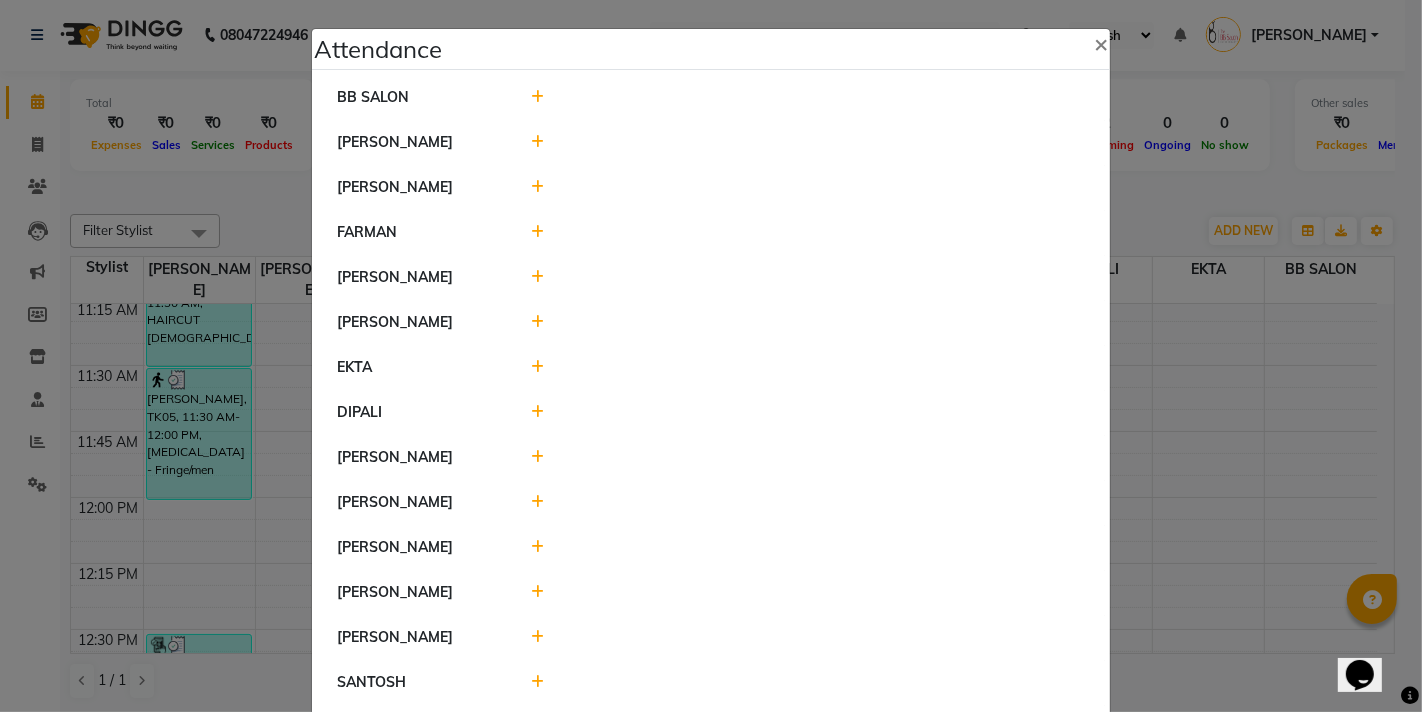 click 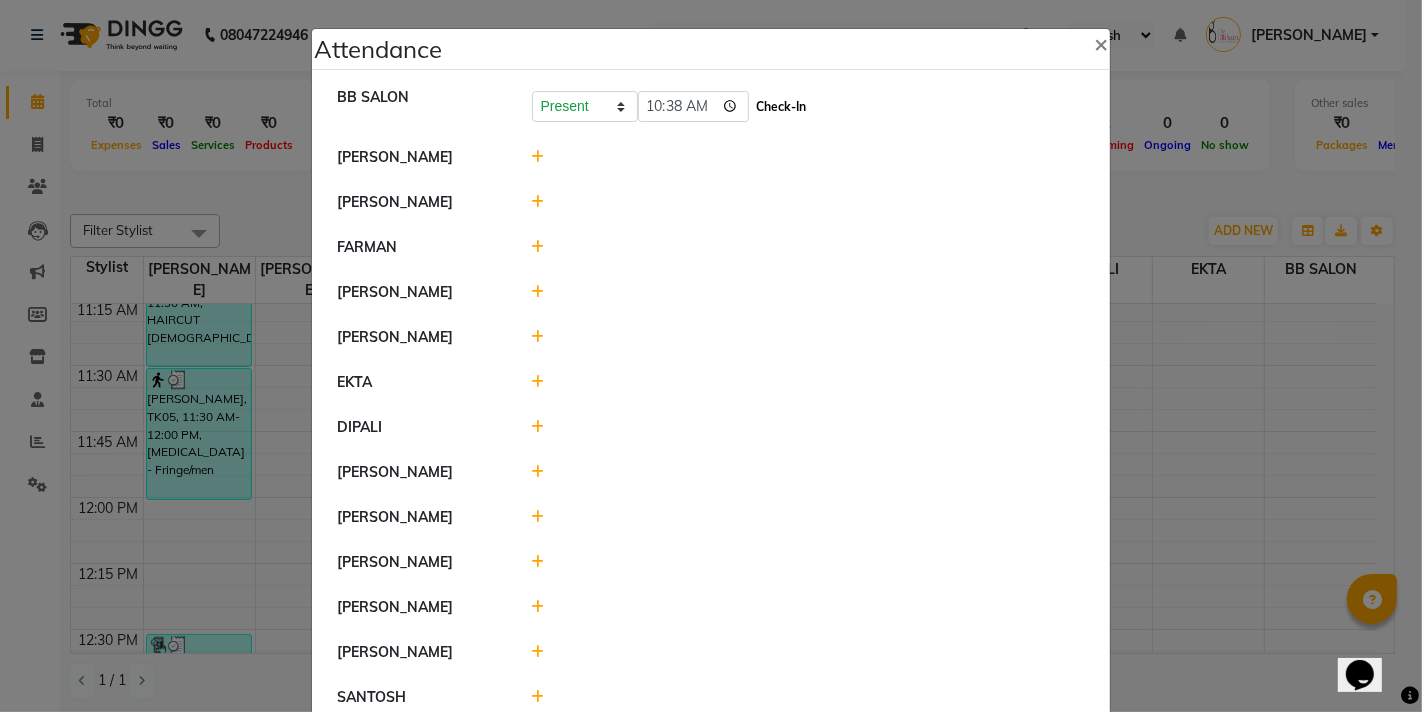 click on "Check-In" 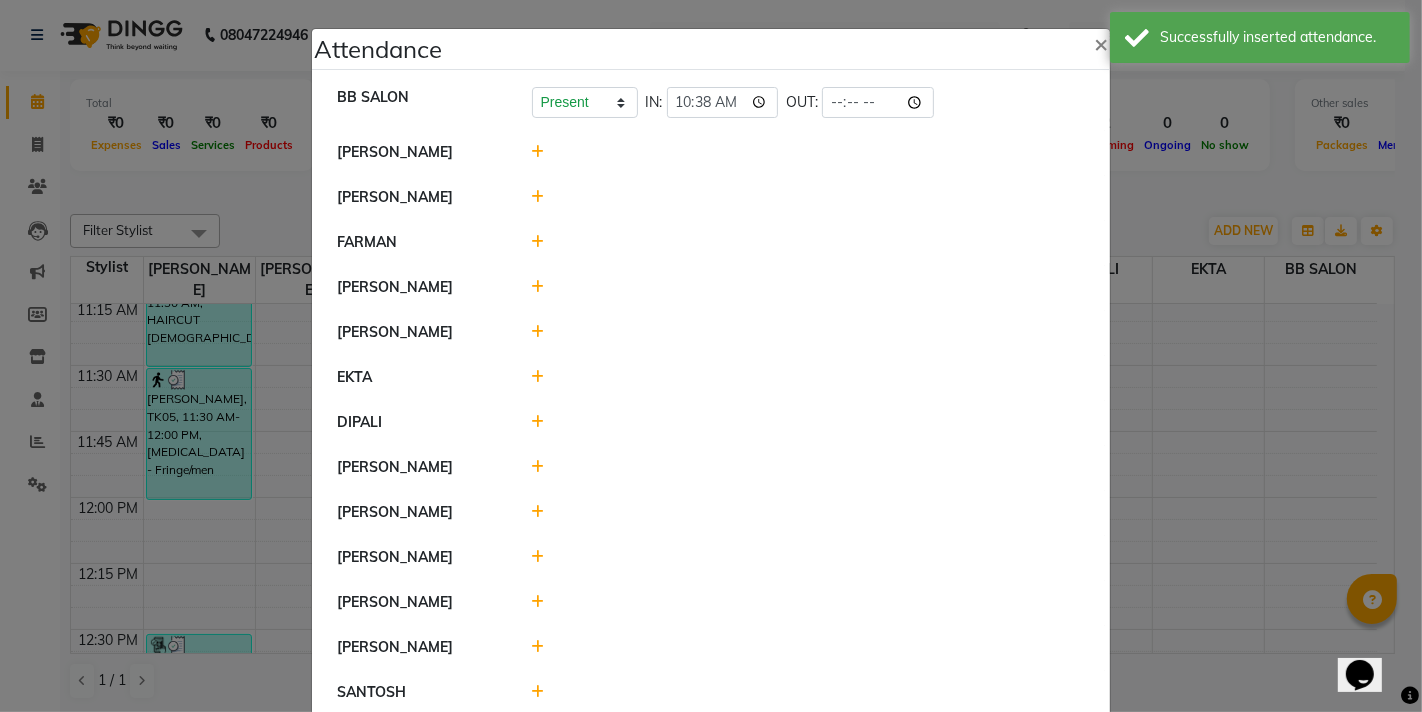 click 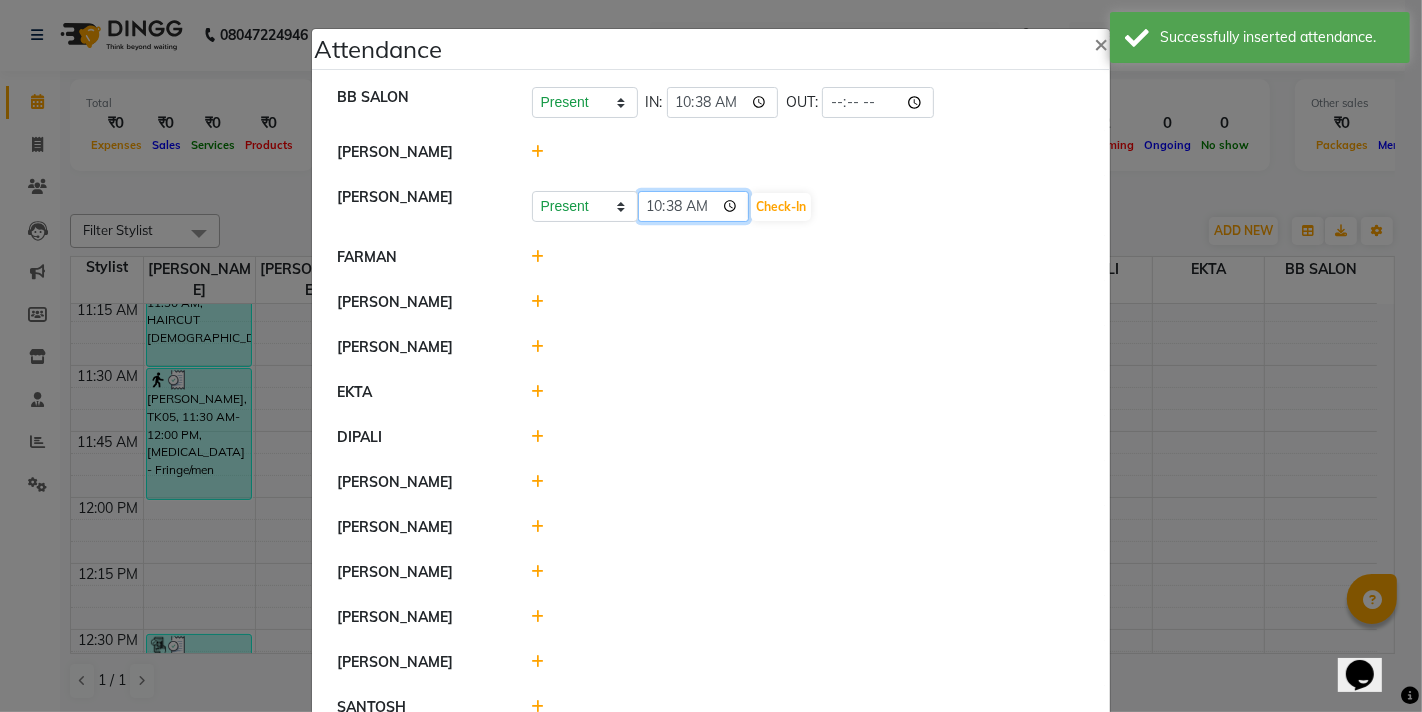 click on "10:38" 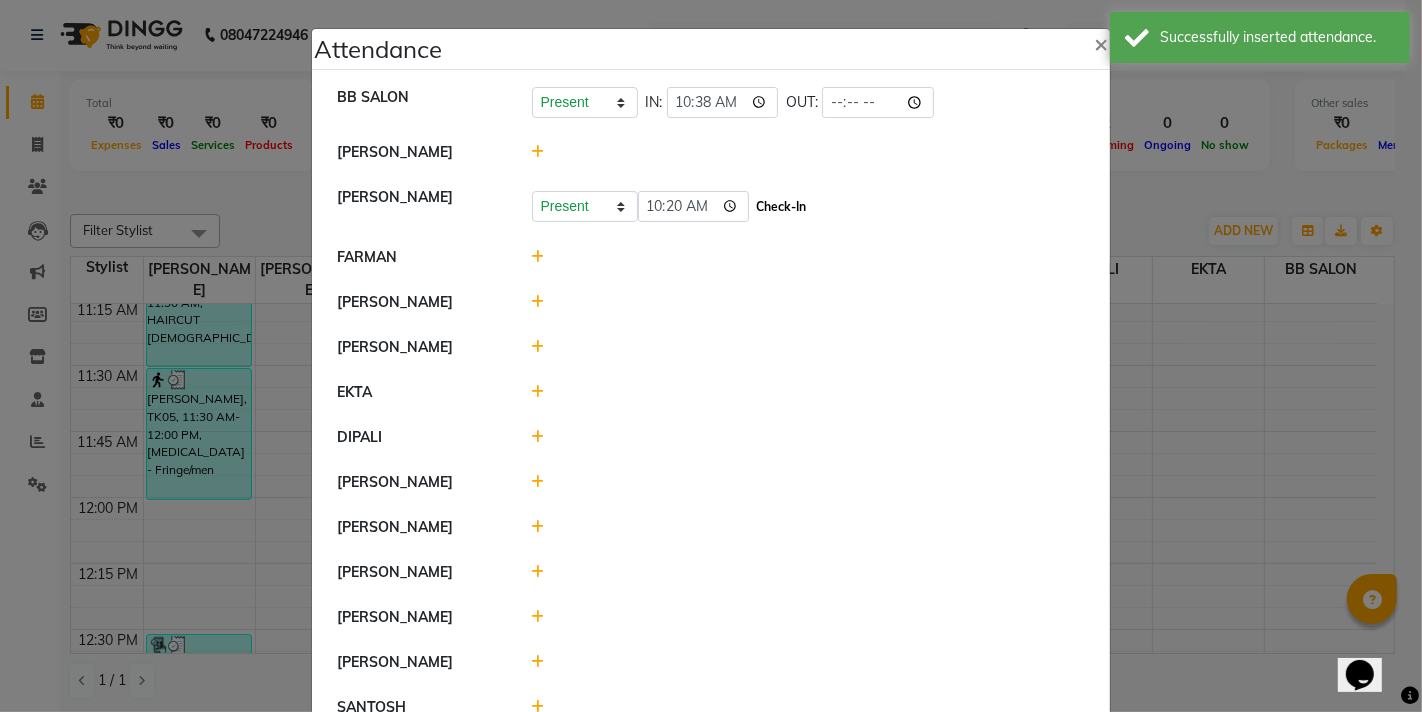 type on "10:20" 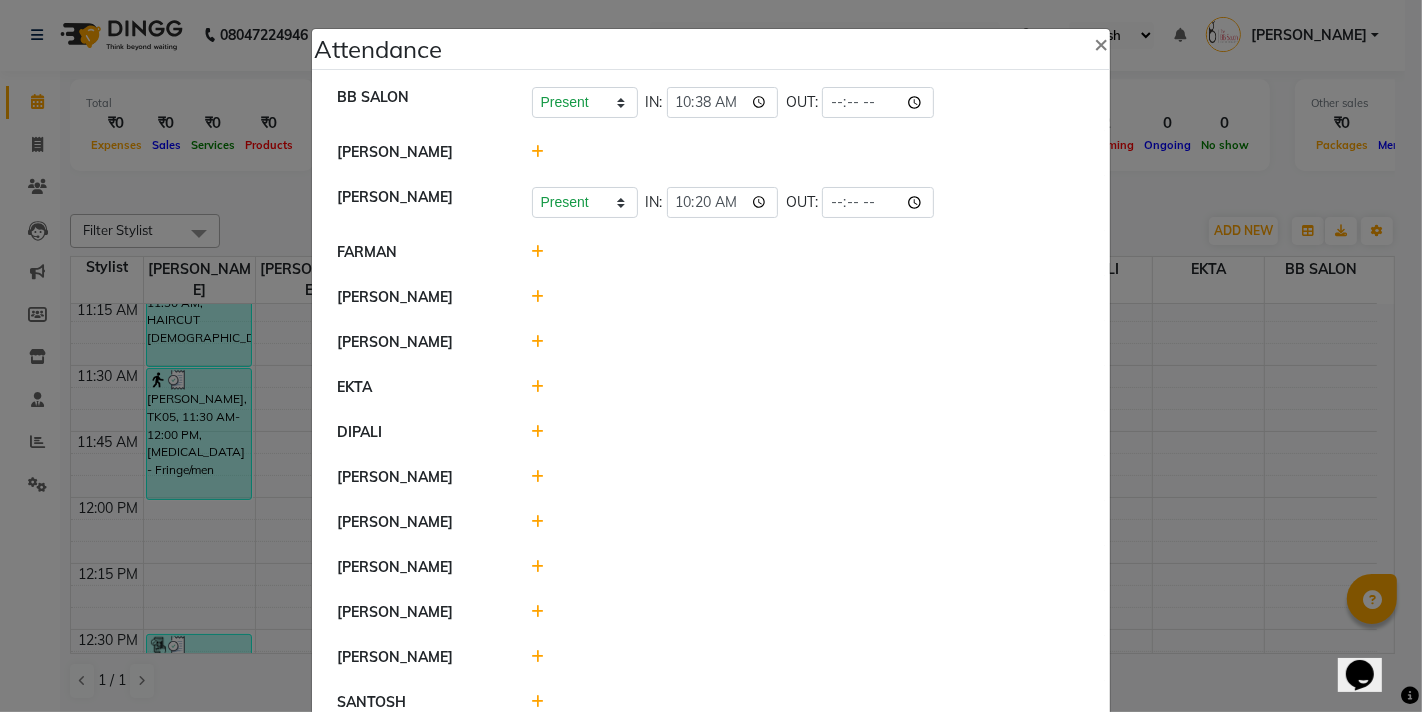 click 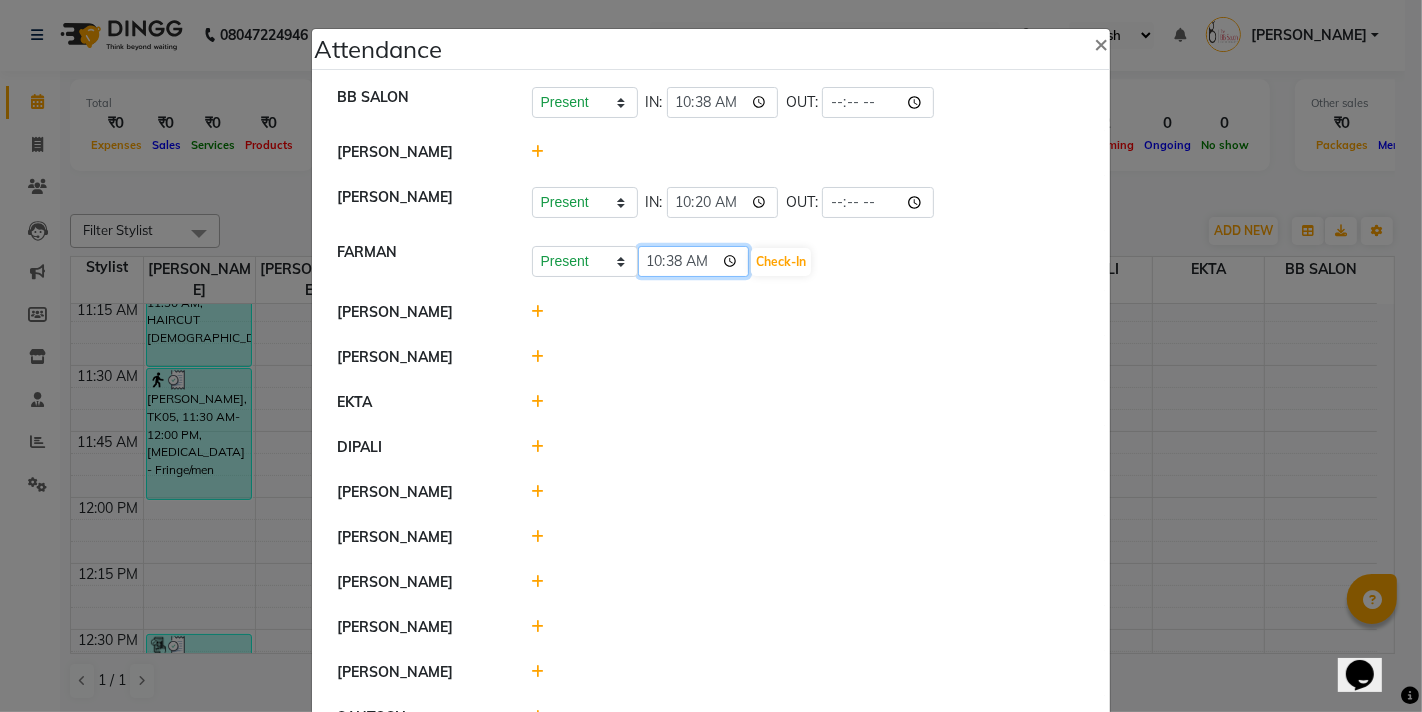 click on "10:38" 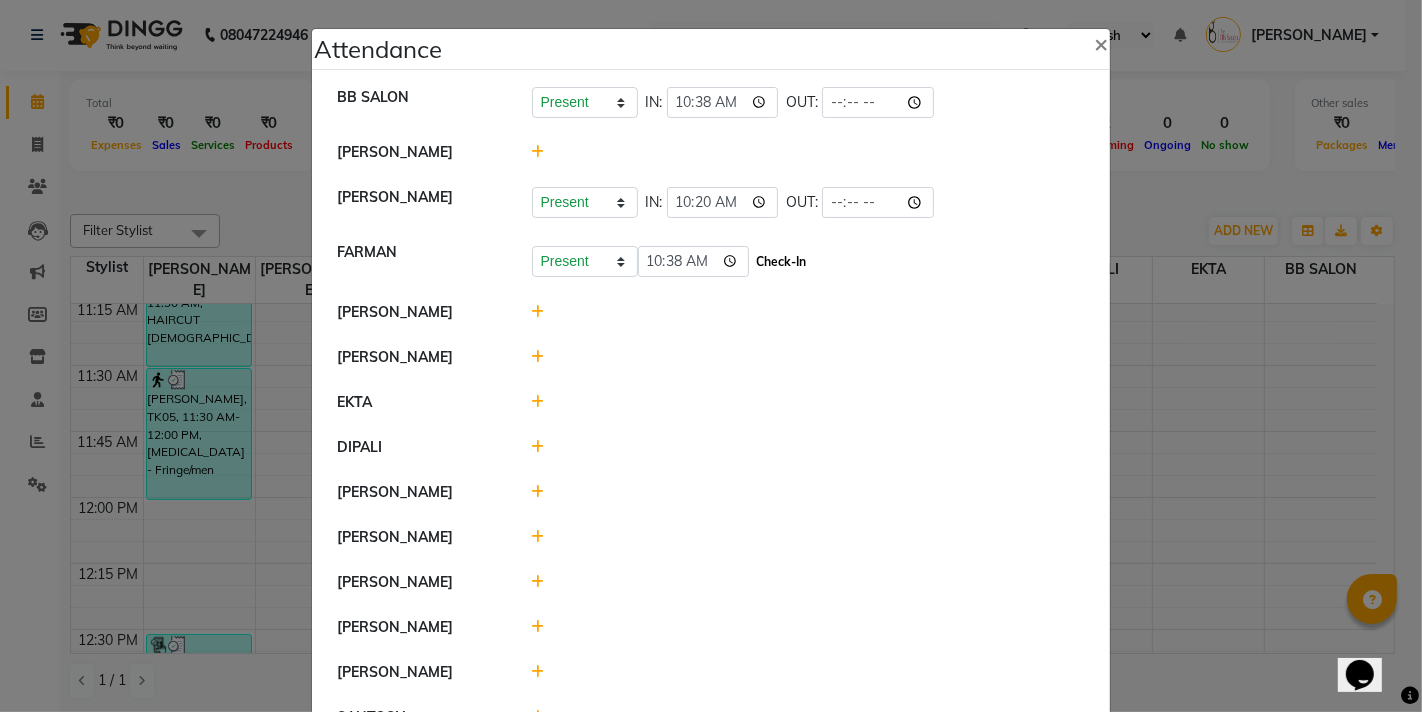 click on "Check-In" 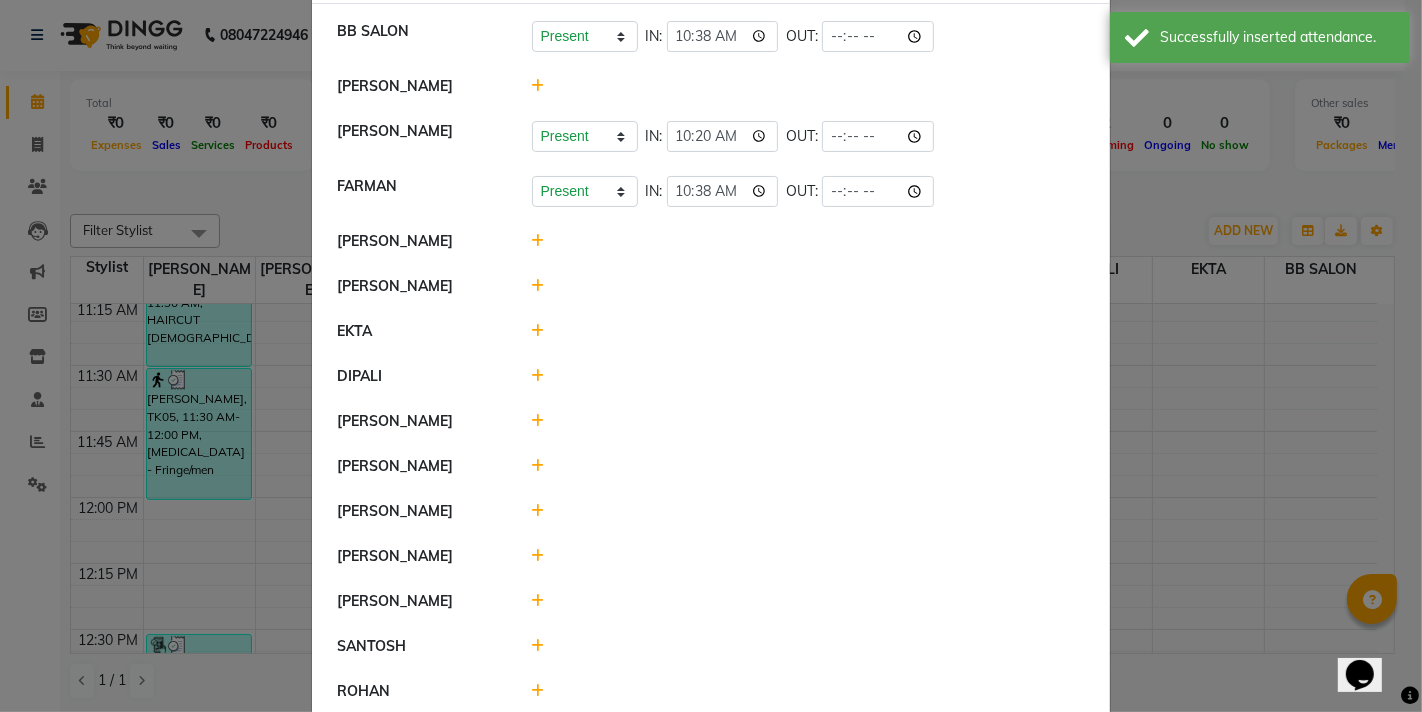scroll, scrollTop: 193, scrollLeft: 0, axis: vertical 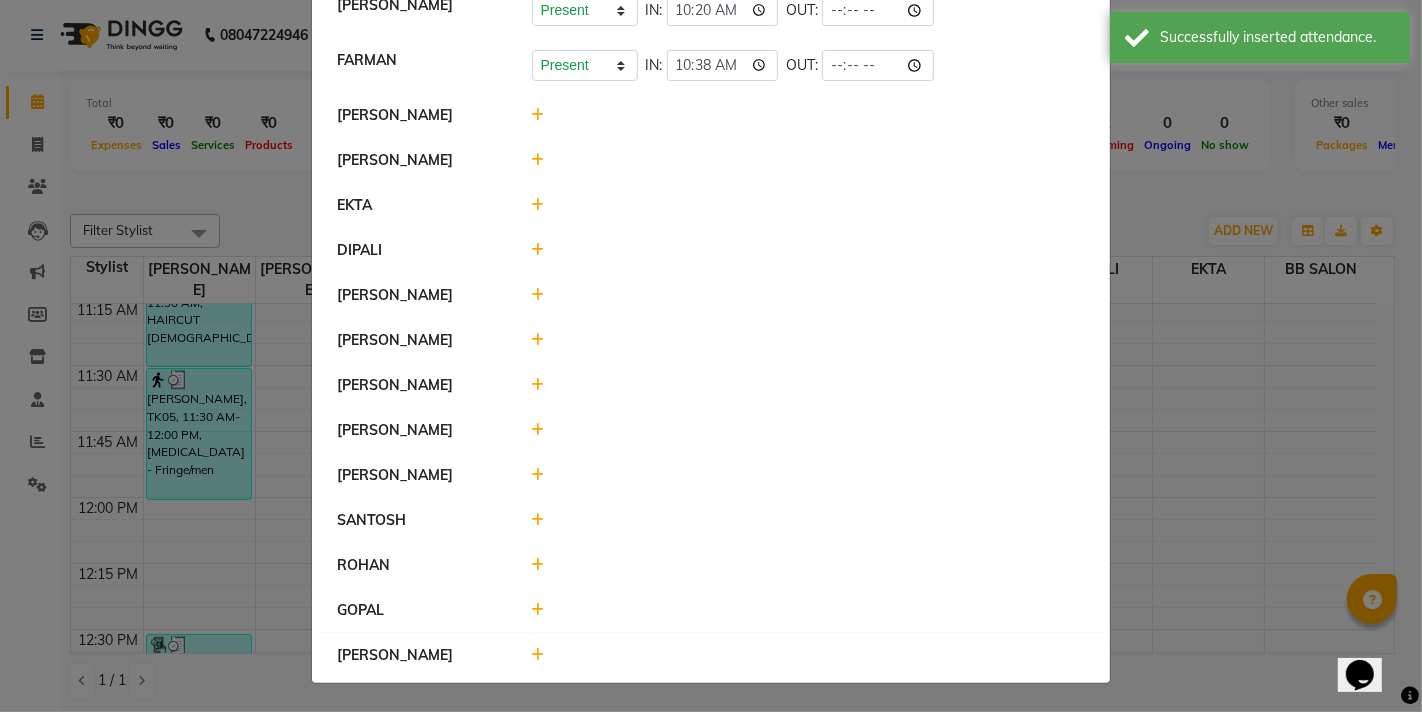 click 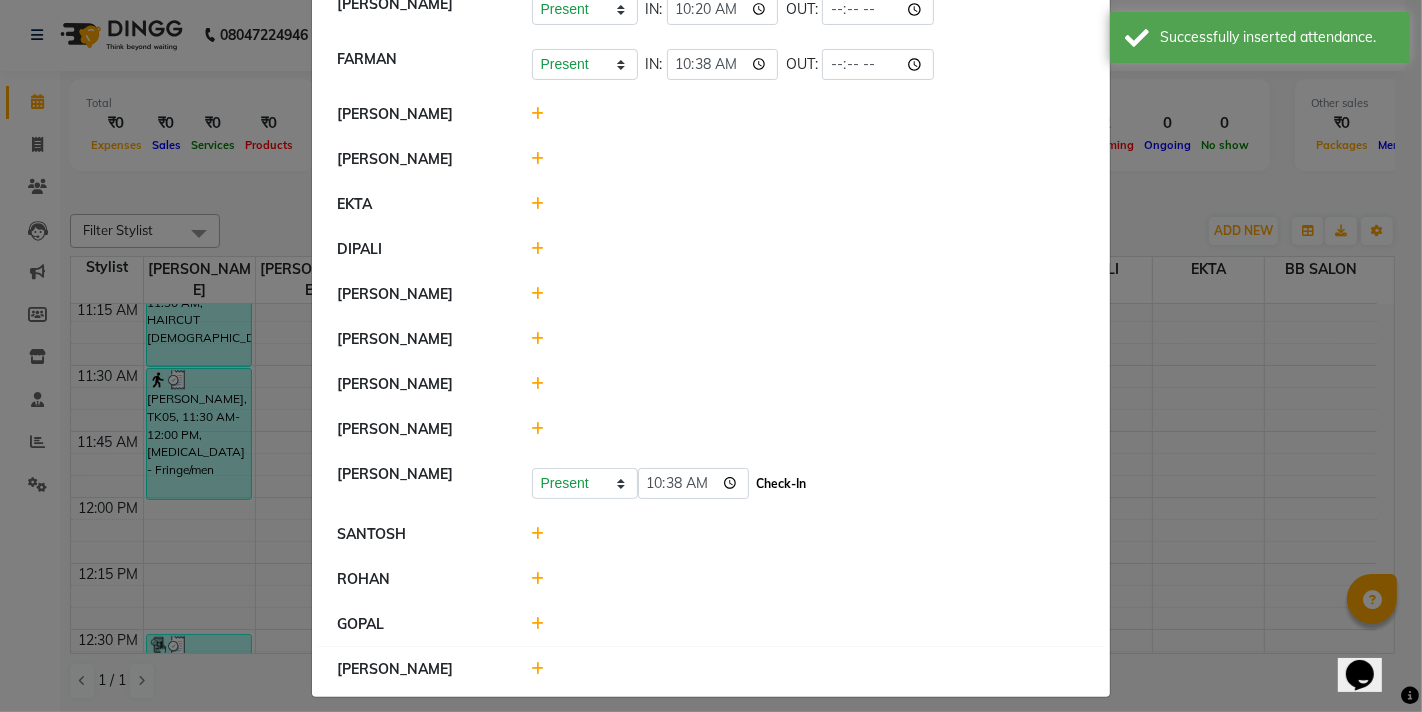 click on "Check-In" 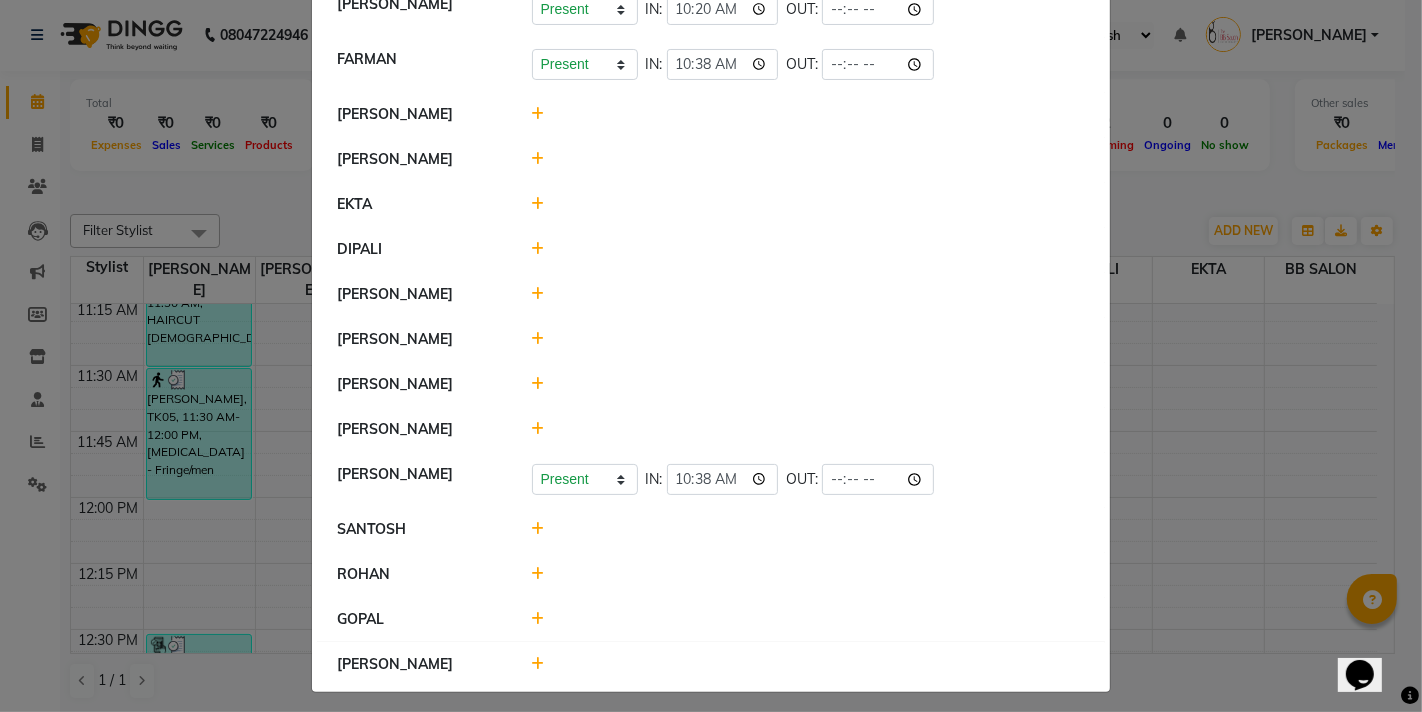 click 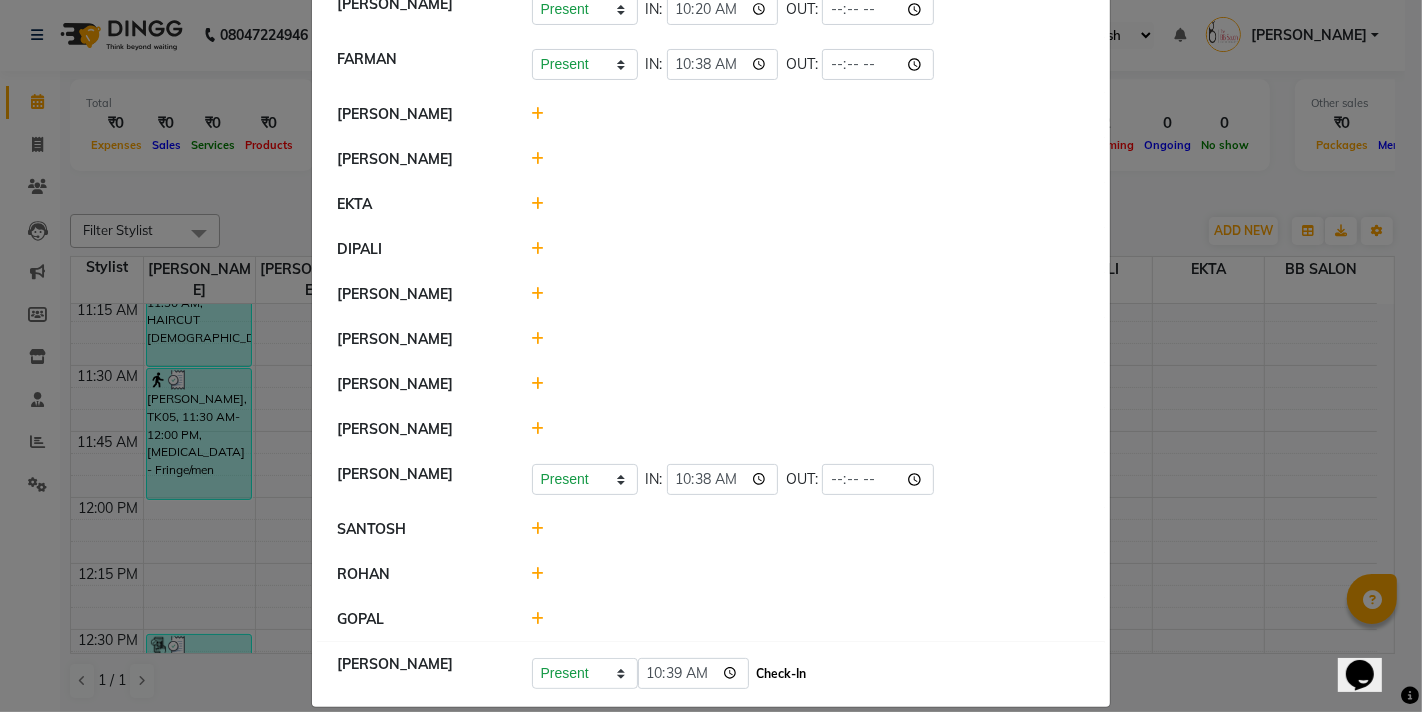 click on "Check-In" 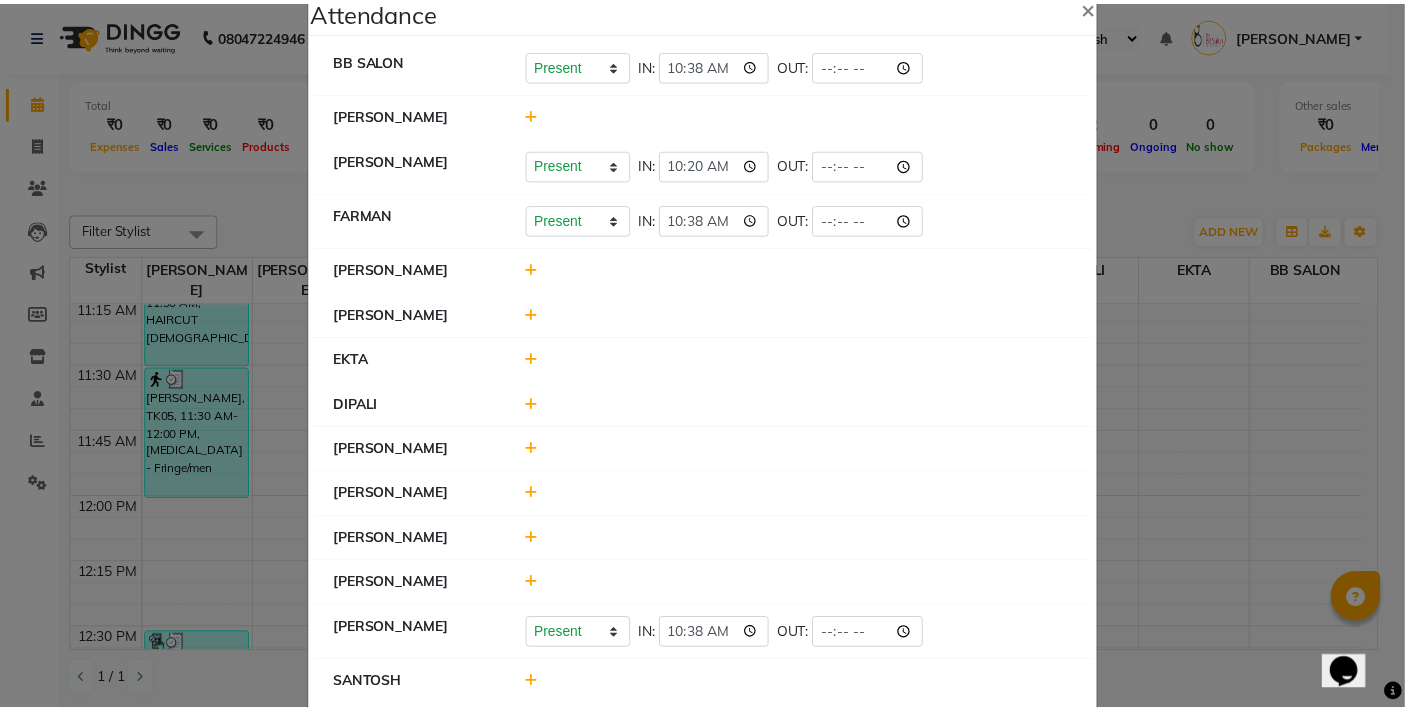 scroll, scrollTop: 0, scrollLeft: 0, axis: both 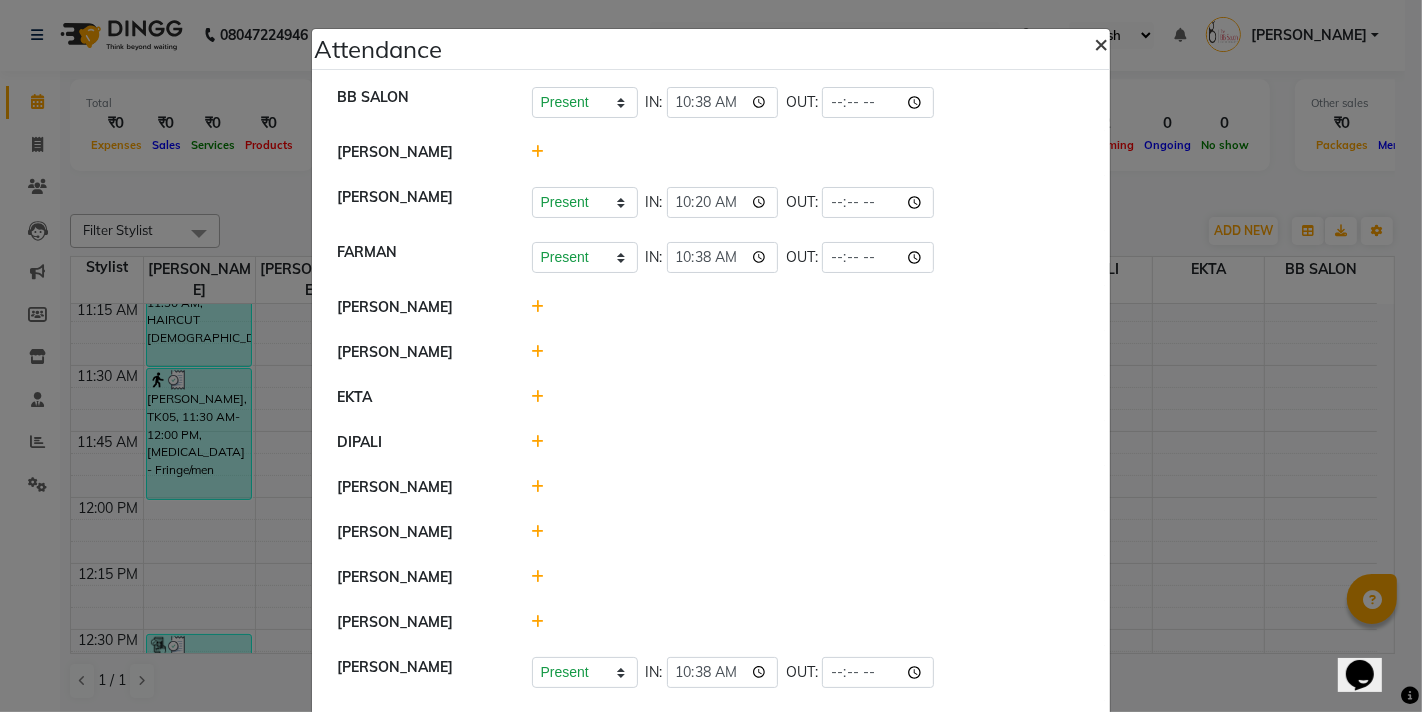 click on "×" 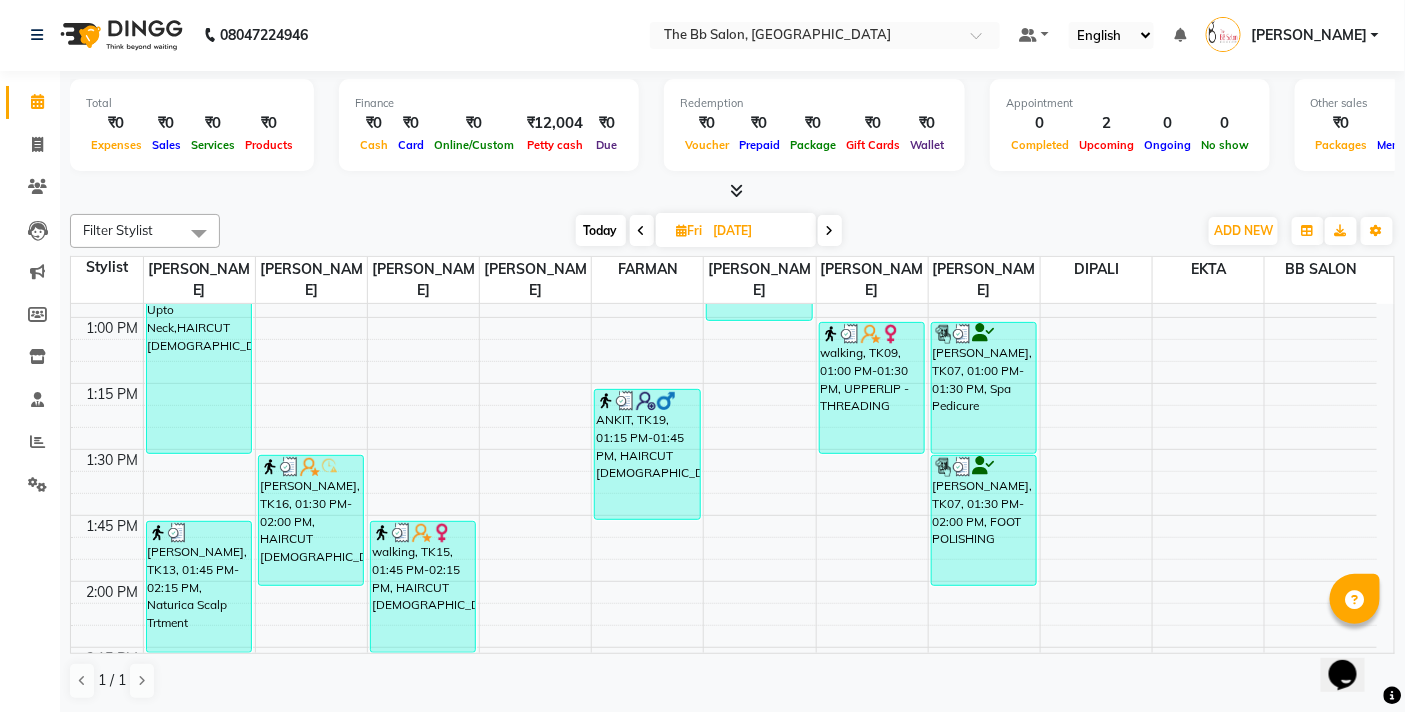 scroll, scrollTop: 1043, scrollLeft: 0, axis: vertical 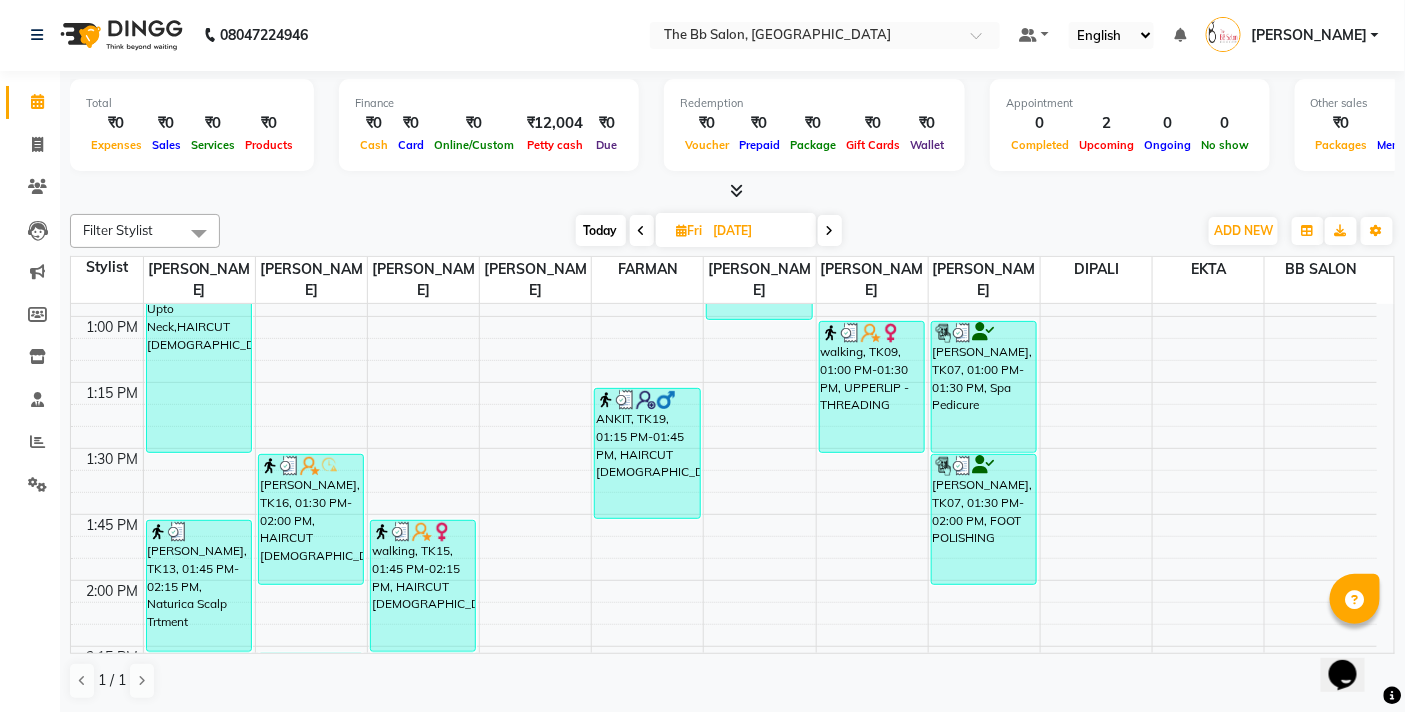 click at bounding box center (830, 230) 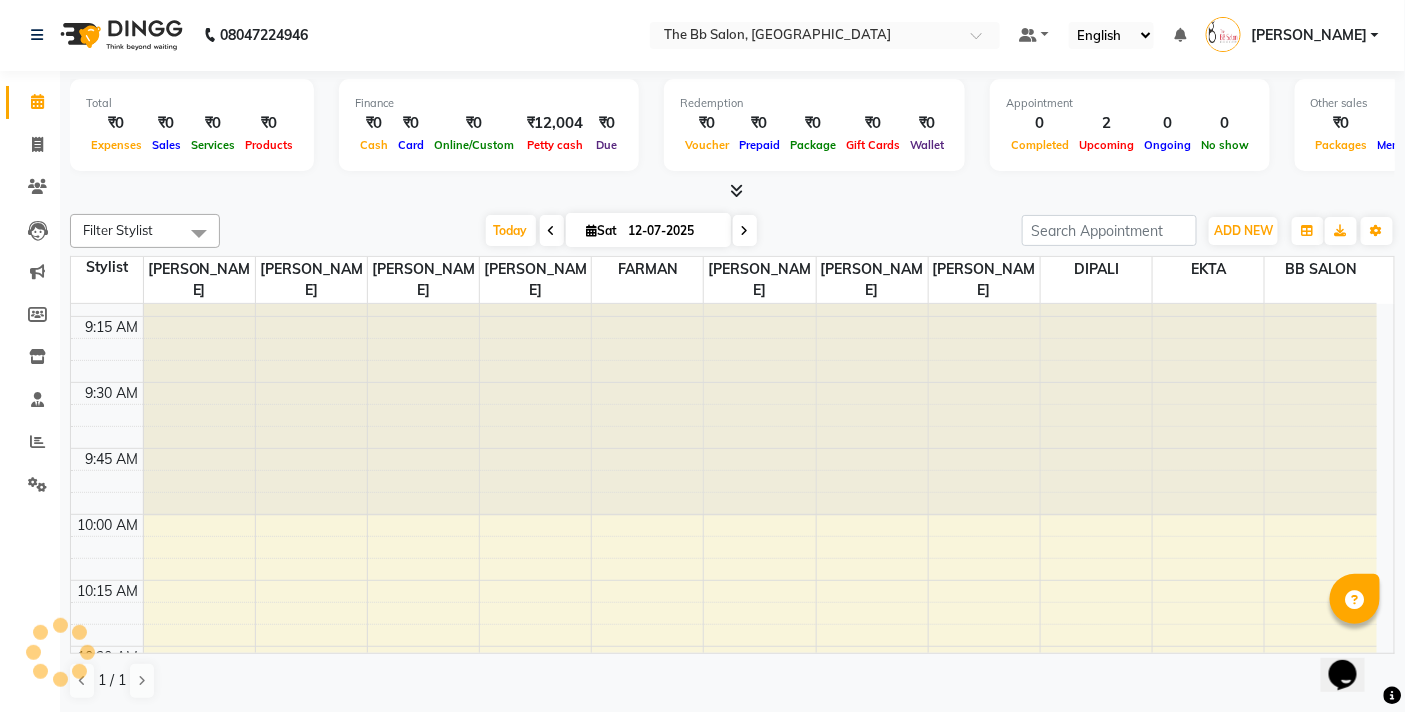scroll, scrollTop: 0, scrollLeft: 0, axis: both 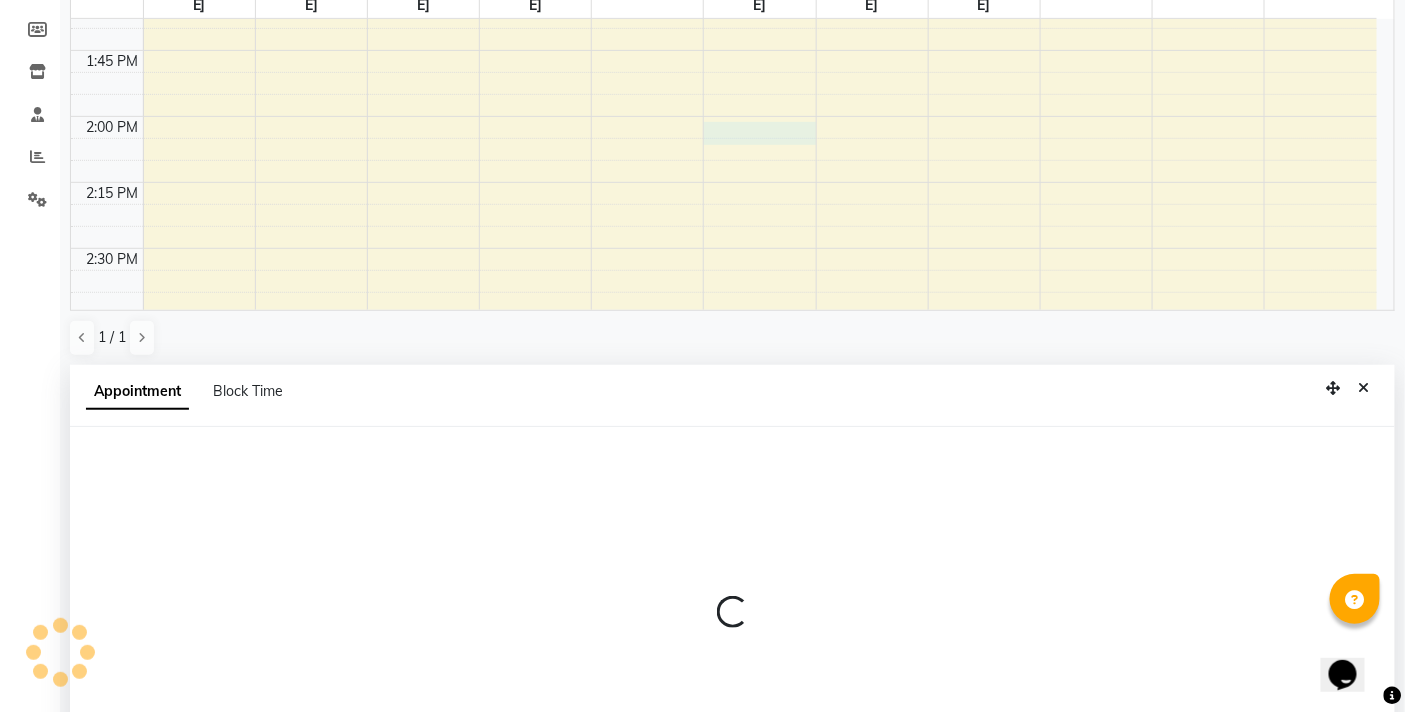 select on "83516" 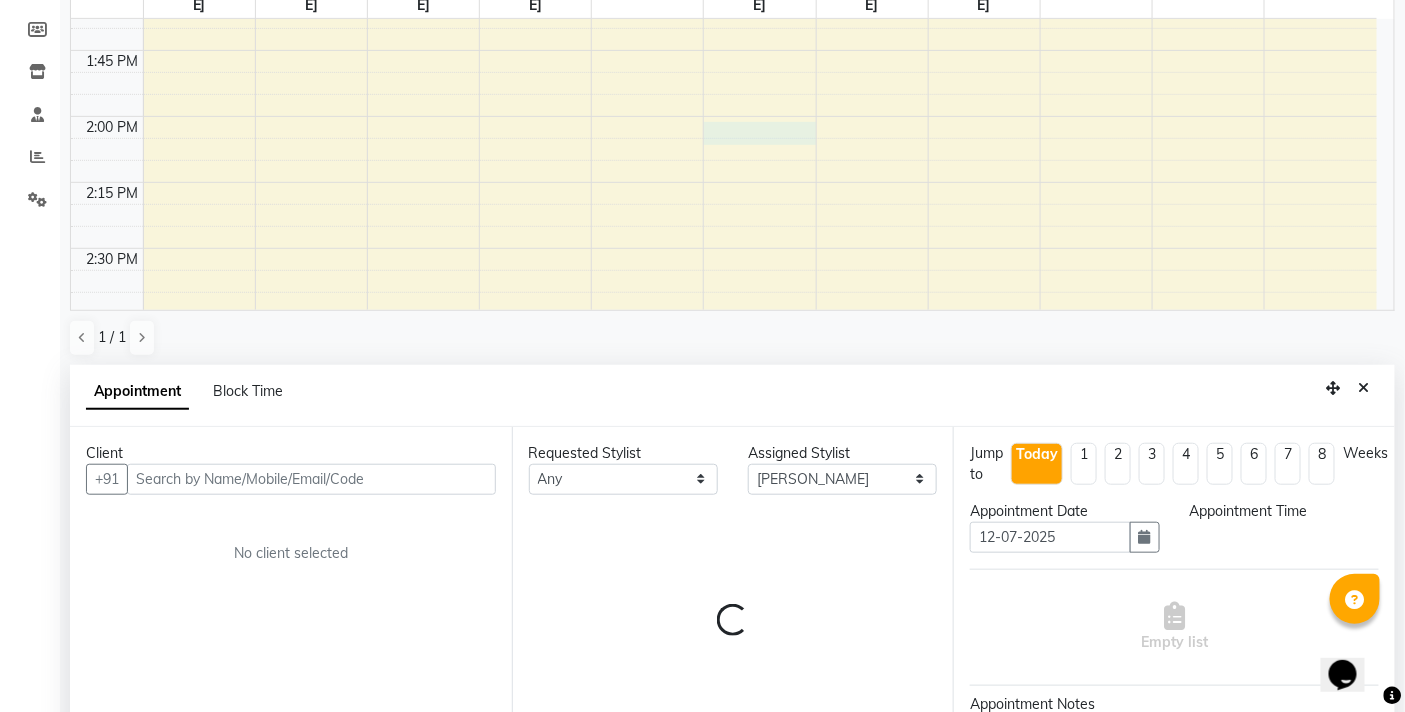 scroll, scrollTop: 392, scrollLeft: 0, axis: vertical 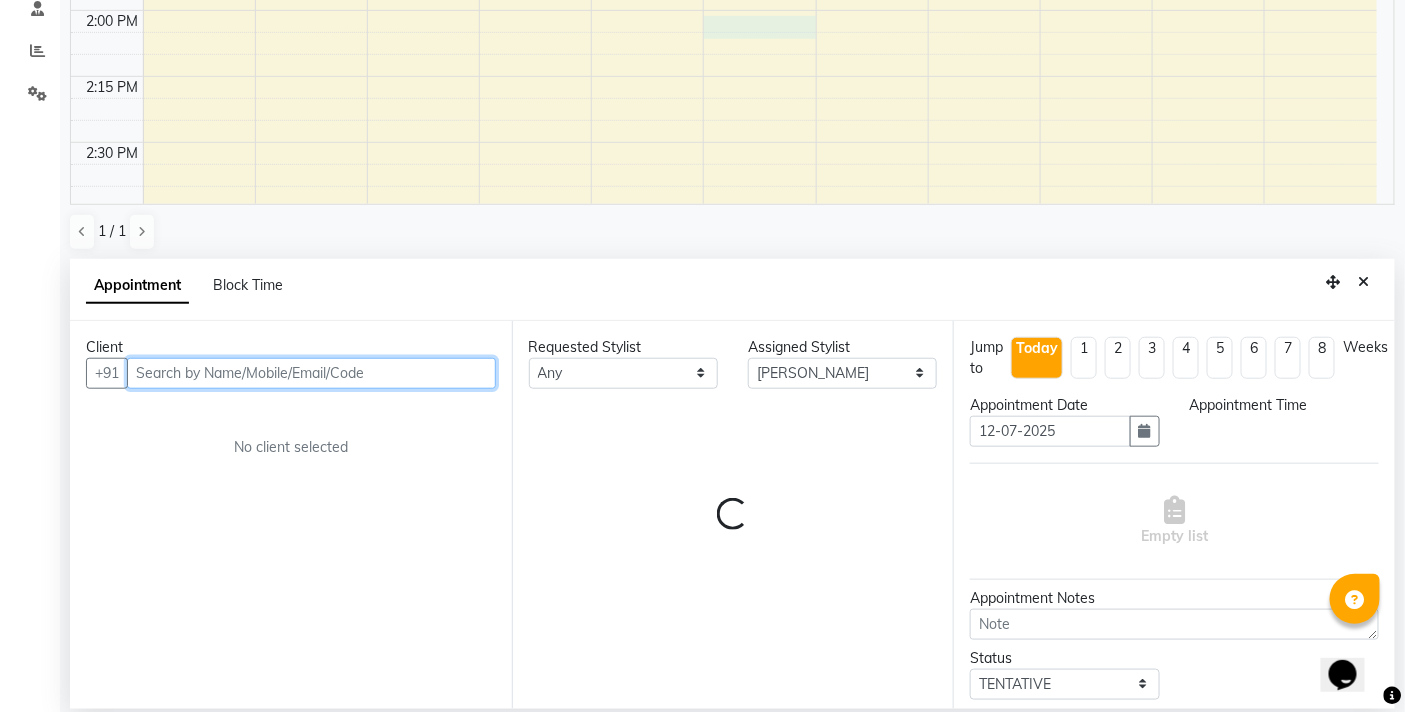 select on "840" 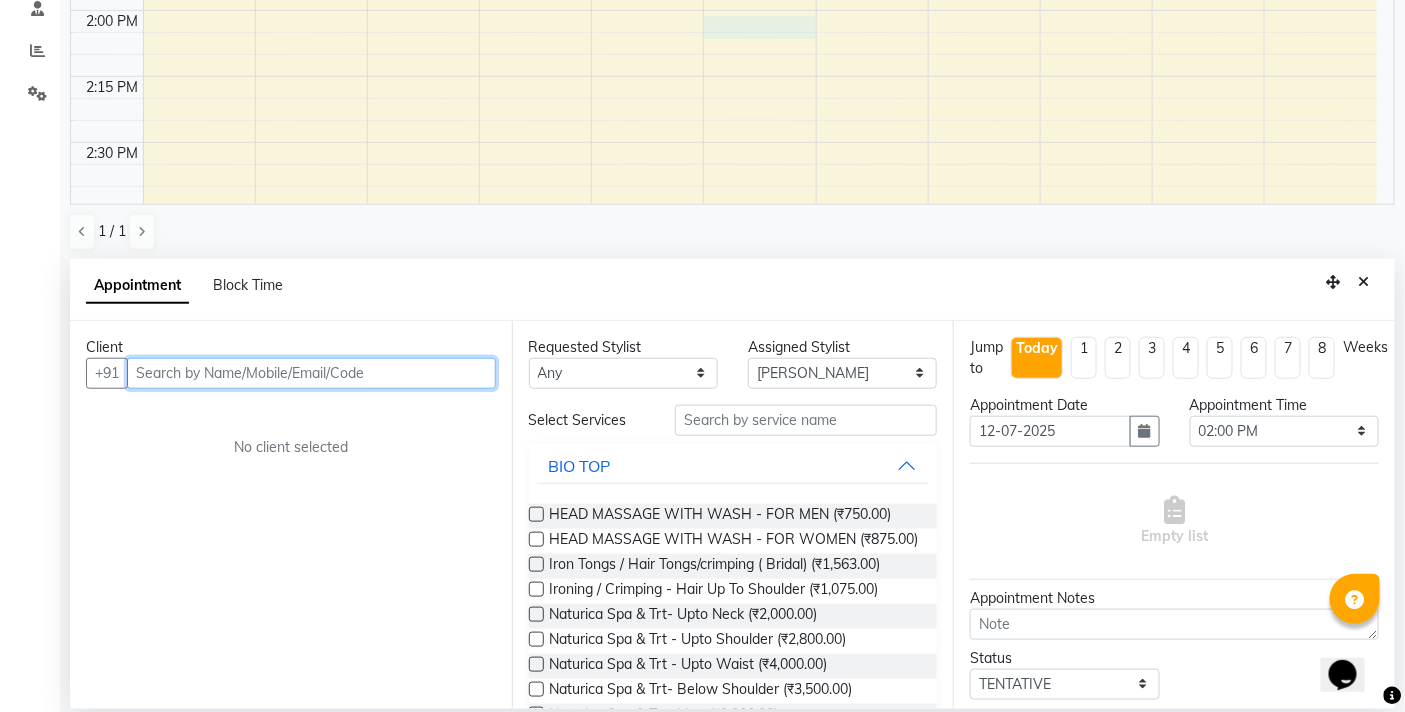click at bounding box center [311, 373] 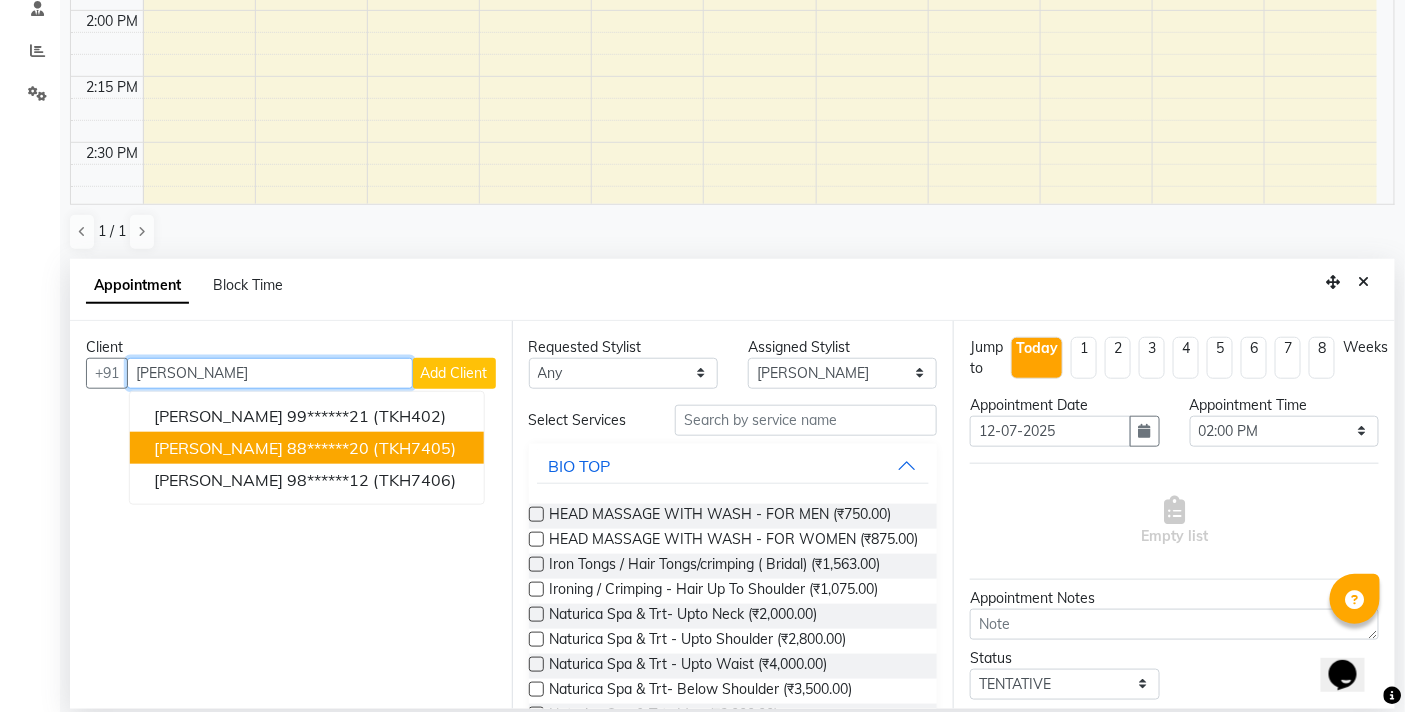 click on "(TKH7405)" at bounding box center [414, 448] 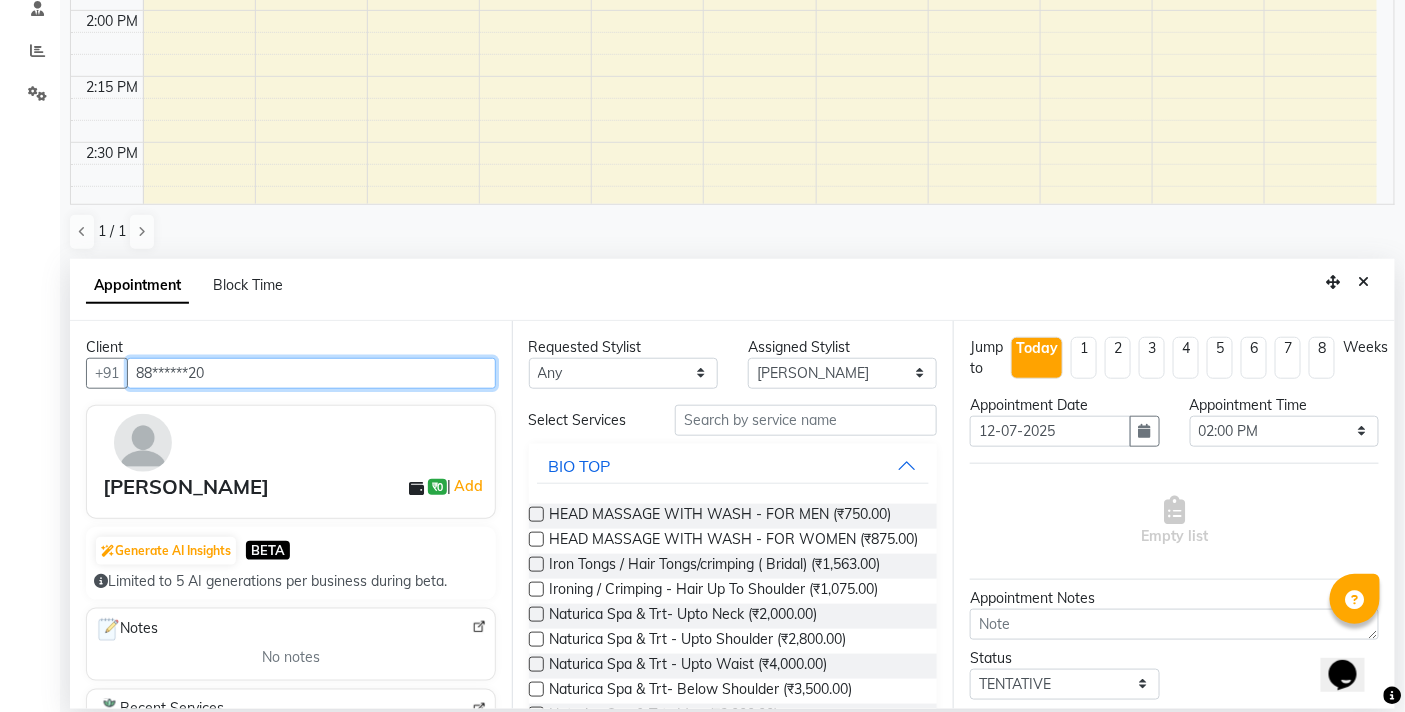 click on "88******20" at bounding box center [311, 373] 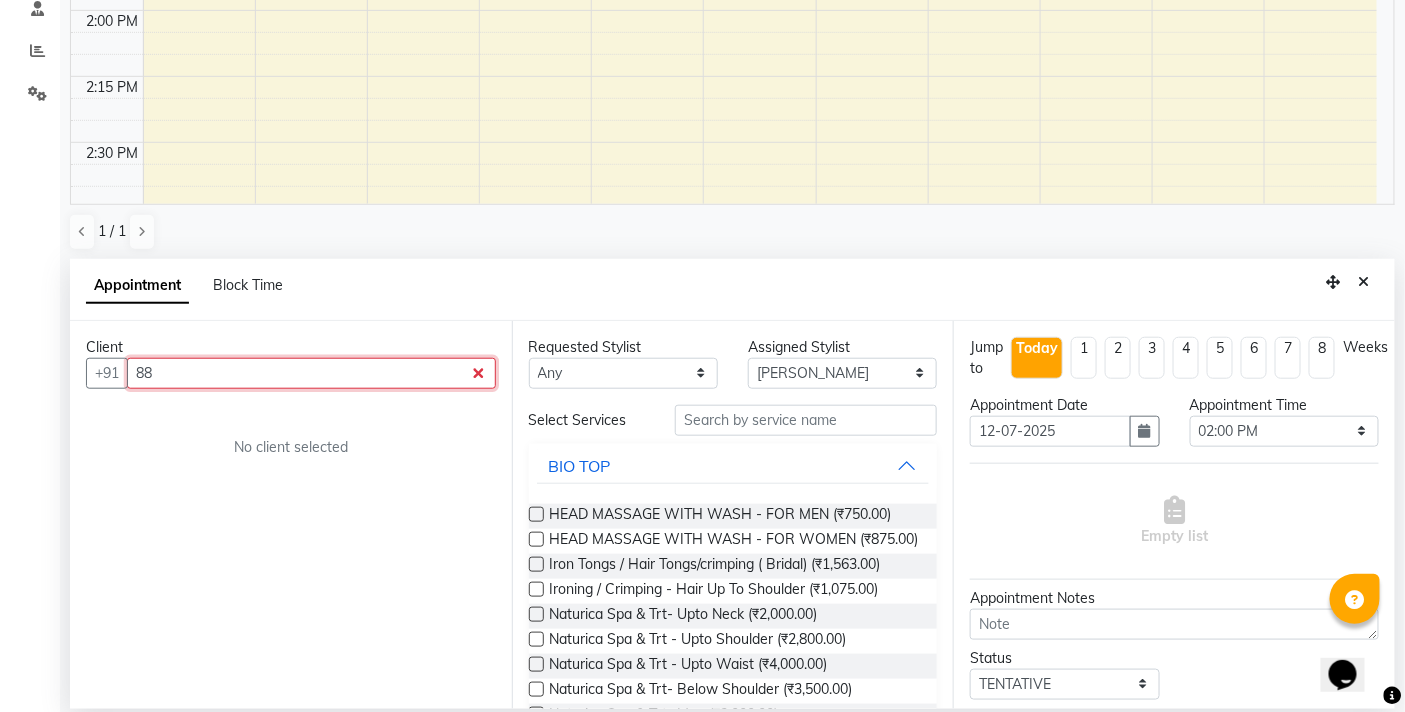 type on "8" 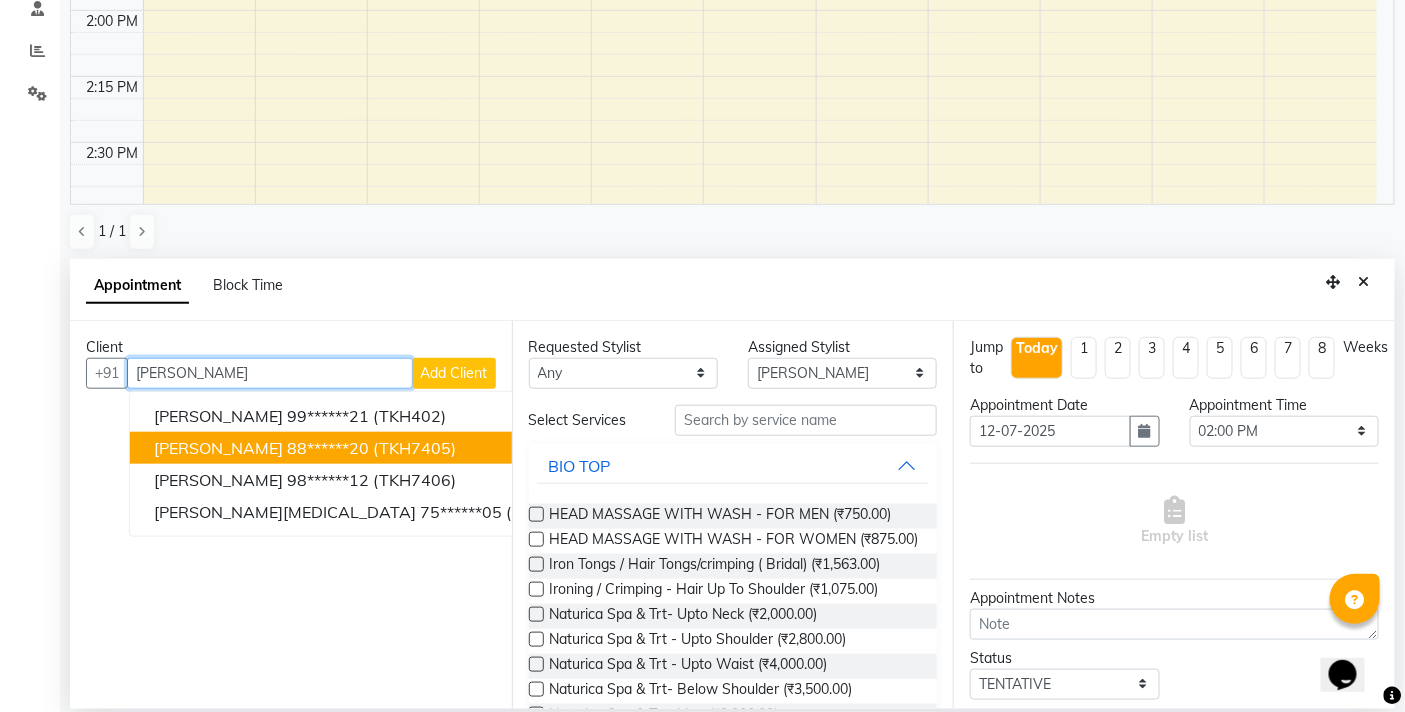 click on "88******20" at bounding box center [328, 448] 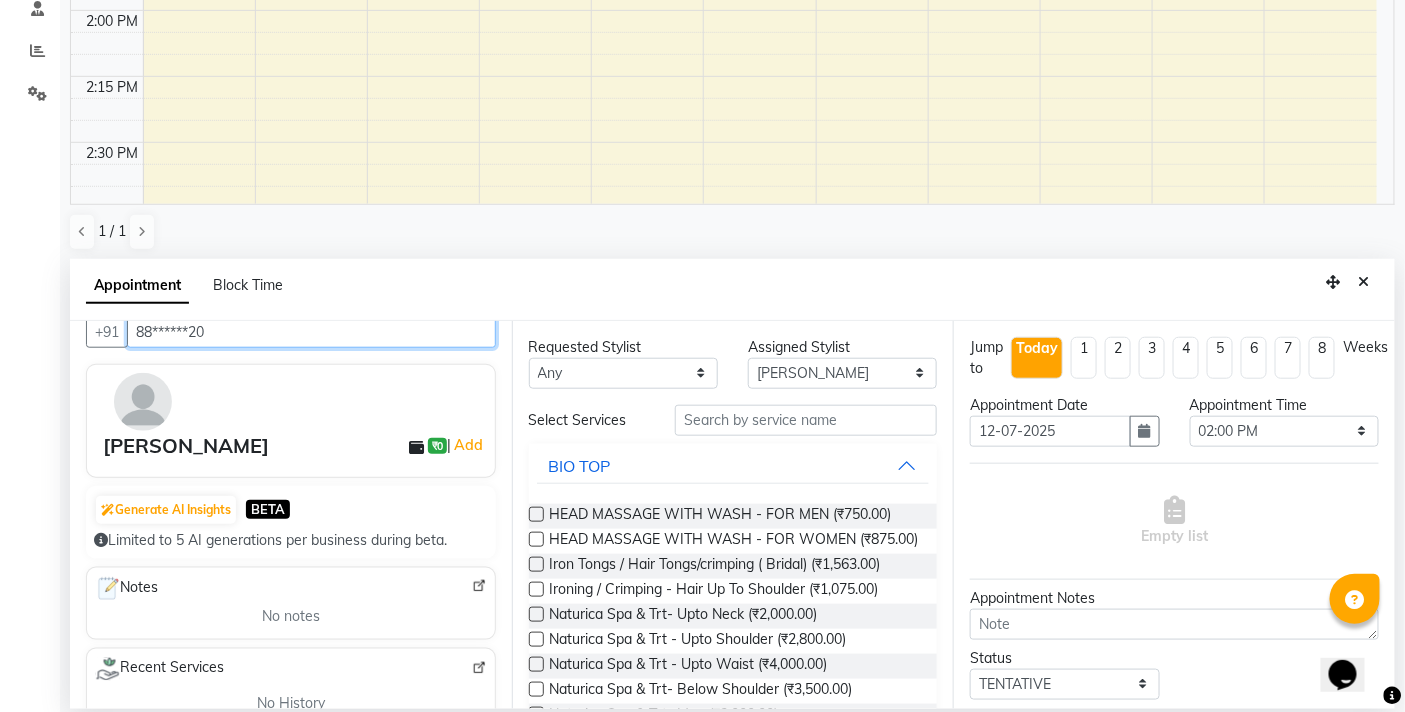 scroll, scrollTop: 0, scrollLeft: 0, axis: both 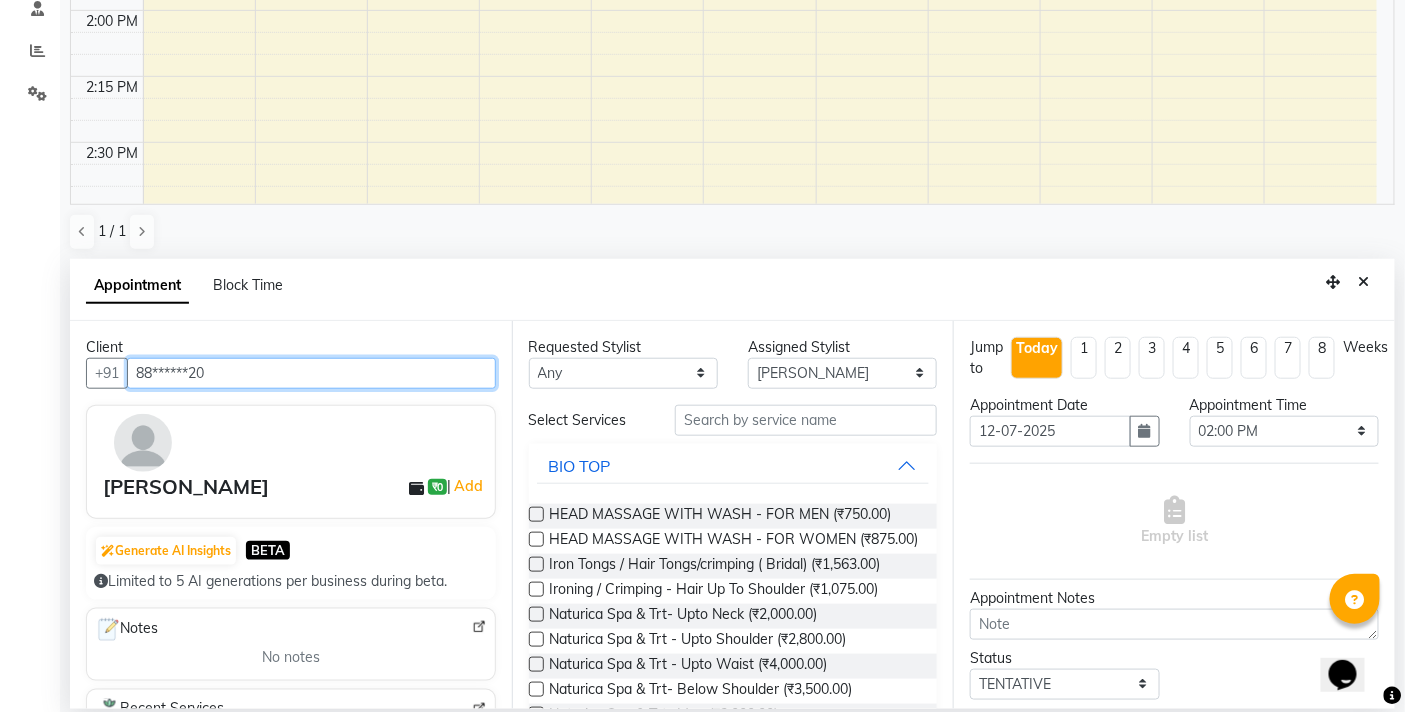 drag, startPoint x: 273, startPoint y: 385, endPoint x: 0, endPoint y: 393, distance: 273.1172 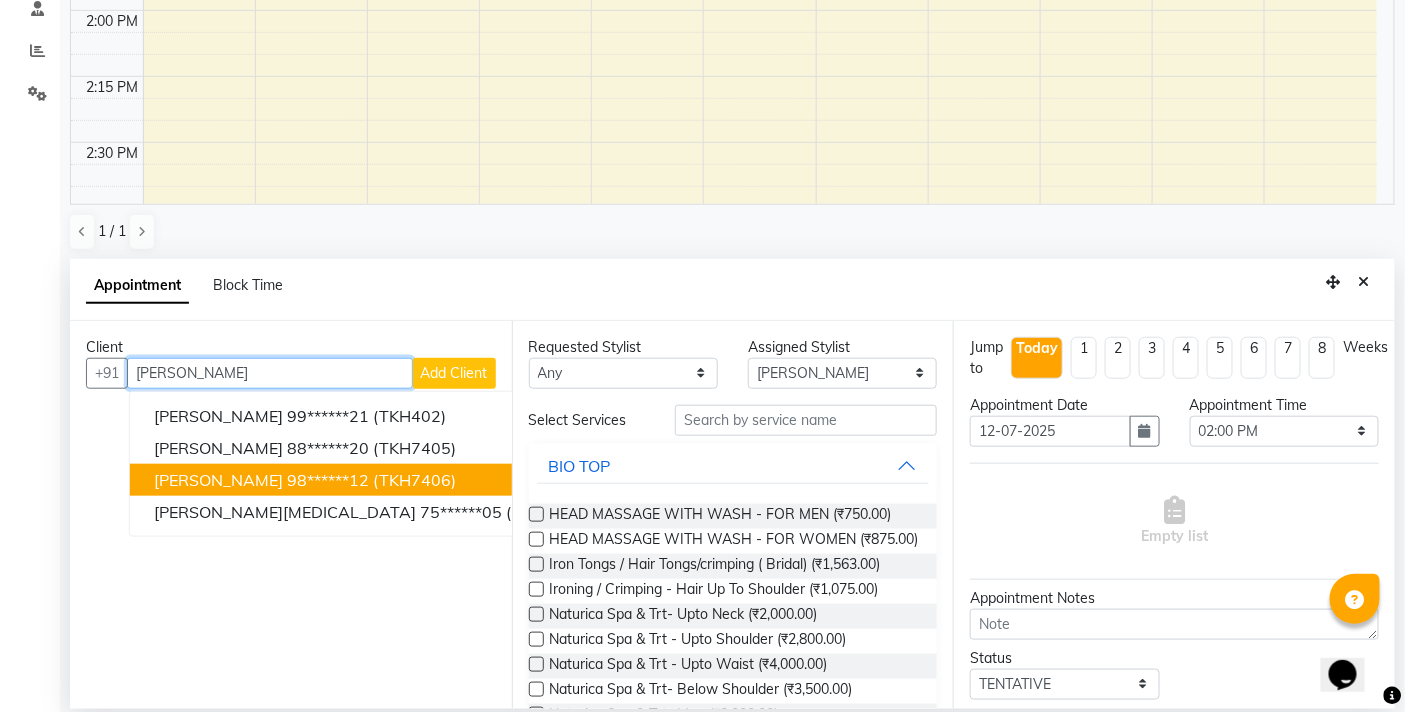 click on "98******12" at bounding box center (328, 480) 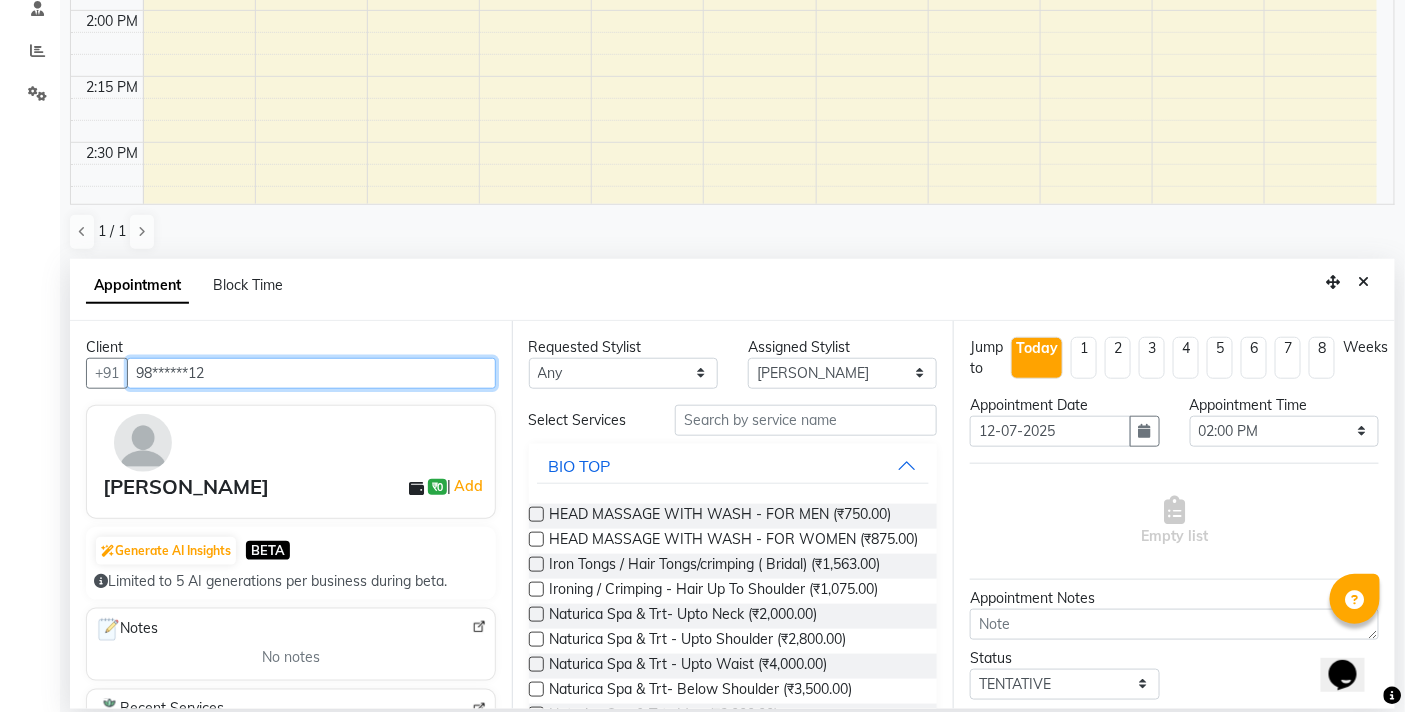 drag, startPoint x: 273, startPoint y: 366, endPoint x: 0, endPoint y: 386, distance: 273.73163 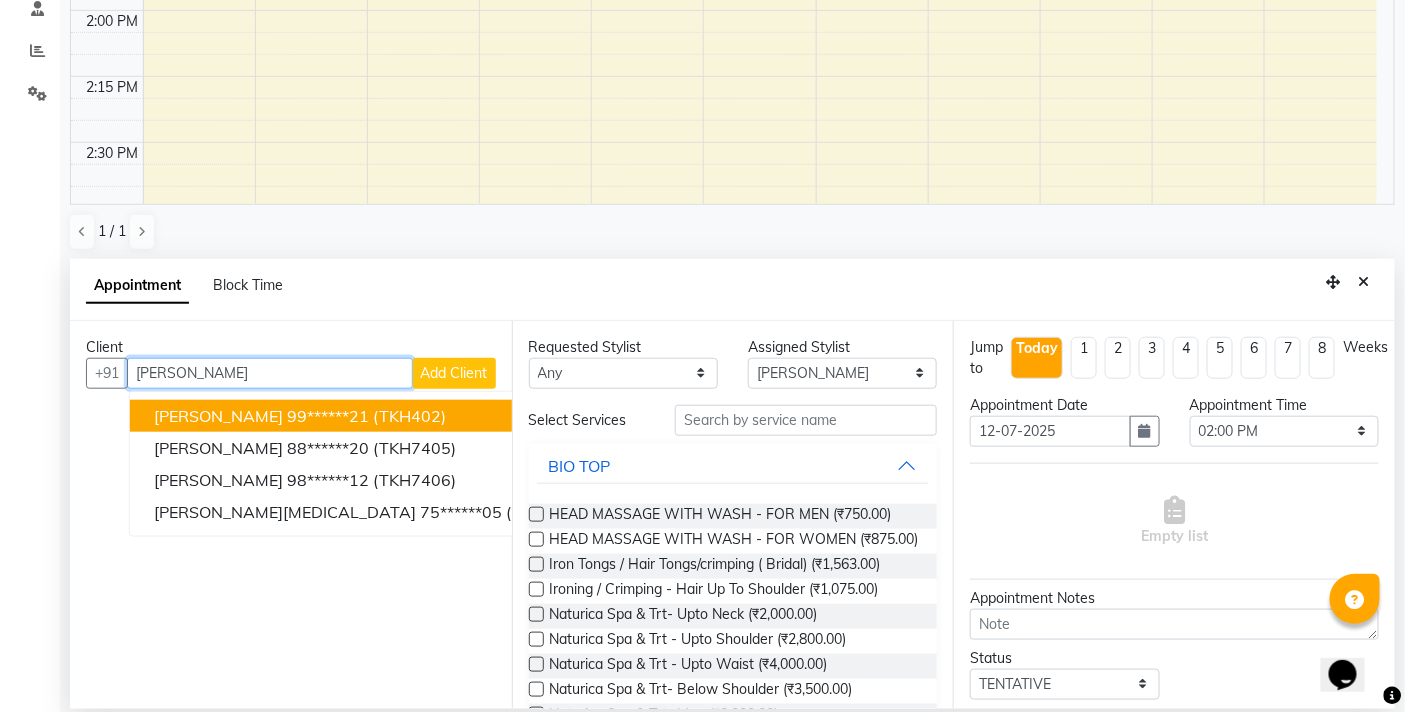 click on "99******21" at bounding box center [328, 416] 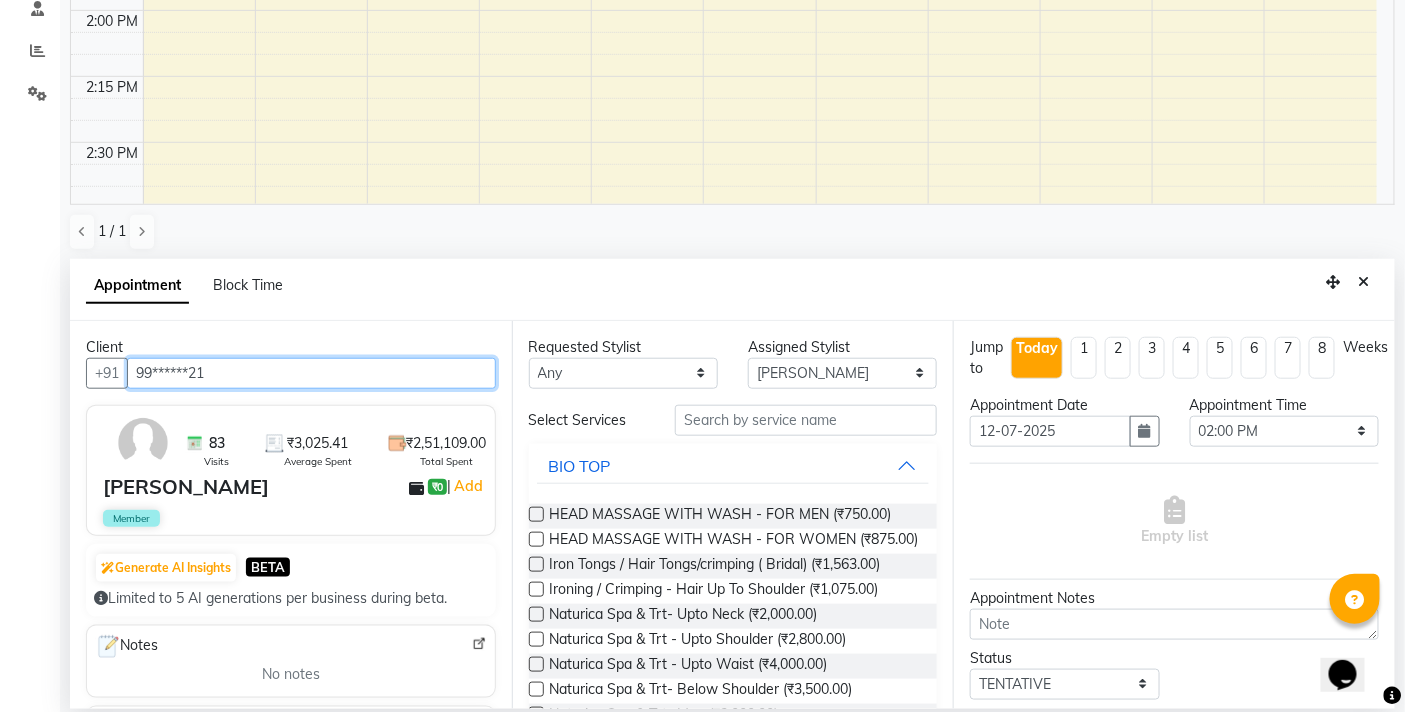 type on "99******21" 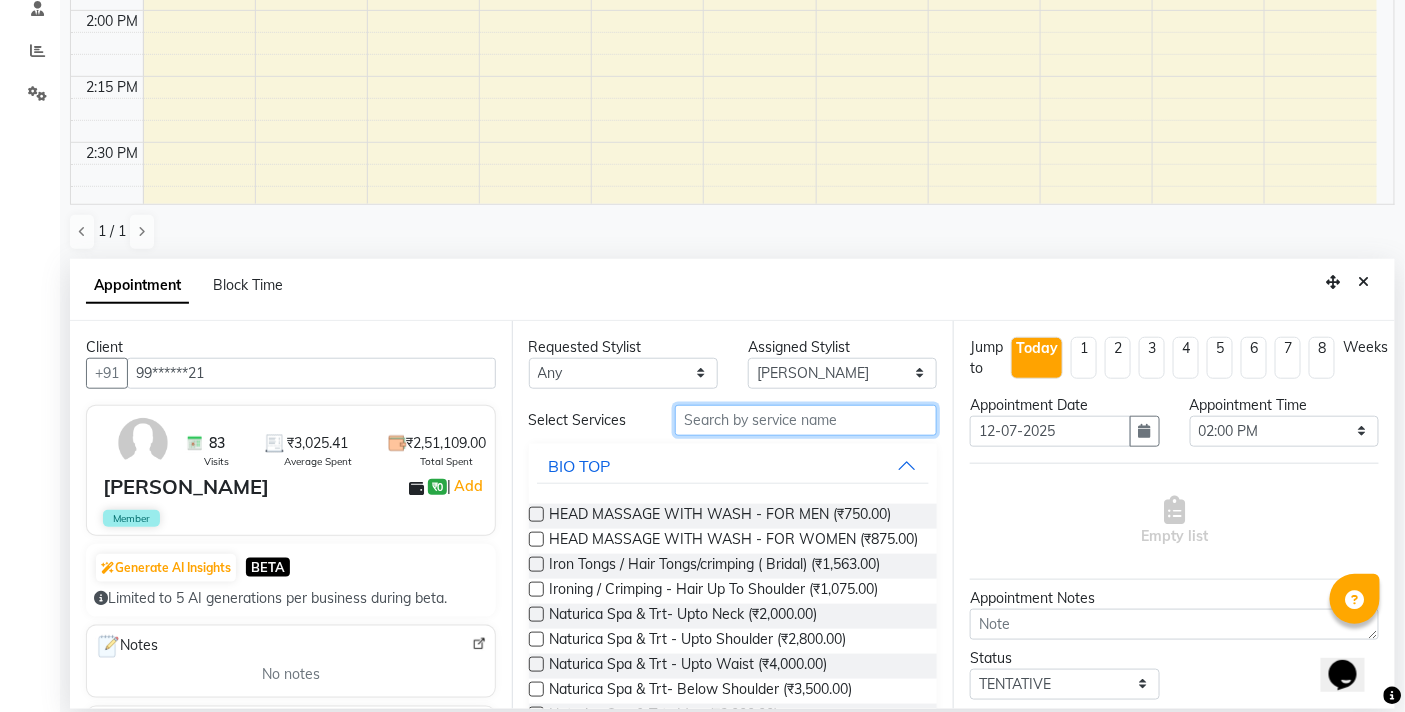 click at bounding box center [806, 420] 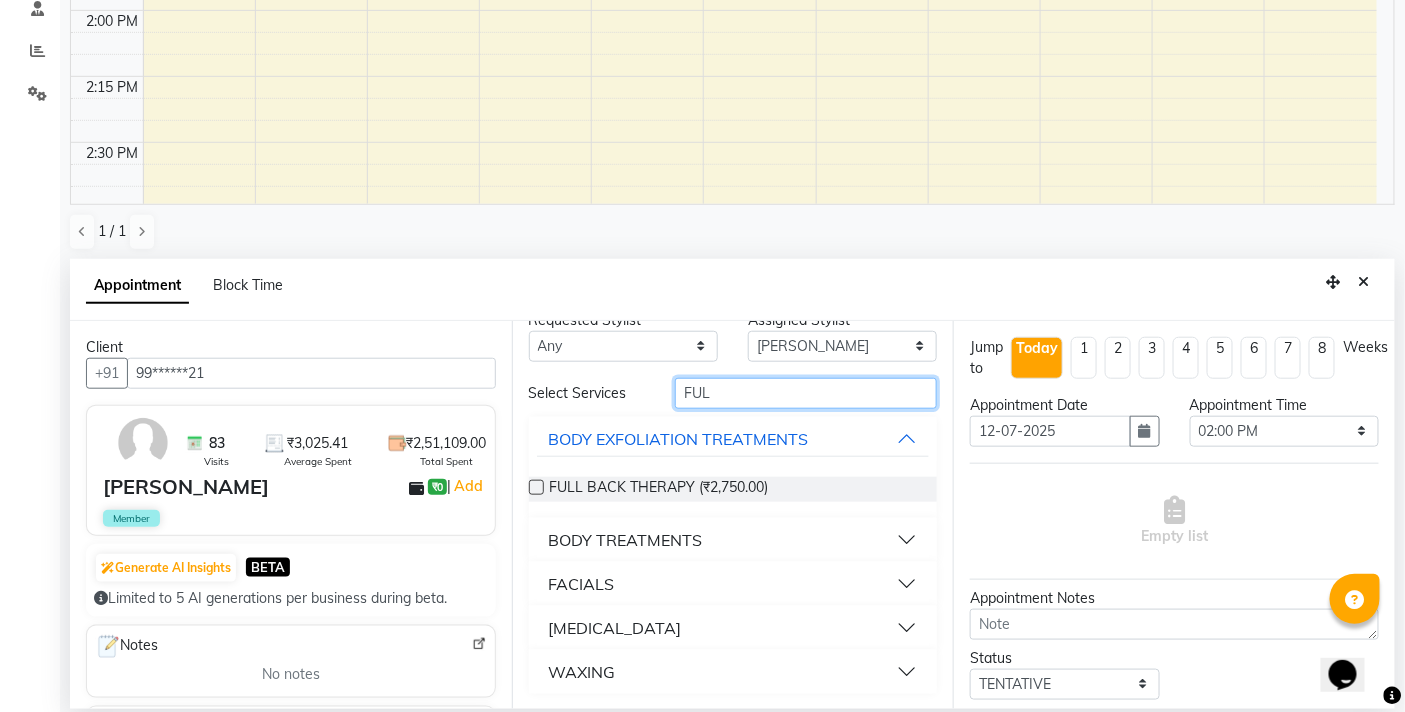 type on "FUL" 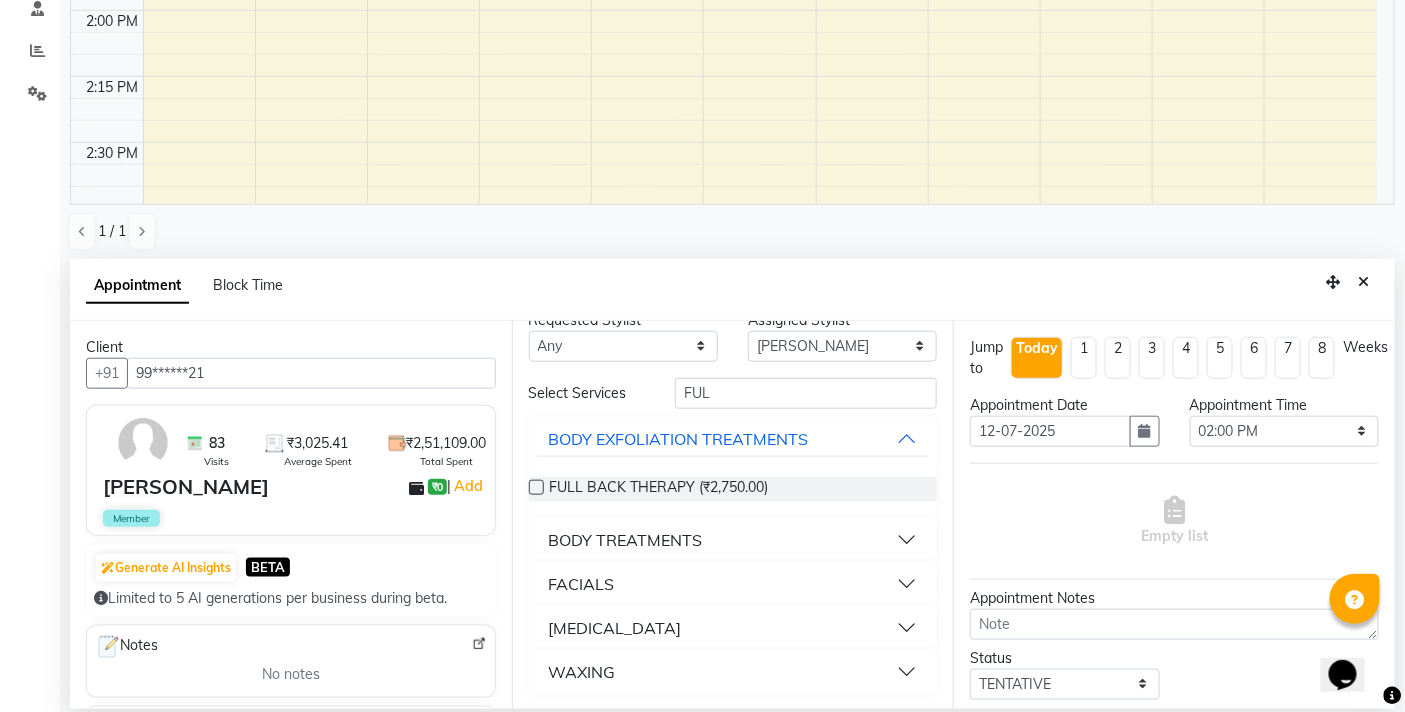 click on "WAXING" at bounding box center [582, 672] 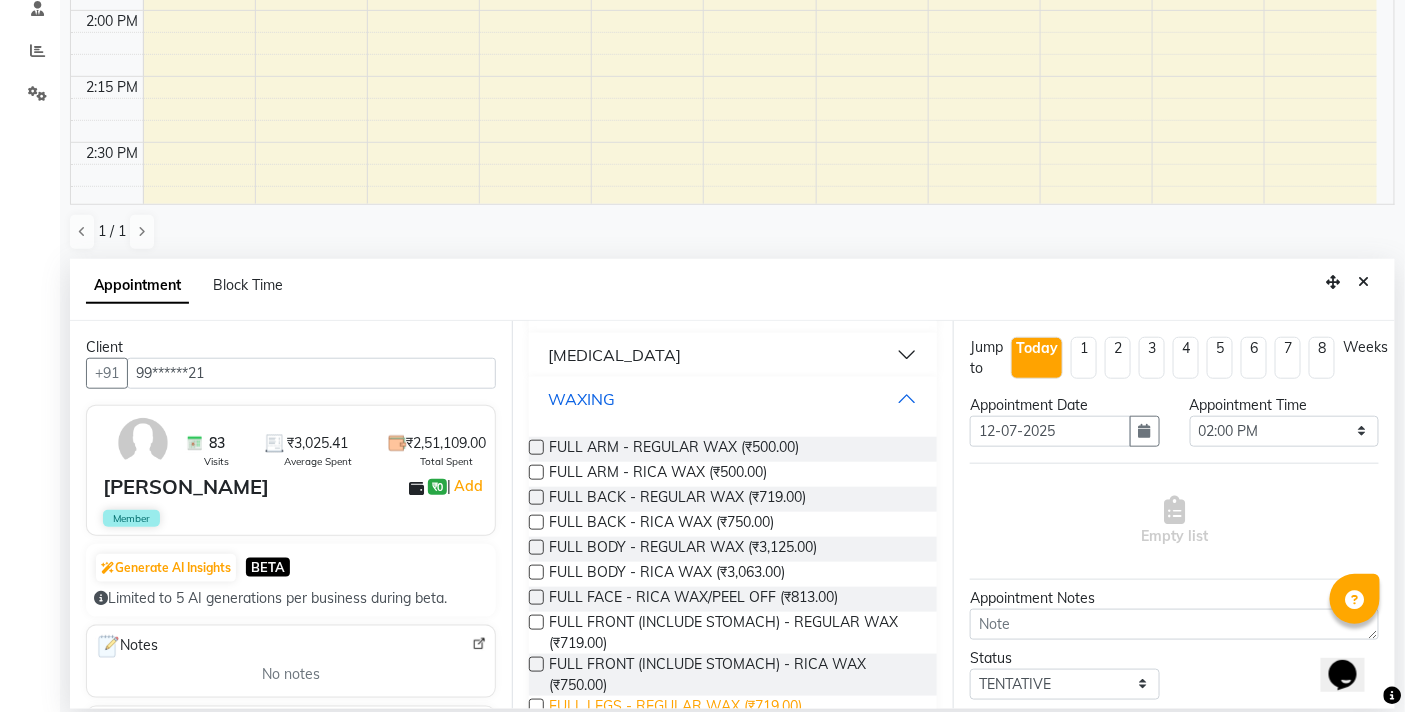 scroll, scrollTop: 368, scrollLeft: 0, axis: vertical 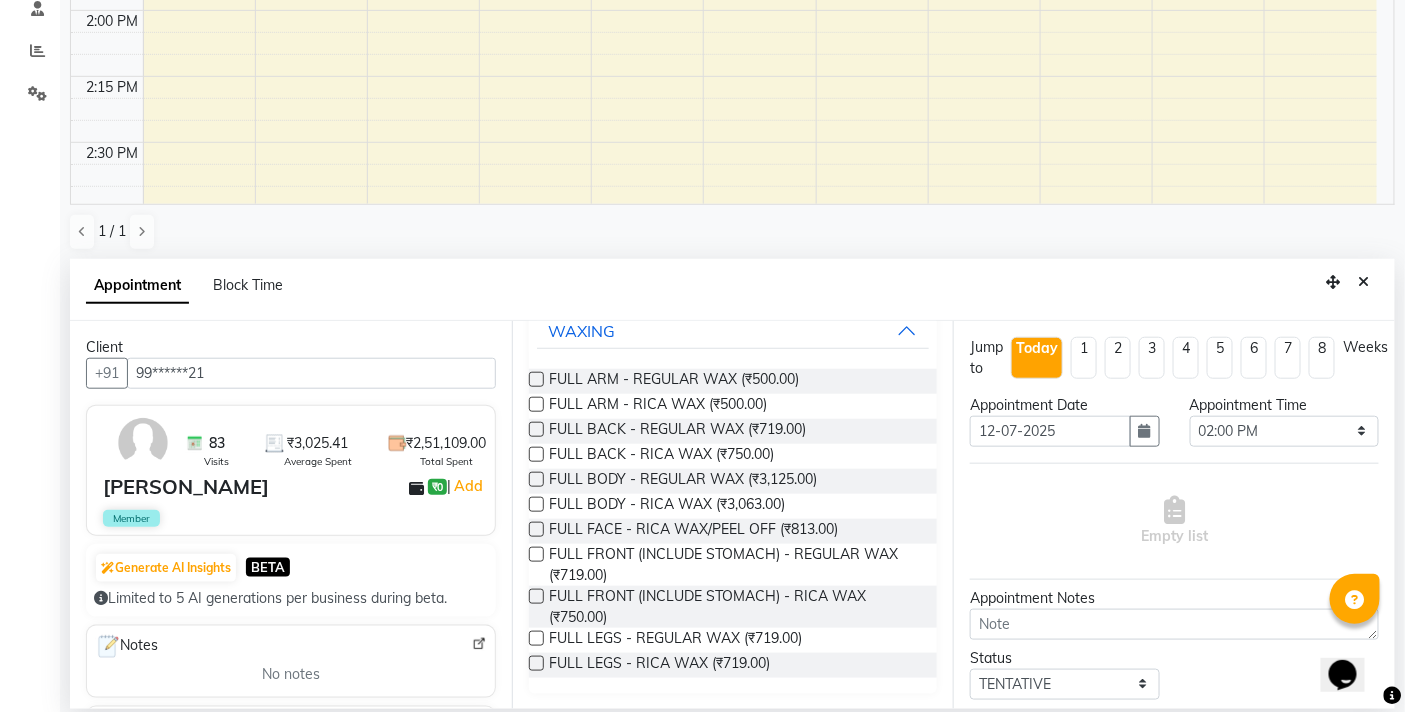 click at bounding box center [536, 663] 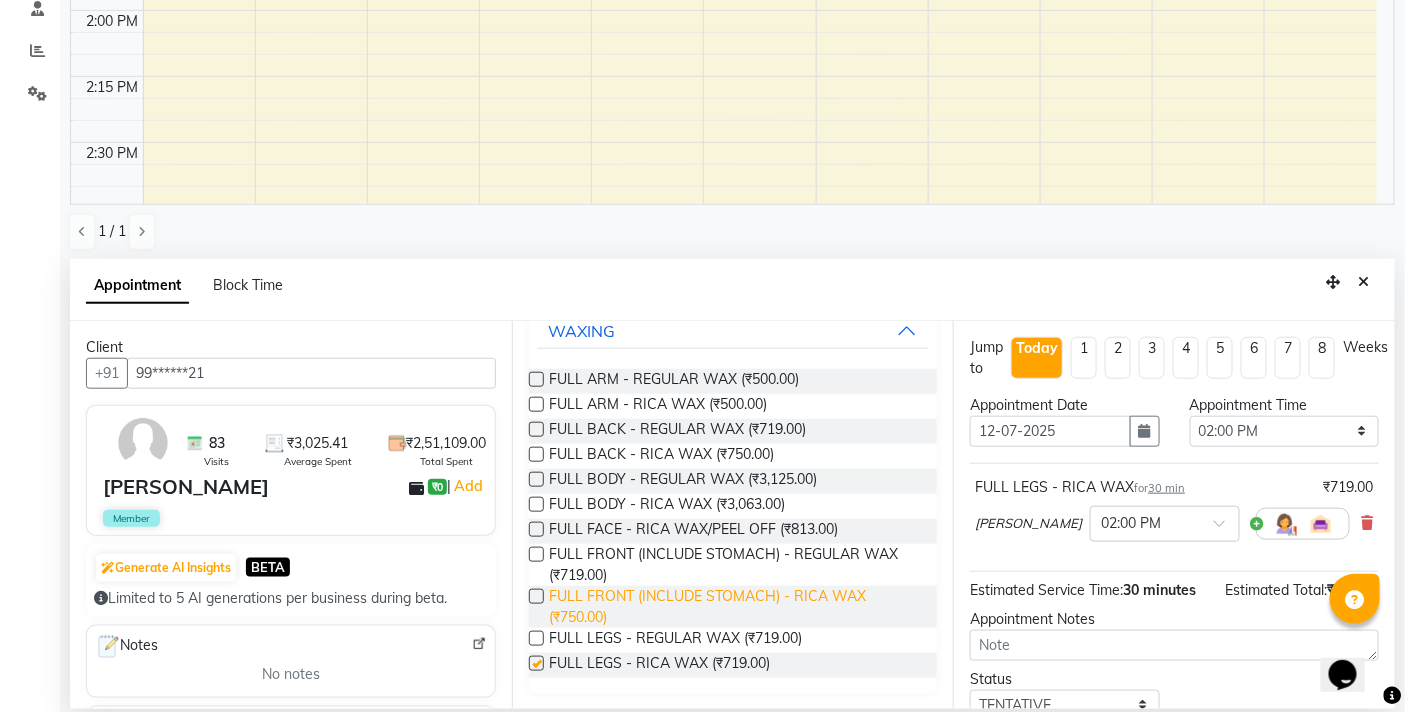 checkbox on "false" 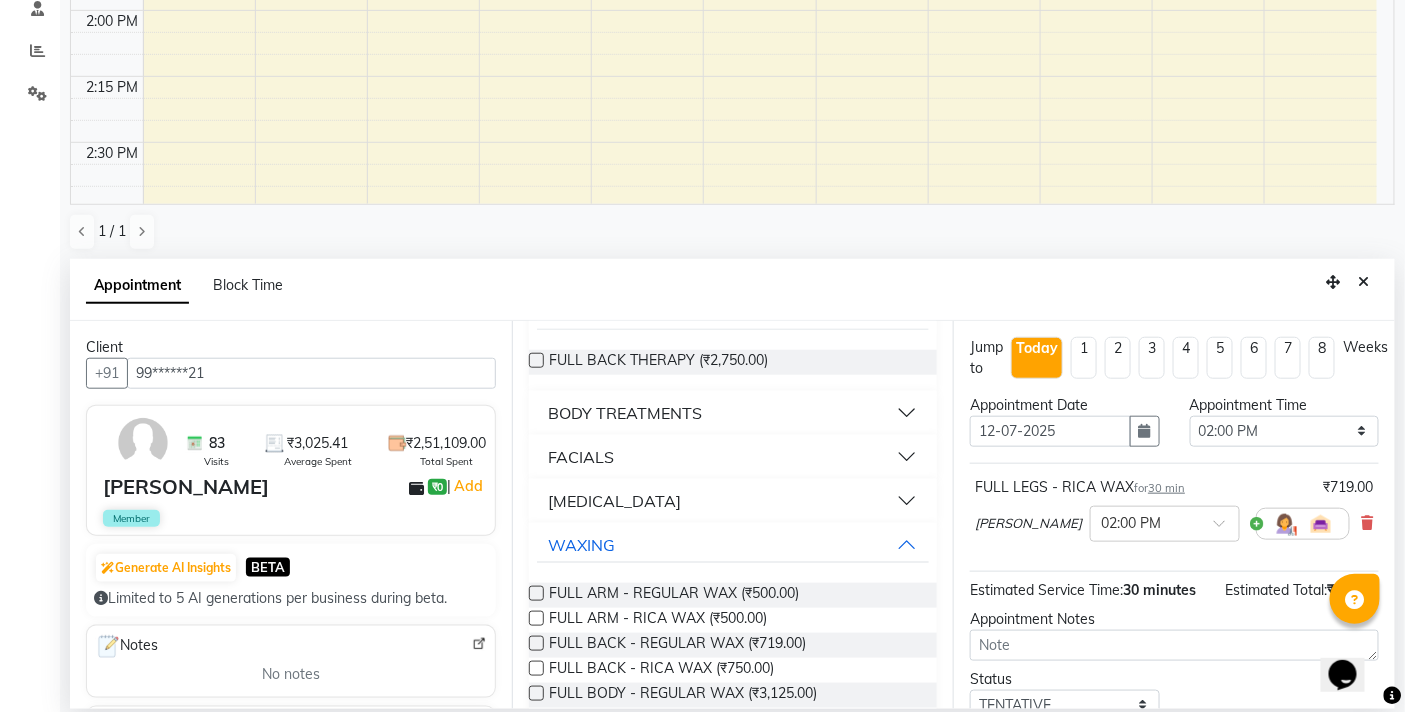 scroll, scrollTop: 146, scrollLeft: 0, axis: vertical 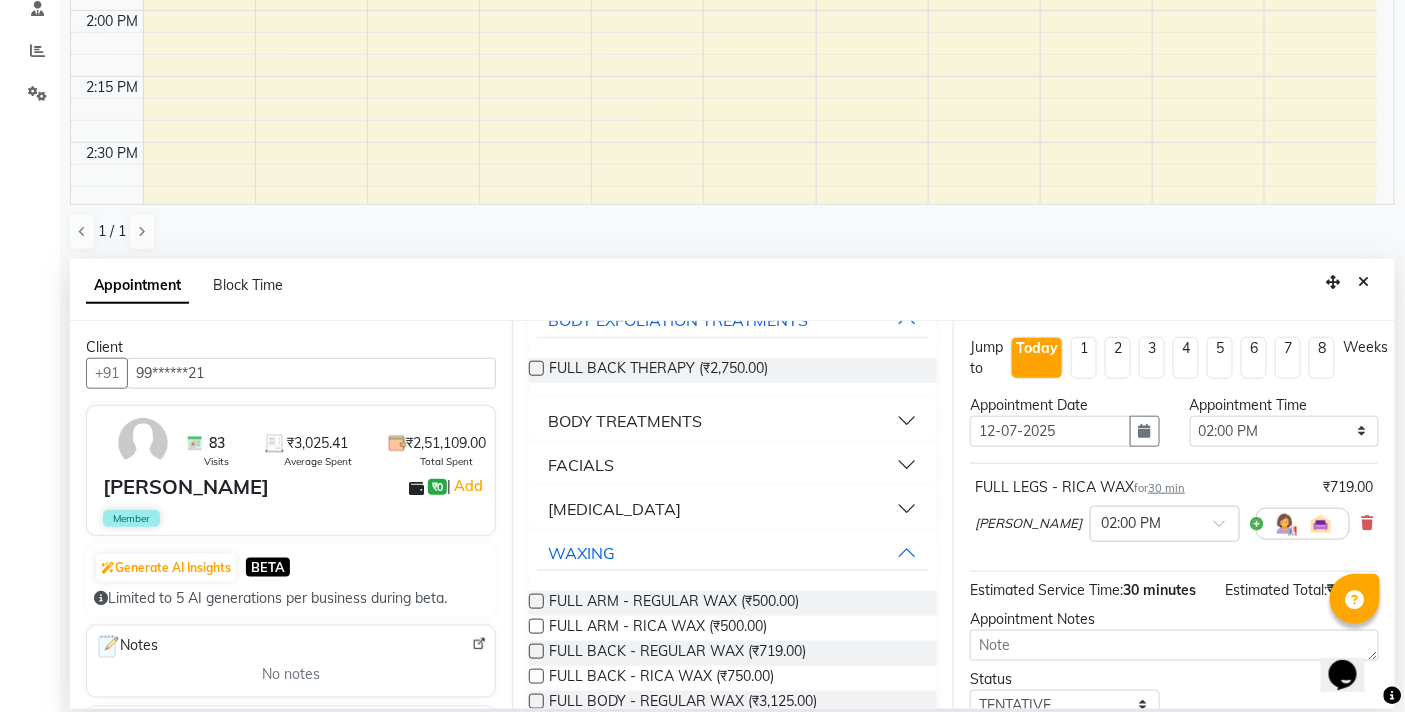 click at bounding box center [536, 626] 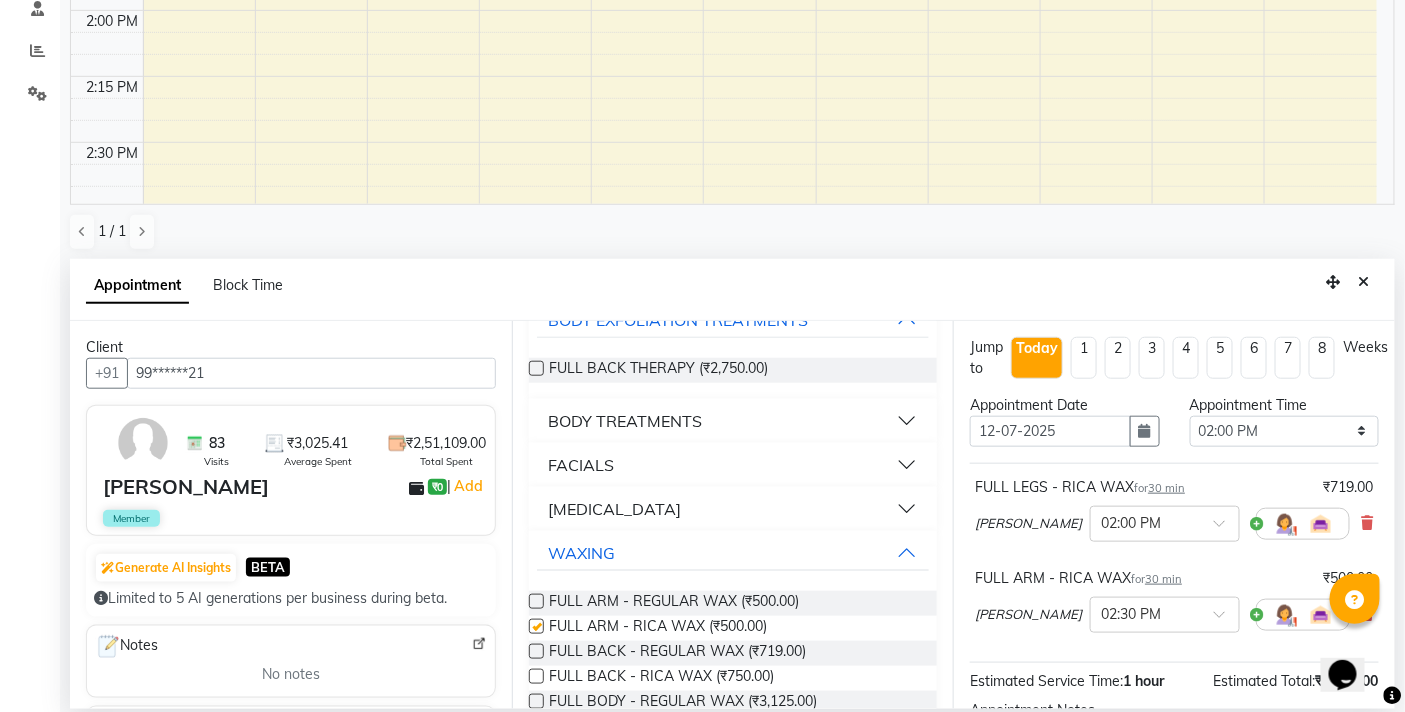checkbox on "false" 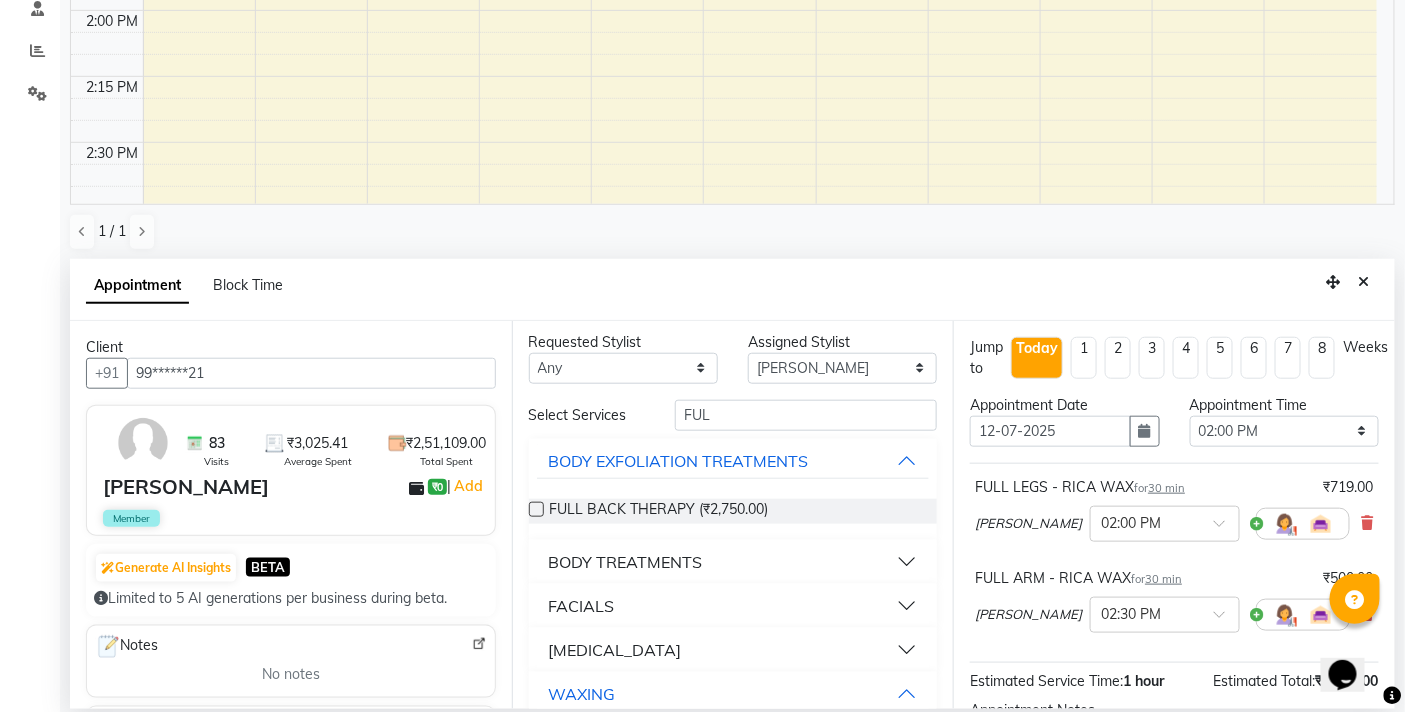 scroll, scrollTop: 0, scrollLeft: 0, axis: both 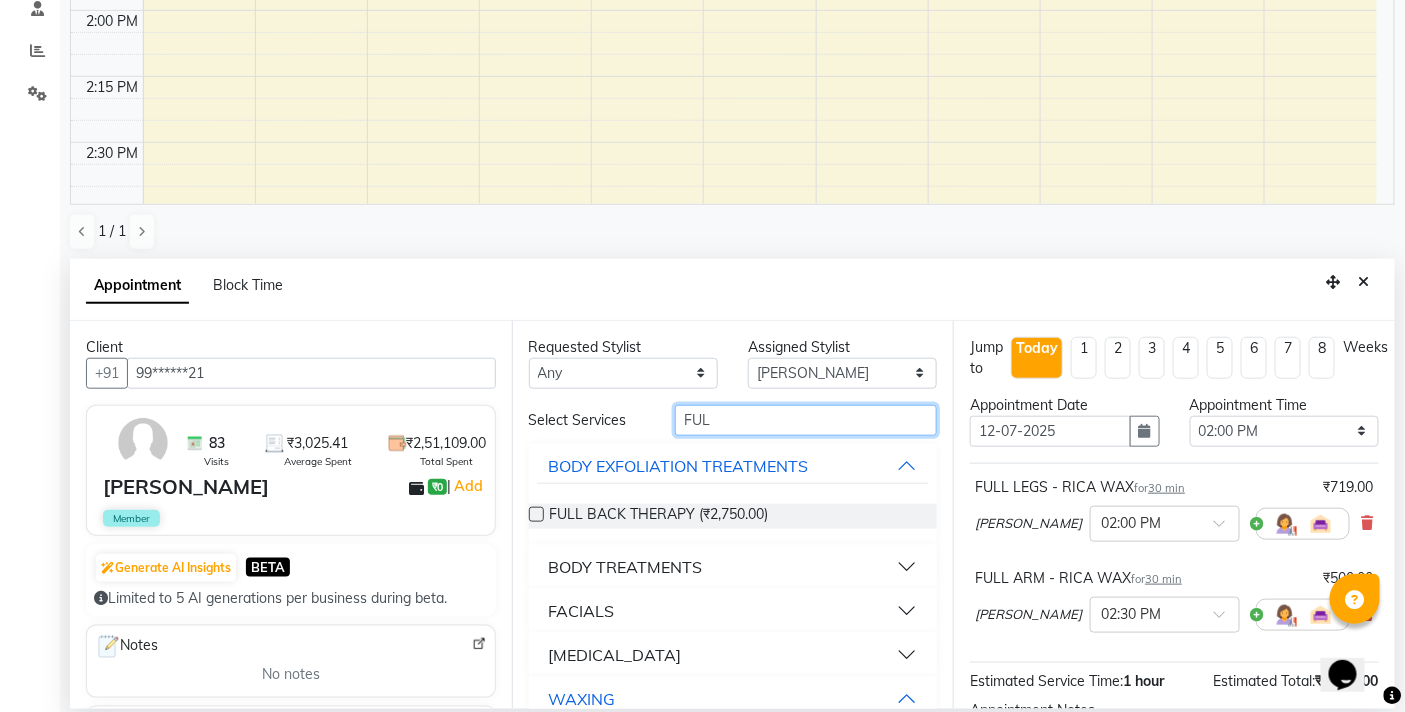 drag, startPoint x: 791, startPoint y: 426, endPoint x: 536, endPoint y: 440, distance: 255.38402 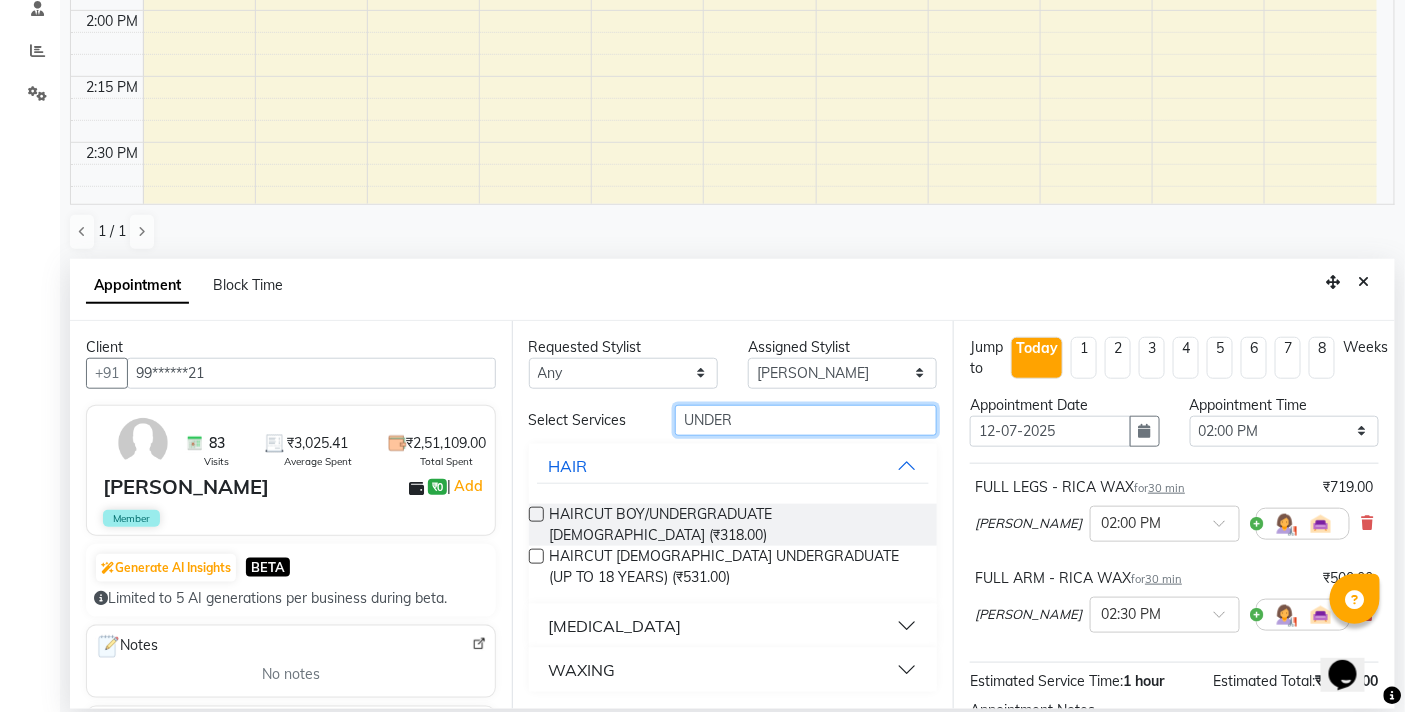 type on "UNDER" 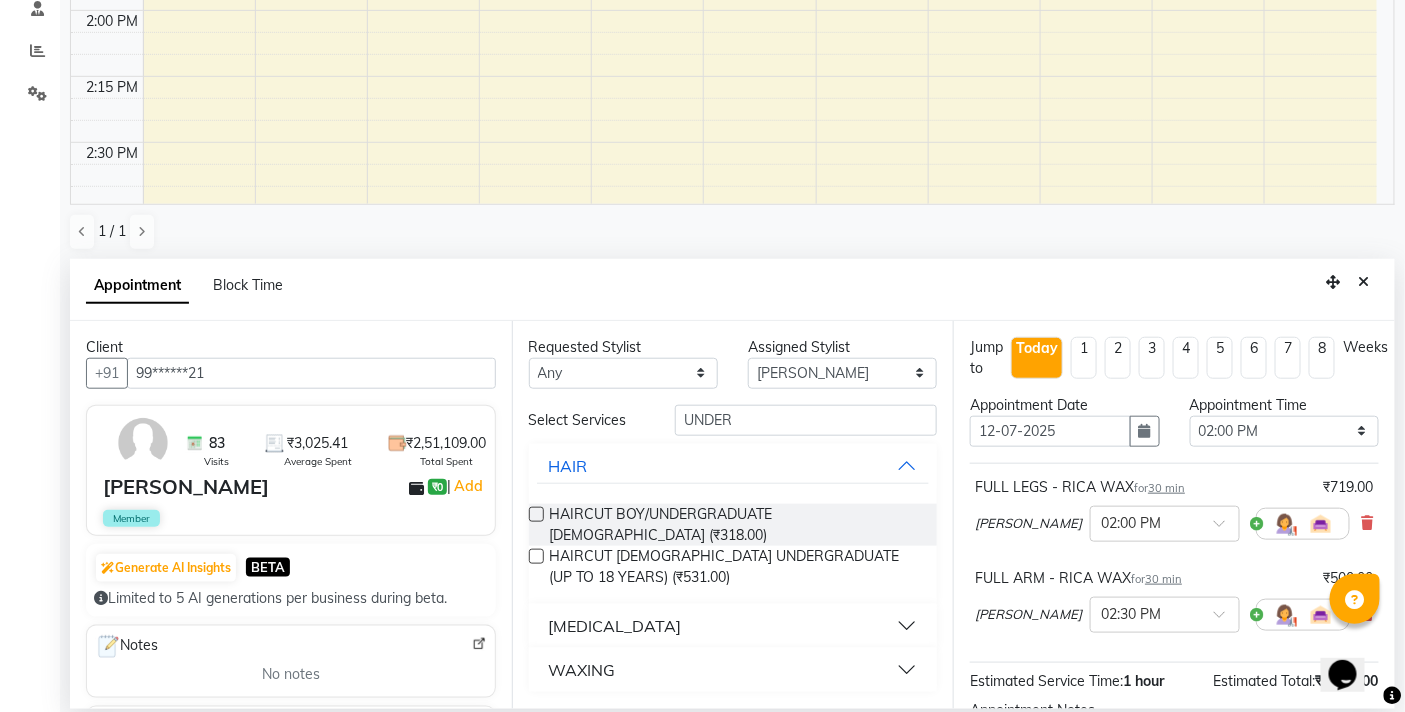 drag, startPoint x: 583, startPoint y: 654, endPoint x: 643, endPoint y: 615, distance: 71.561165 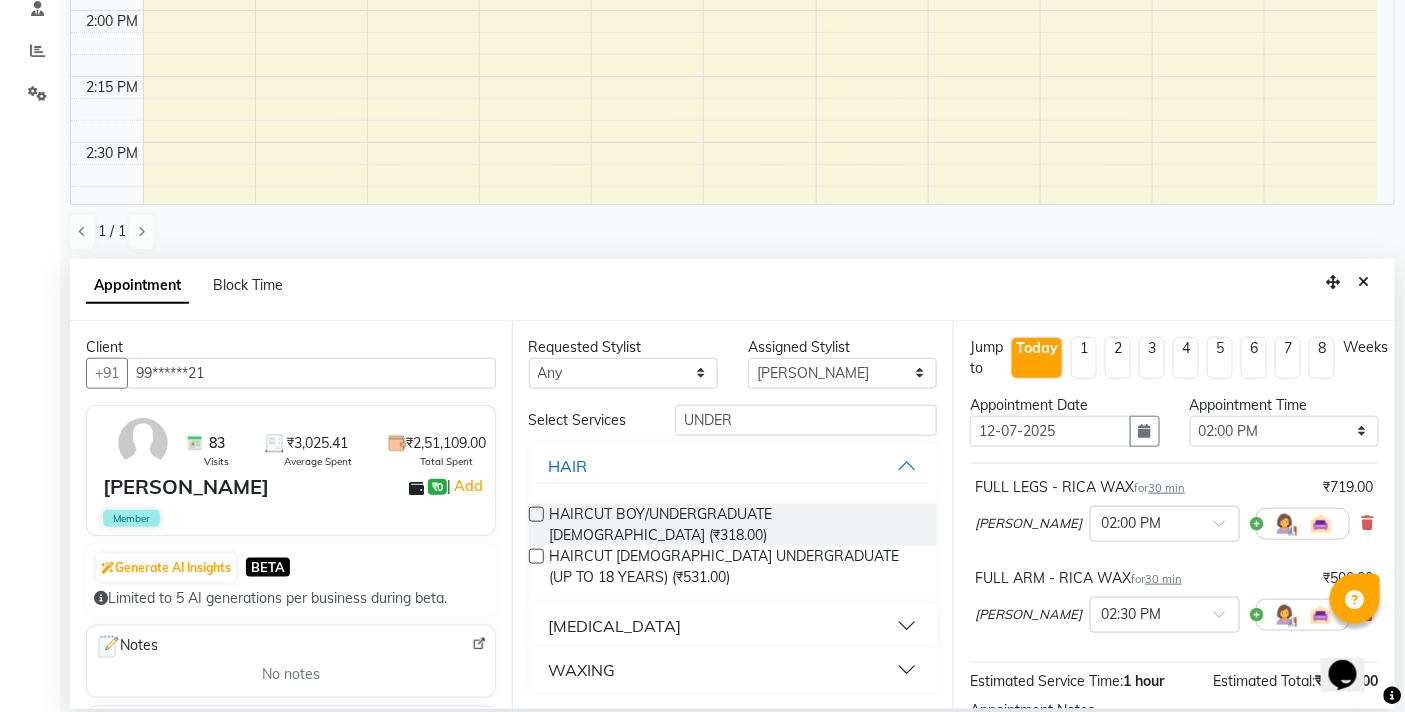 click on "WAXING" at bounding box center [582, 670] 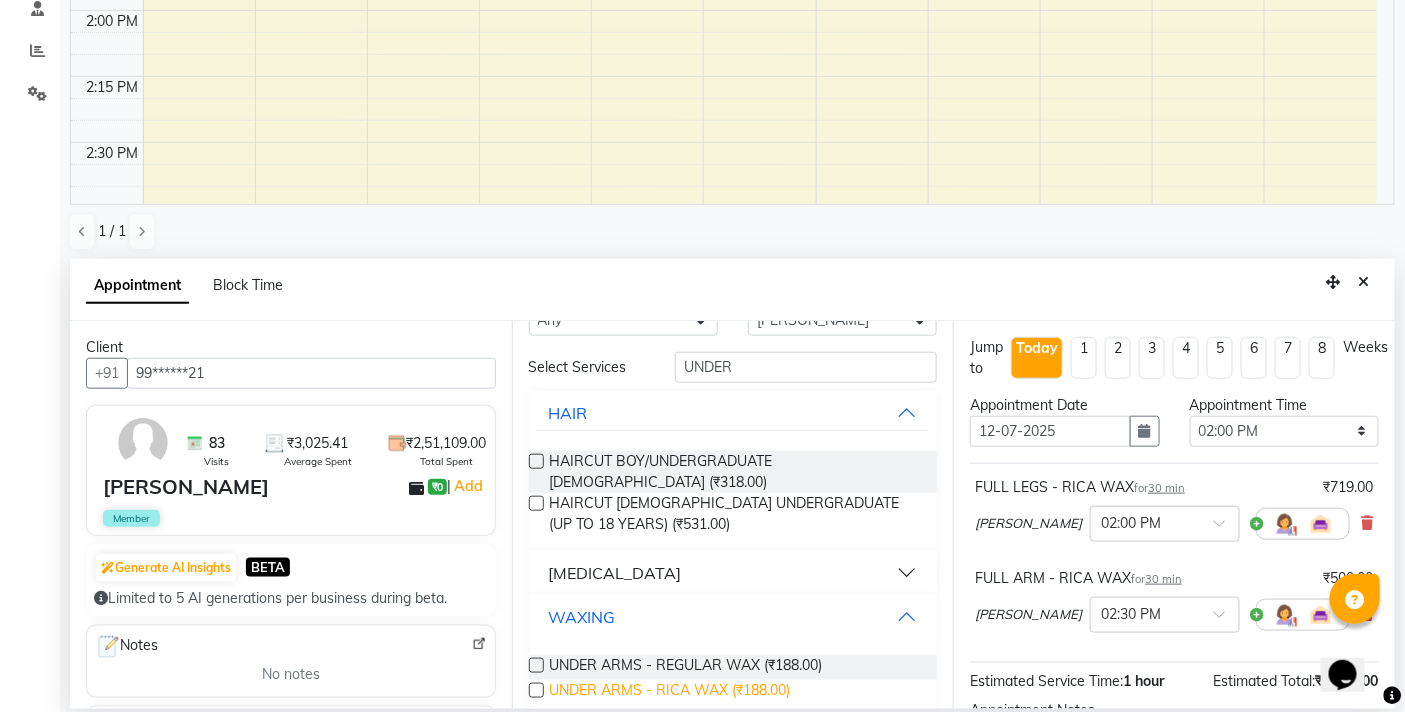 scroll, scrollTop: 55, scrollLeft: 0, axis: vertical 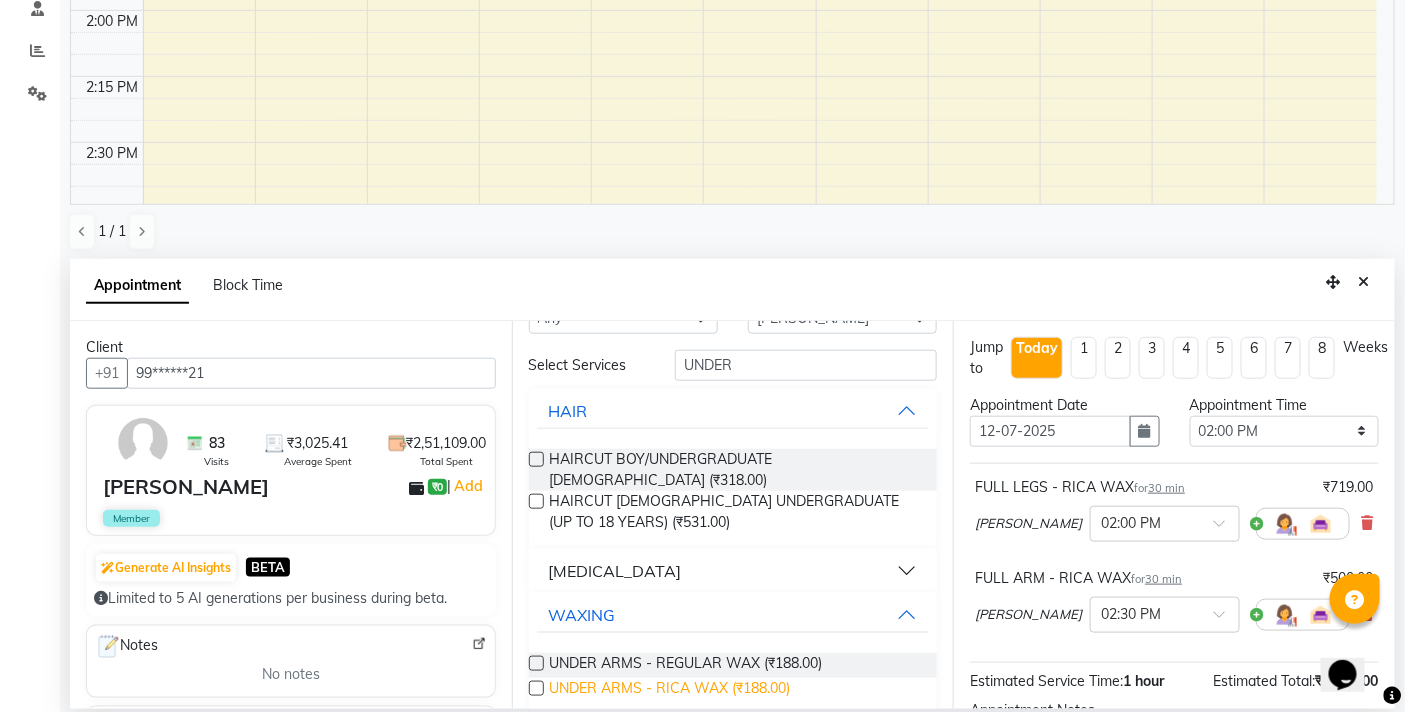 drag, startPoint x: 535, startPoint y: 668, endPoint x: 554, endPoint y: 658, distance: 21.470911 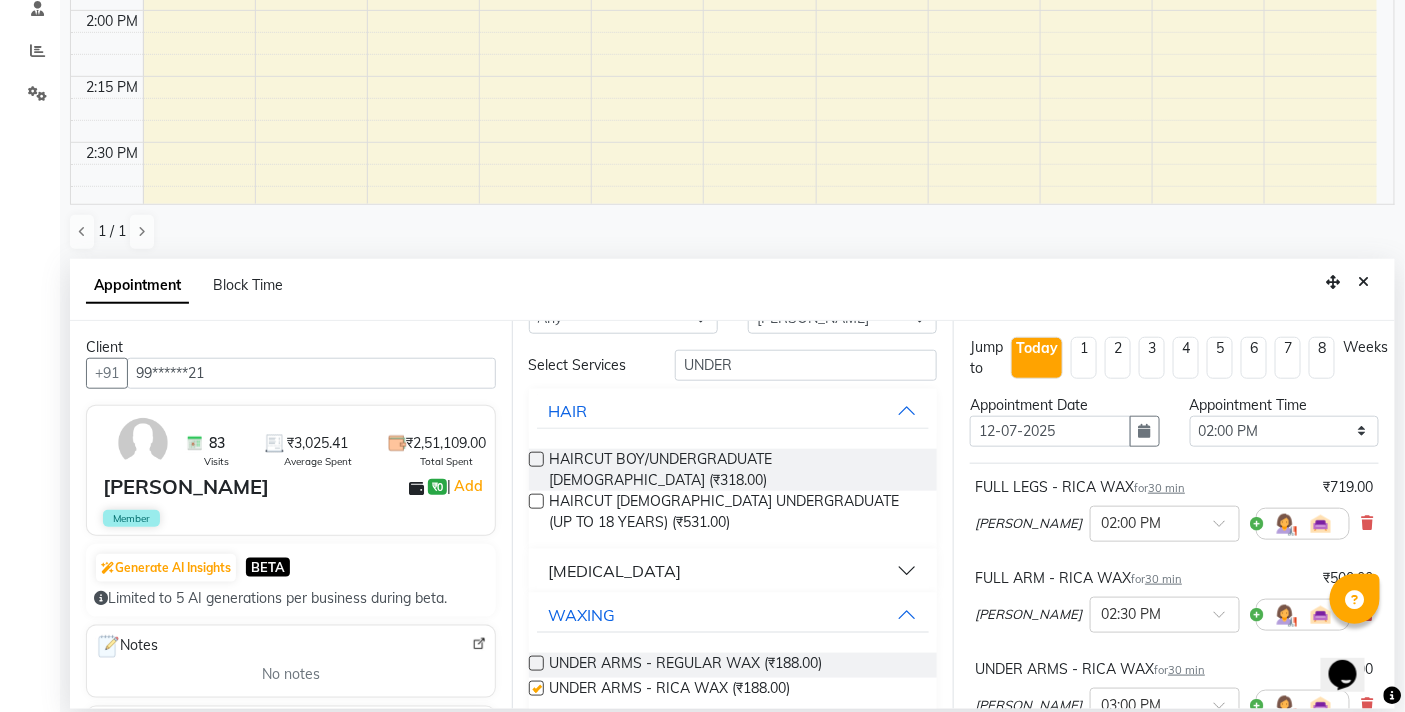 checkbox on "false" 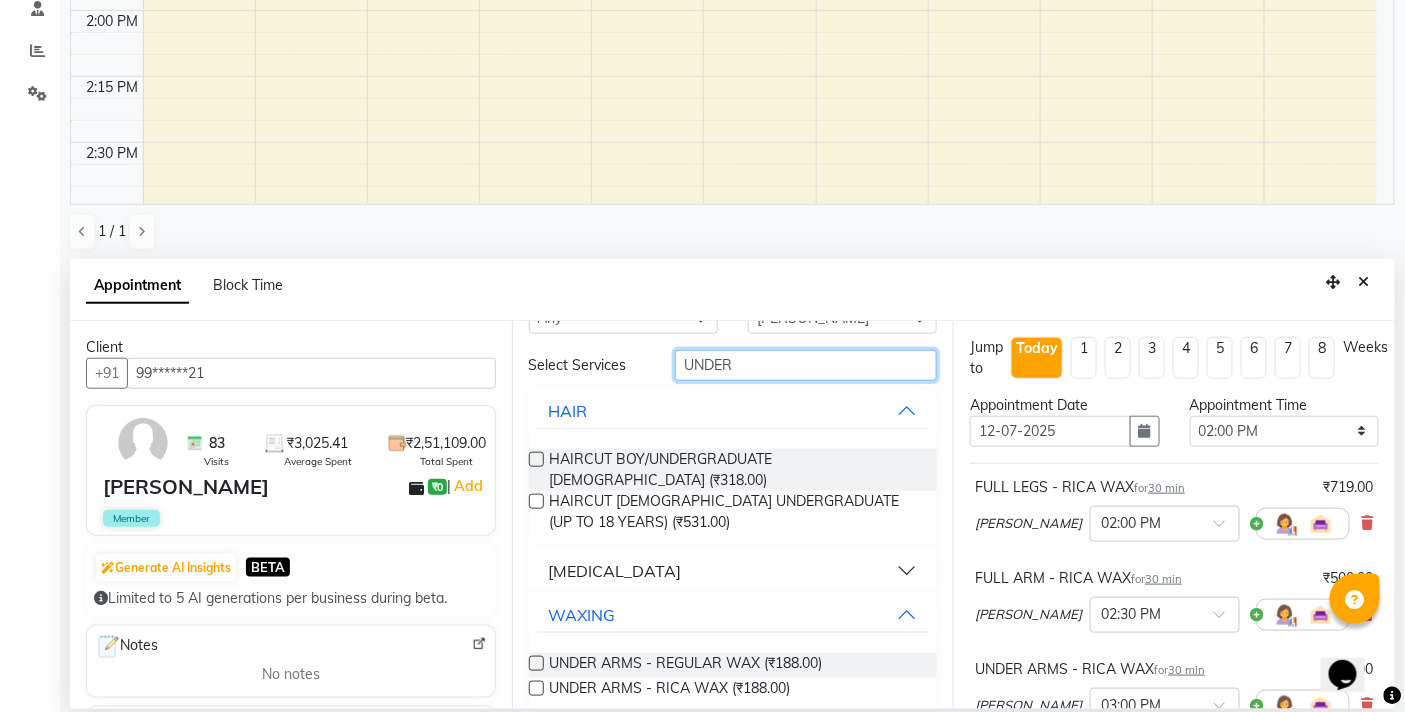 drag, startPoint x: 768, startPoint y: 362, endPoint x: 531, endPoint y: 382, distance: 237.84239 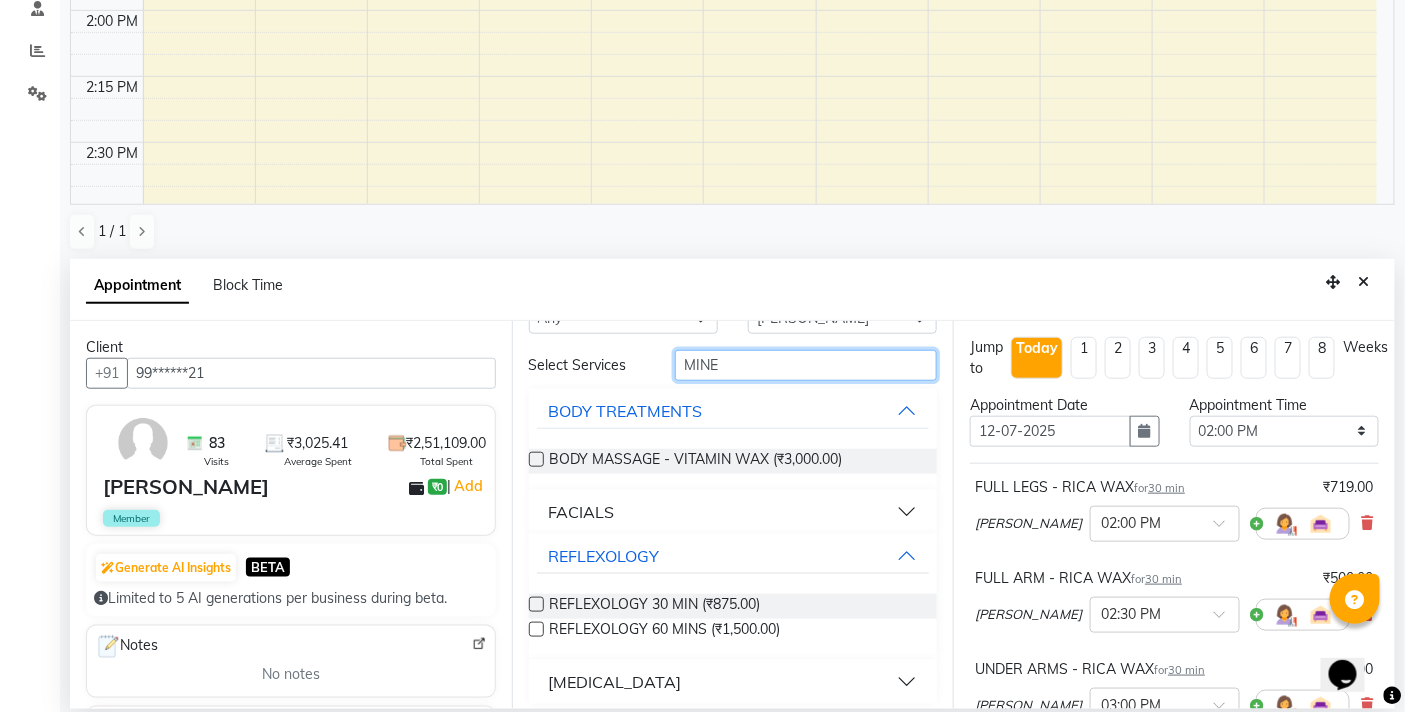 scroll, scrollTop: 0, scrollLeft: 0, axis: both 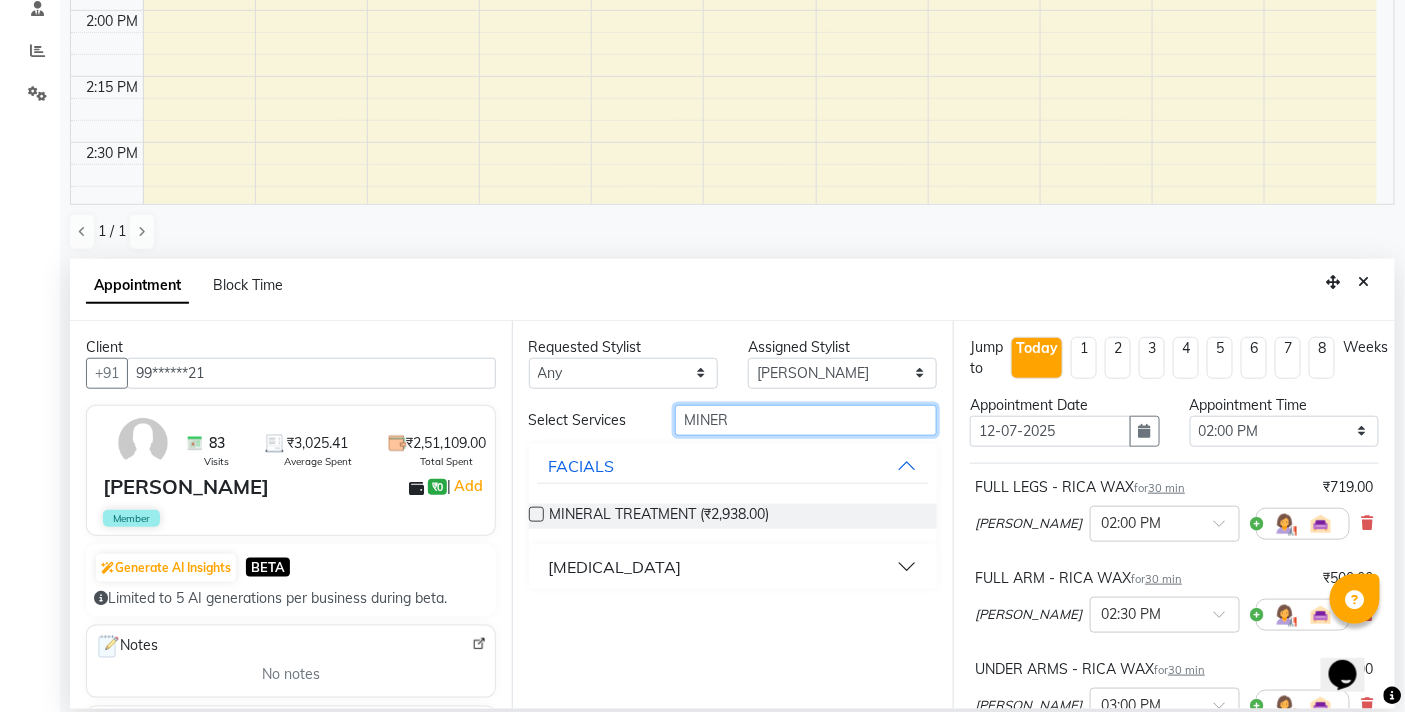 type on "MINER" 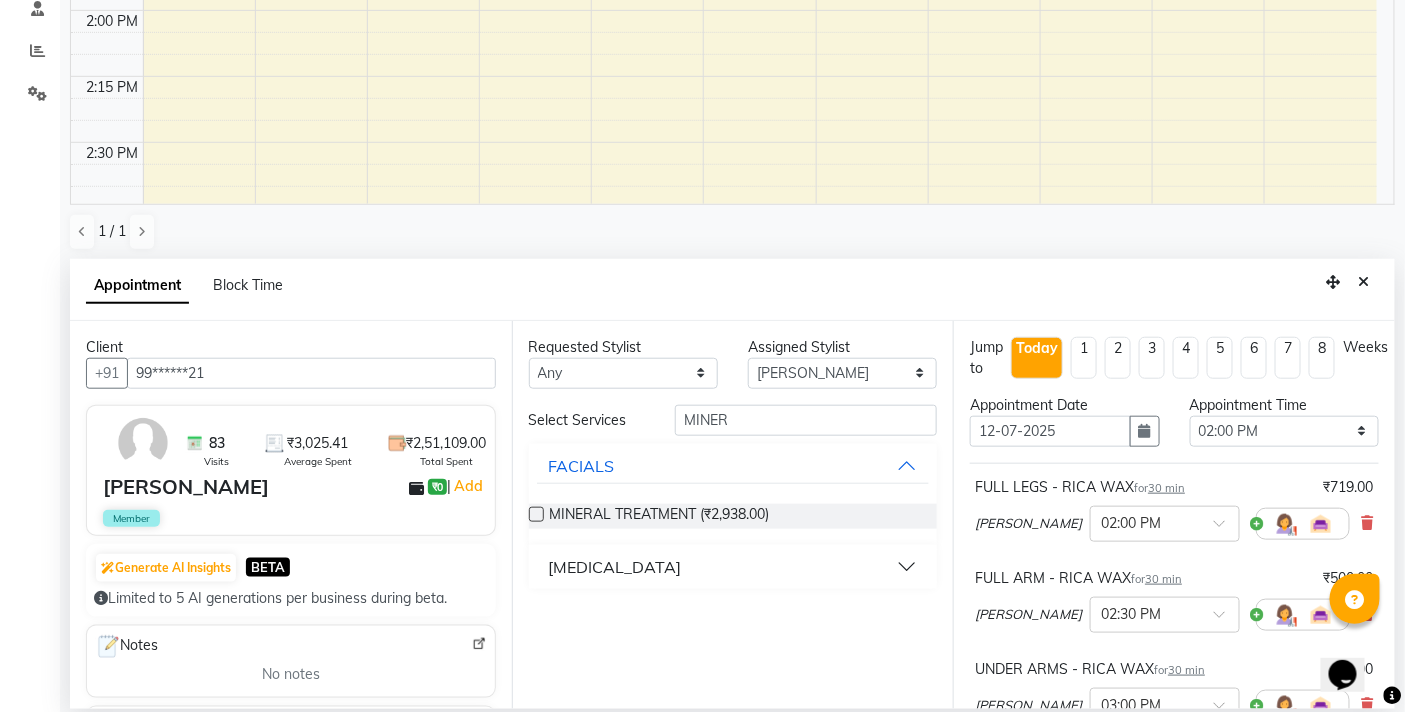 click at bounding box center [536, 514] 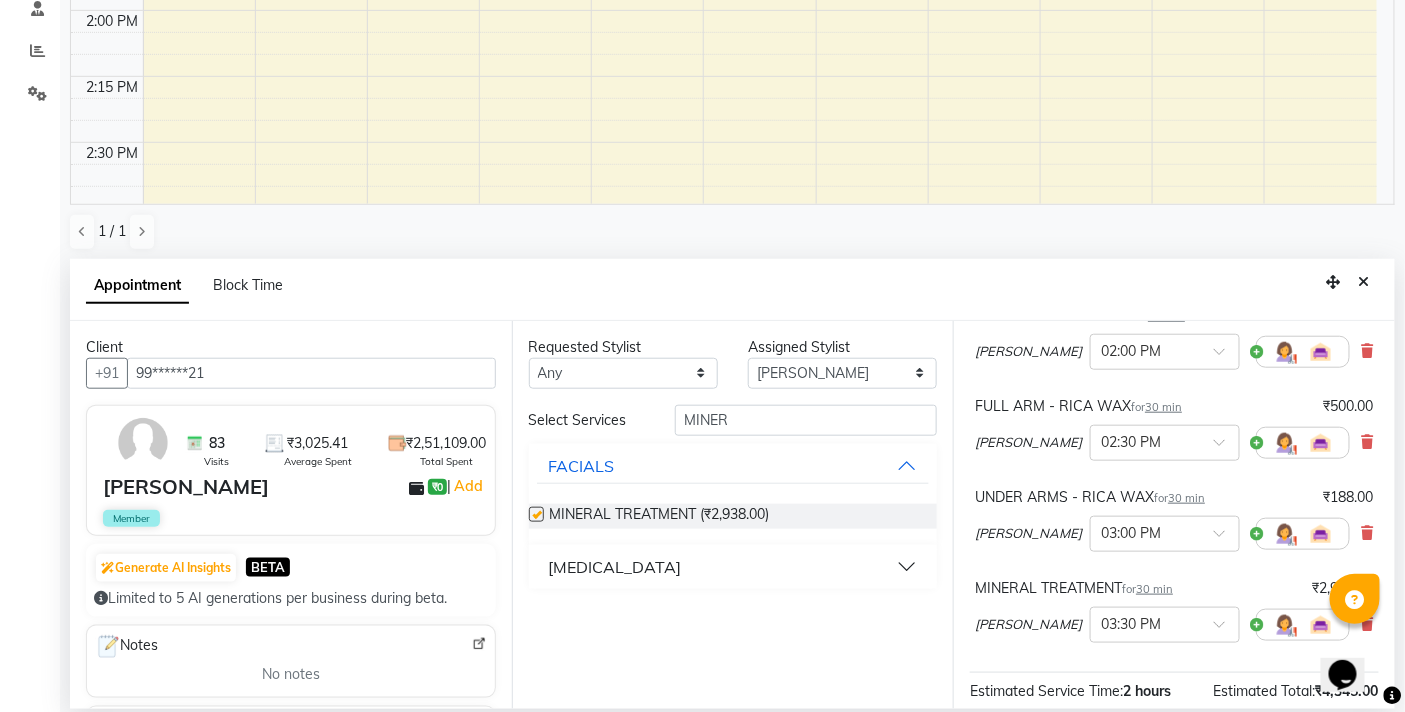 checkbox on "false" 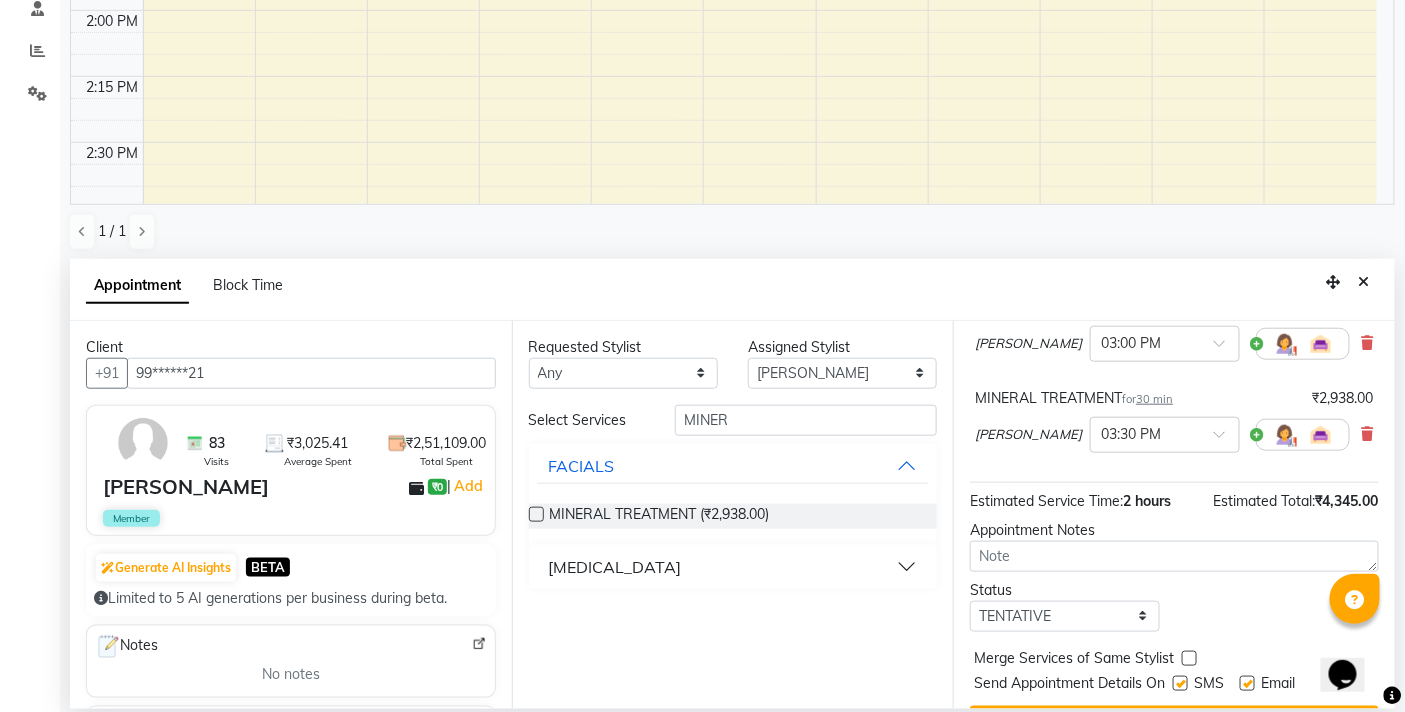 scroll, scrollTop: 411, scrollLeft: 0, axis: vertical 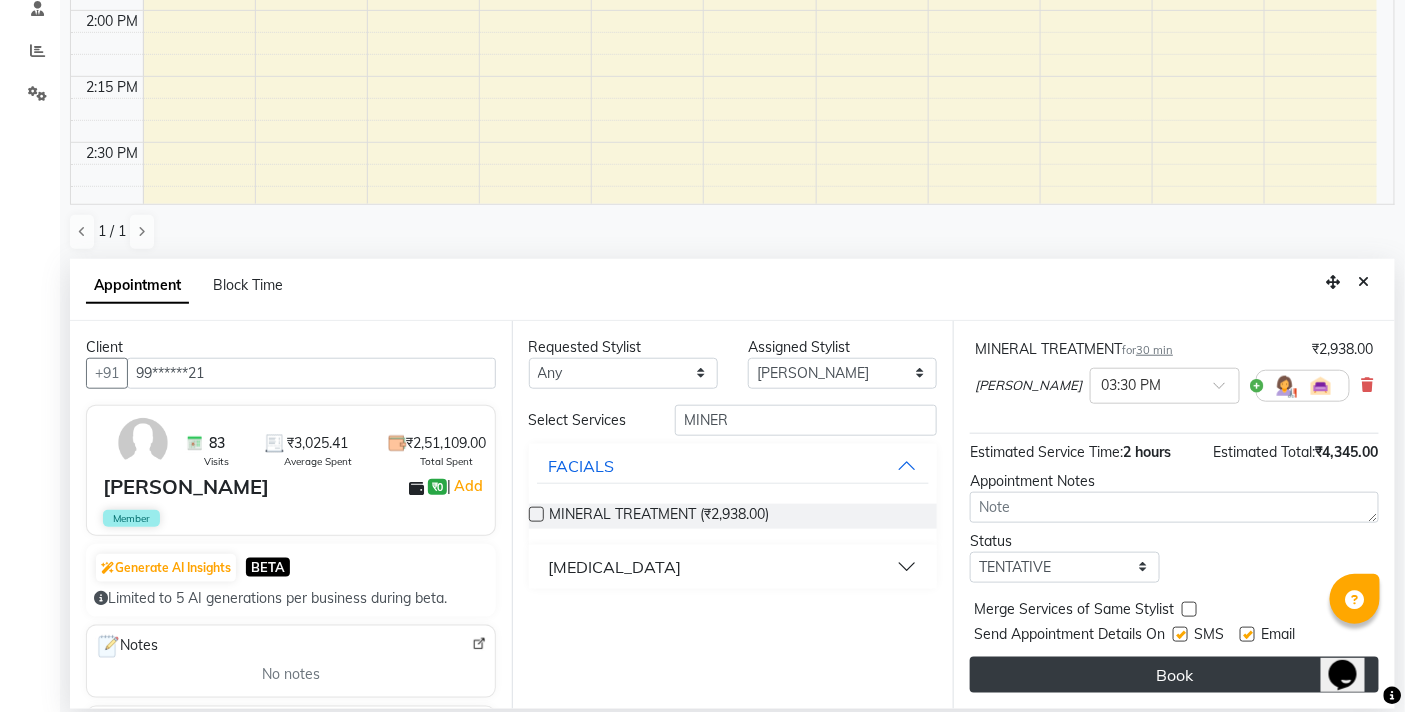 click on "Book" at bounding box center (1174, 675) 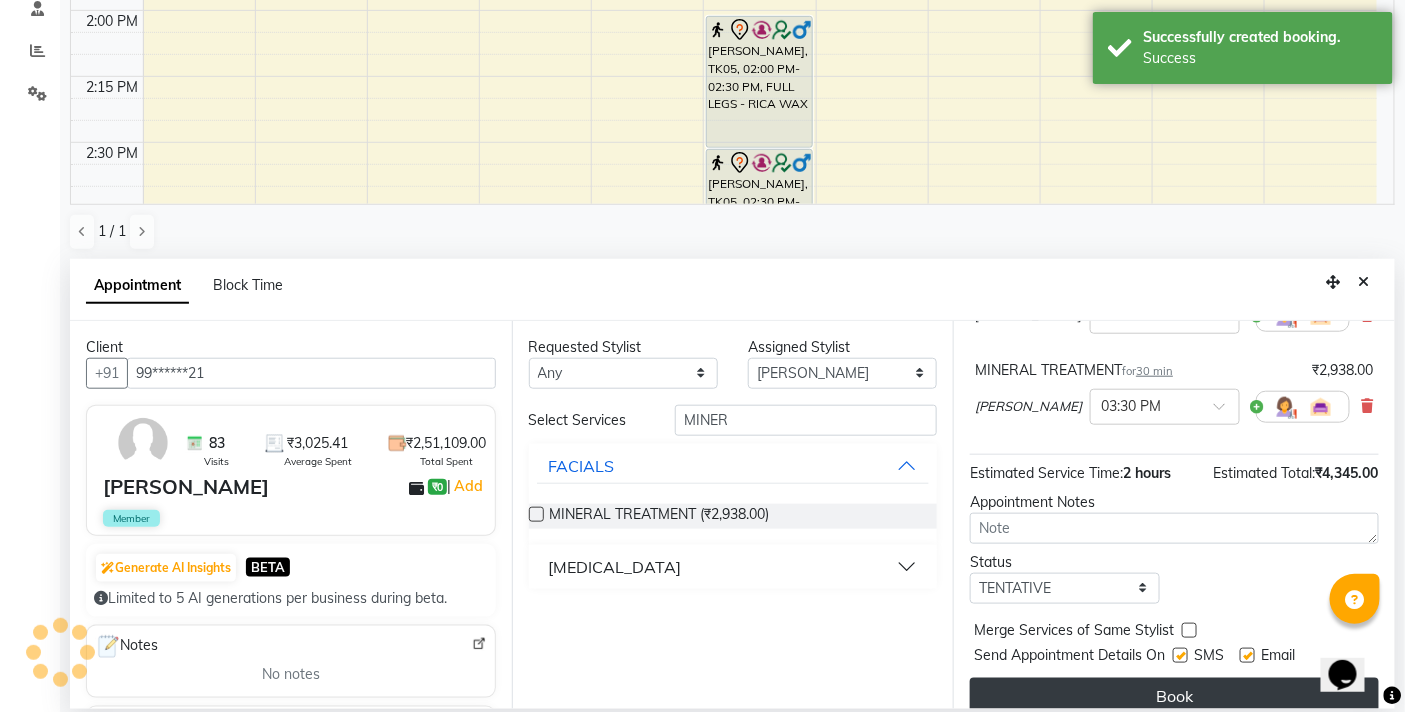 scroll, scrollTop: 307, scrollLeft: 0, axis: vertical 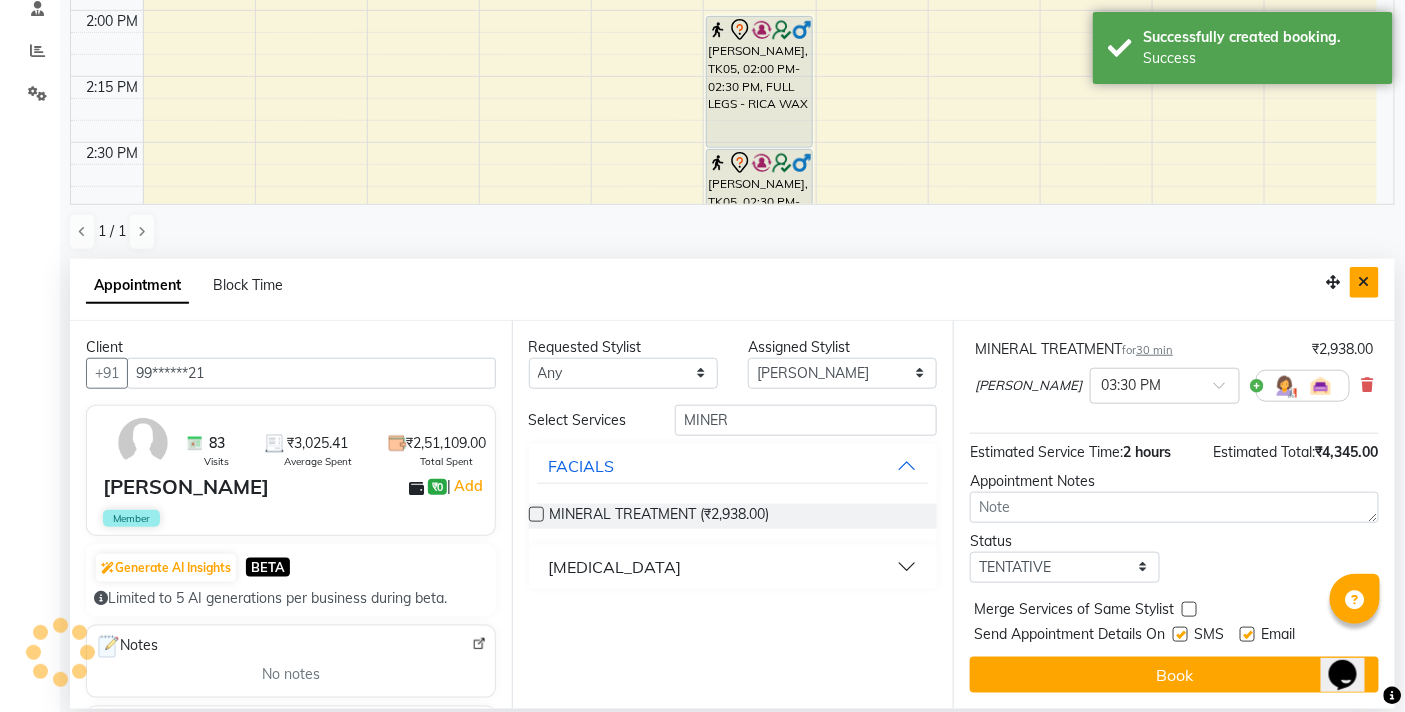 click at bounding box center [1364, 282] 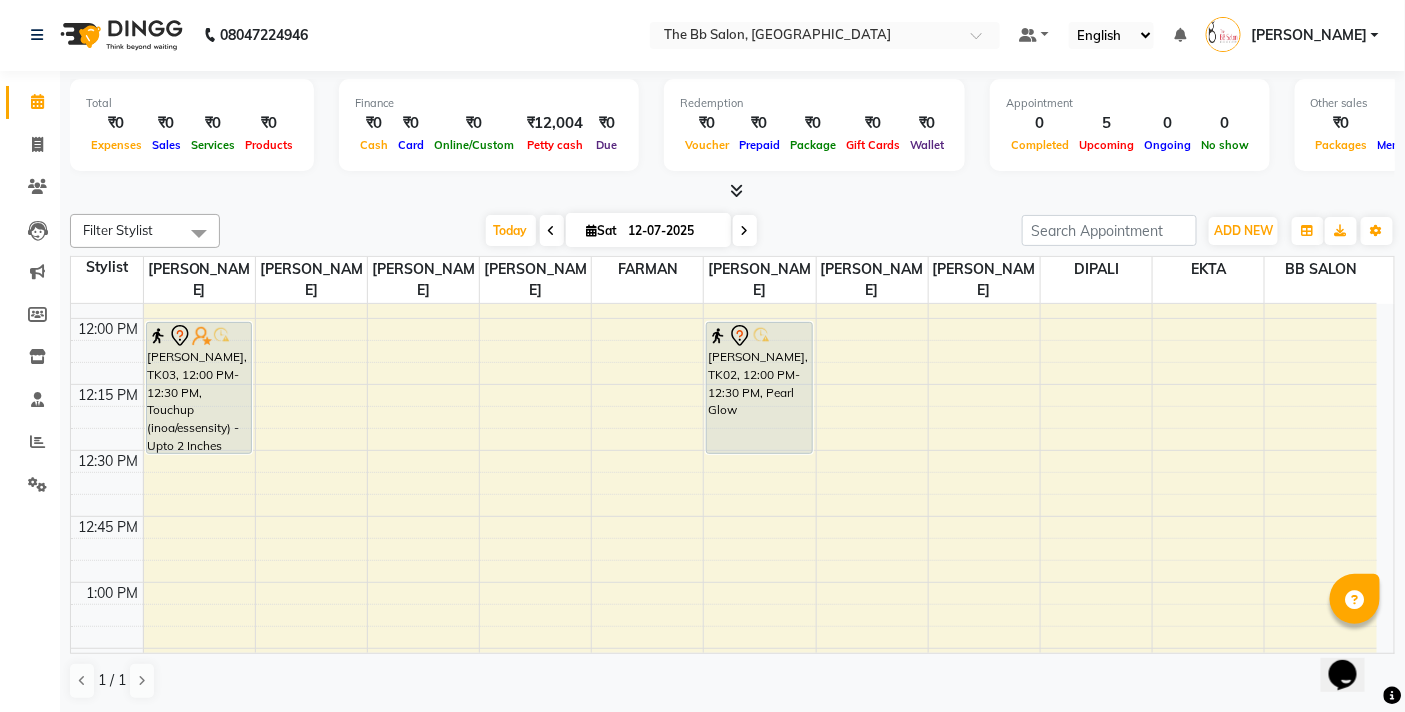 scroll, scrollTop: 666, scrollLeft: 0, axis: vertical 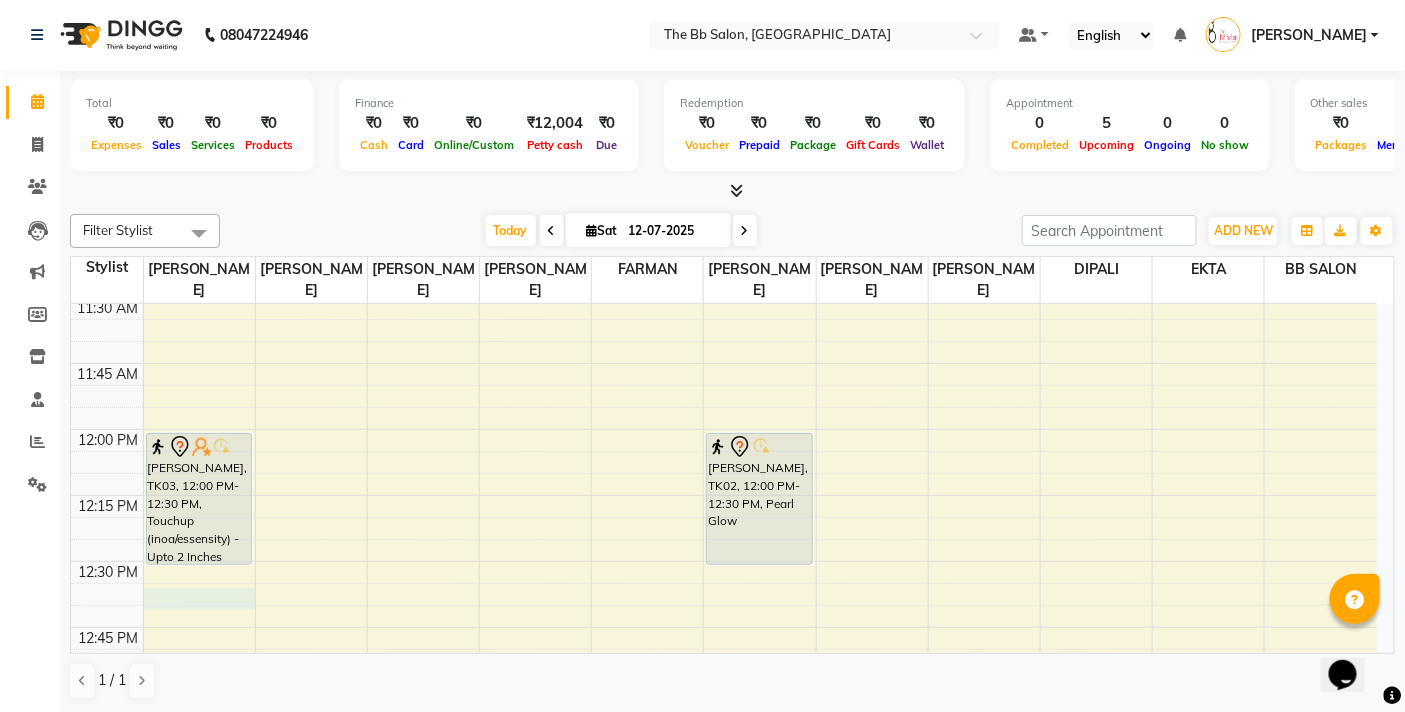 click on "Filter Stylist Select All BB SALON DIPALI EKTA FARMAN GOUSIYA SHAIKH MANGESH TAVARE Nazim Shaikh Rupesh Chavan Sanjay Pawar SHILPA YADAV WILSON Today  Sat 12-07-2025 Toggle Dropdown Add Appointment Add Invoice Add Expense Add Attendance Add Client Add Transaction Toggle Dropdown Add Appointment Add Invoice Add Expense Add Attendance Add Client ADD NEW Toggle Dropdown Add Appointment Add Invoice Add Expense Add Attendance Add Client Add Transaction Filter Stylist Select All BB SALON DIPALI EKTA FARMAN GOUSIYA SHAIKH MANGESH TAVARE Nazim Shaikh Rupesh Chavan Sanjay Pawar SHILPA YADAV WILSON Group By  Staff View   Room View  View as Vertical  Vertical - Week View  Horizontal  Horizontal - Week View  List  Toggle Dropdown Calendar Settings Manage Tags   Arrange Stylists   Reset Stylists  Full Screen Appointment Form Zoom 300% Staff/Room Display Count 11 Stylist Sanjay Pawar Nazim Shaikh Rupesh Chavan MANGESH TAVARE FARMAN SHILPA YADAV GOUSIYA SHAIKH WILSON DIPALI EKTA BB SALON 9:00 AM 9:15 AM 9:30 AM 9:45 AM" 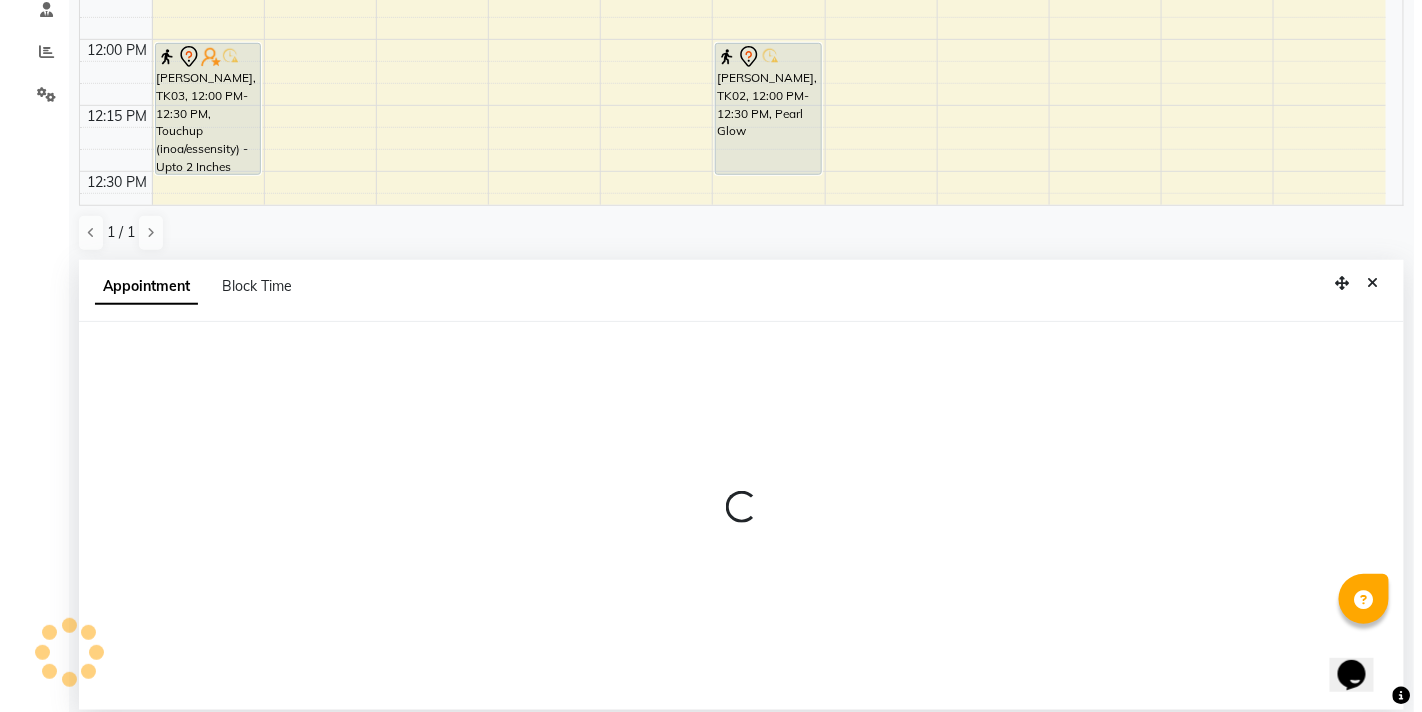 scroll, scrollTop: 392, scrollLeft: 0, axis: vertical 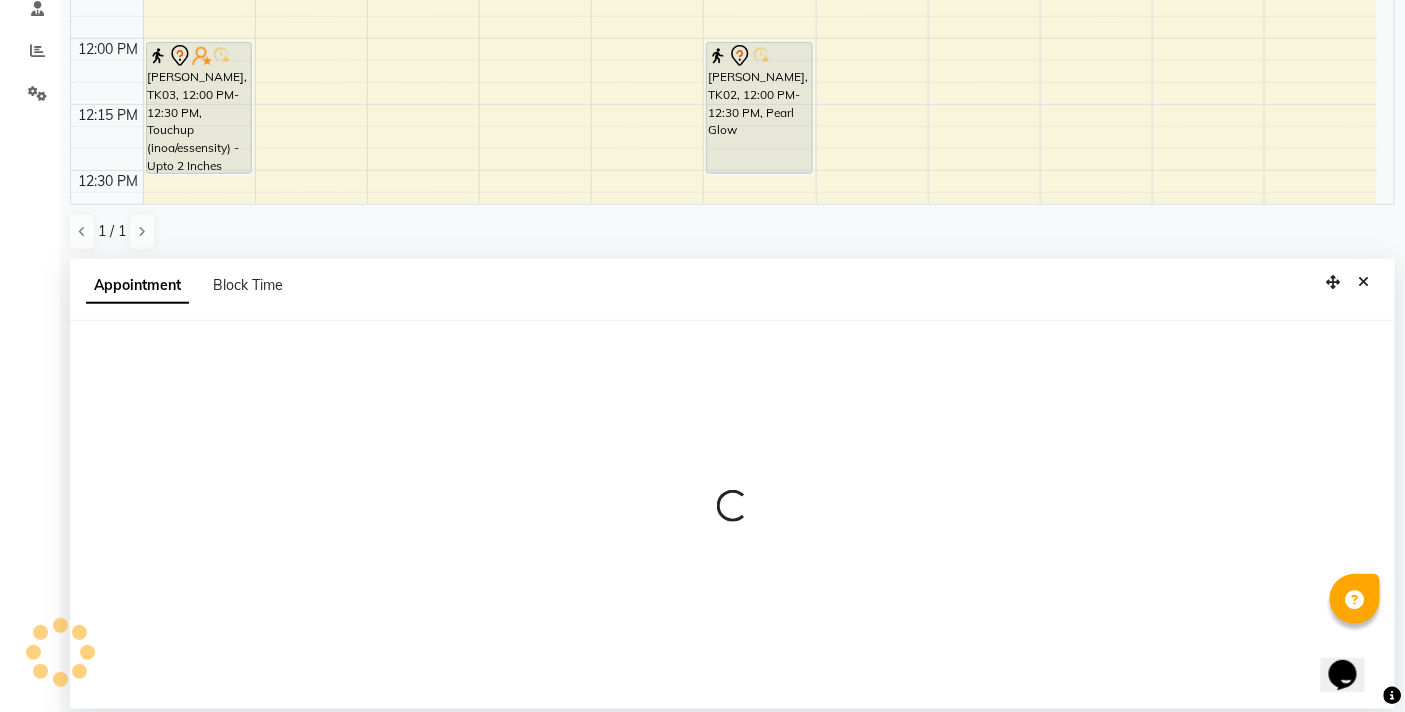 select on "83660" 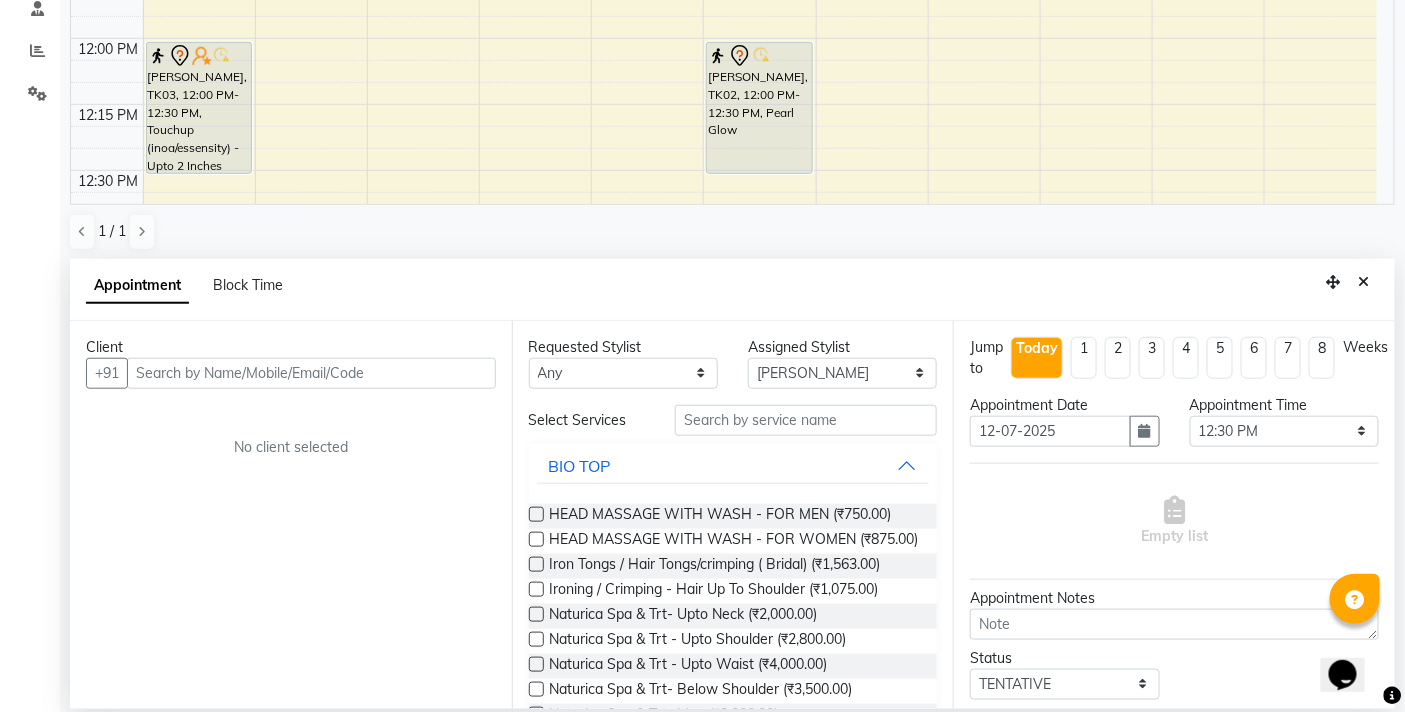 drag, startPoint x: 377, startPoint y: 384, endPoint x: 442, endPoint y: 376, distance: 65.490456 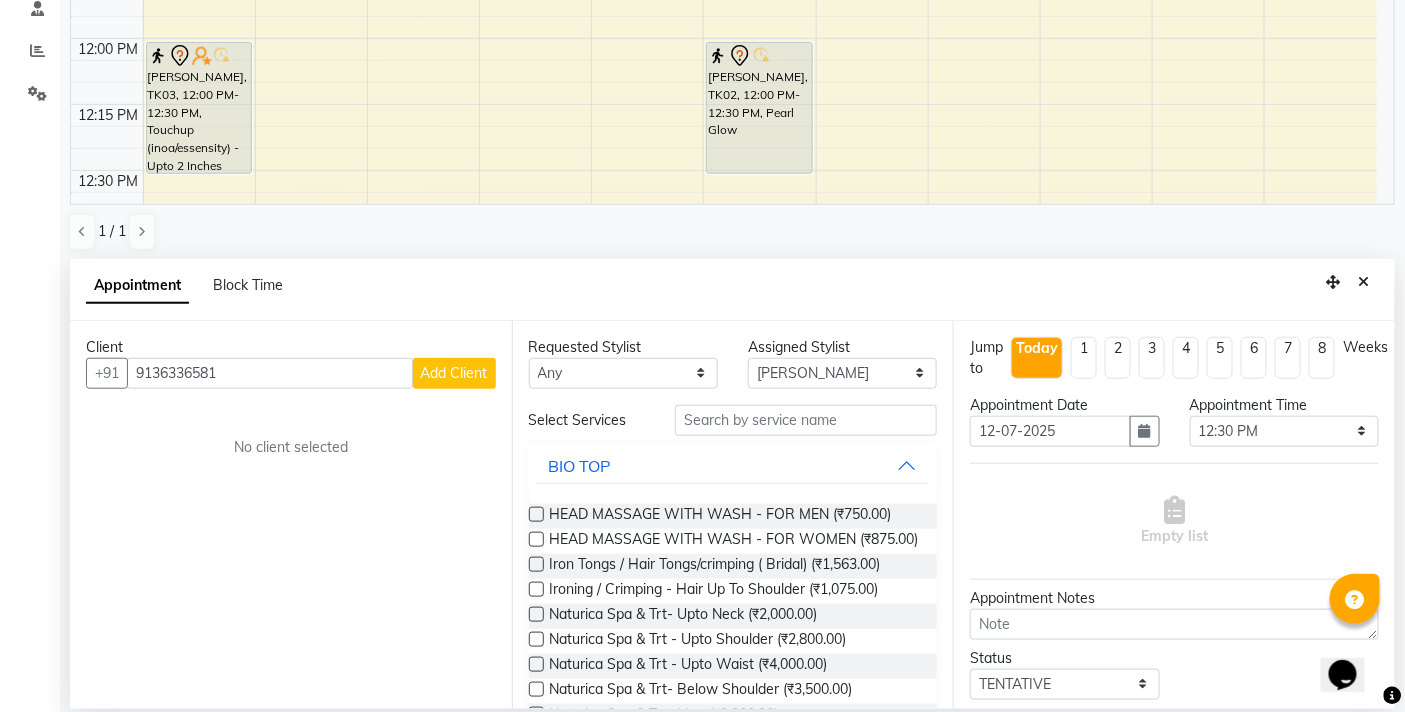 type on "9136336581" 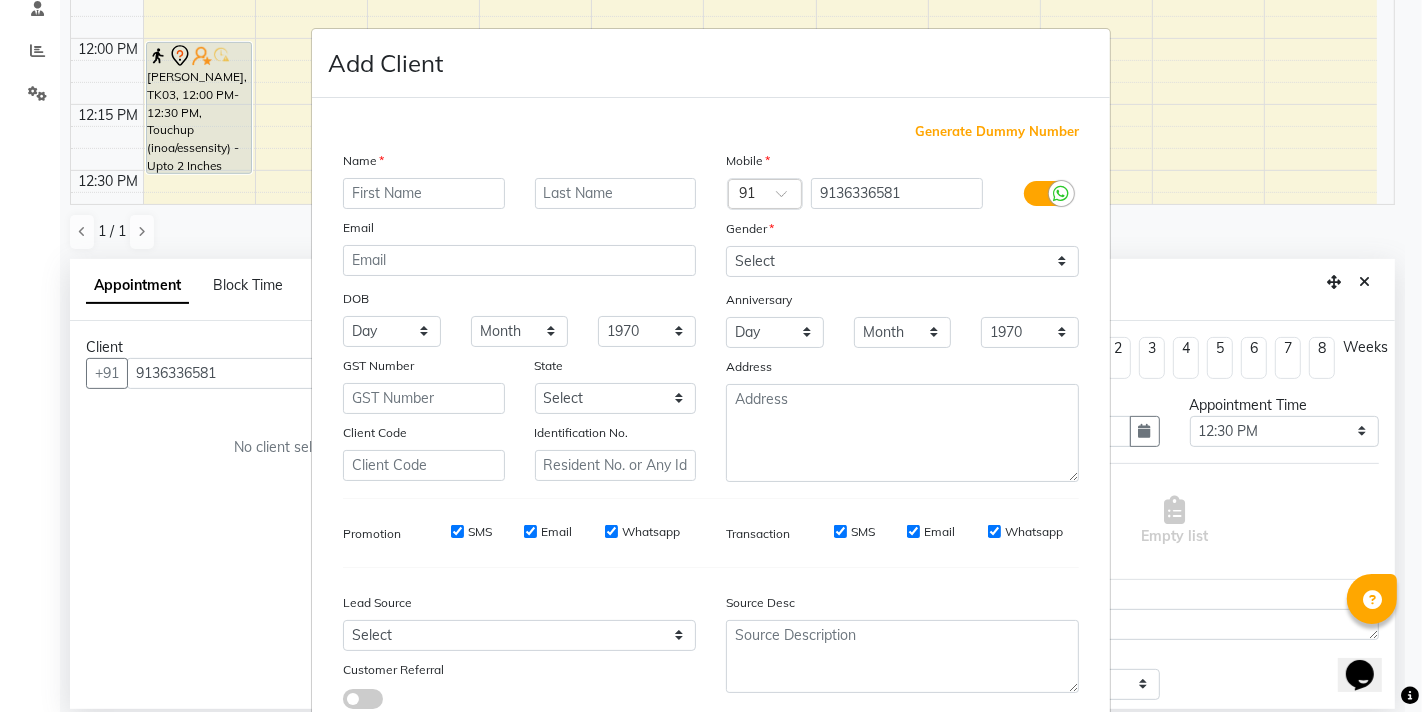 click at bounding box center [424, 193] 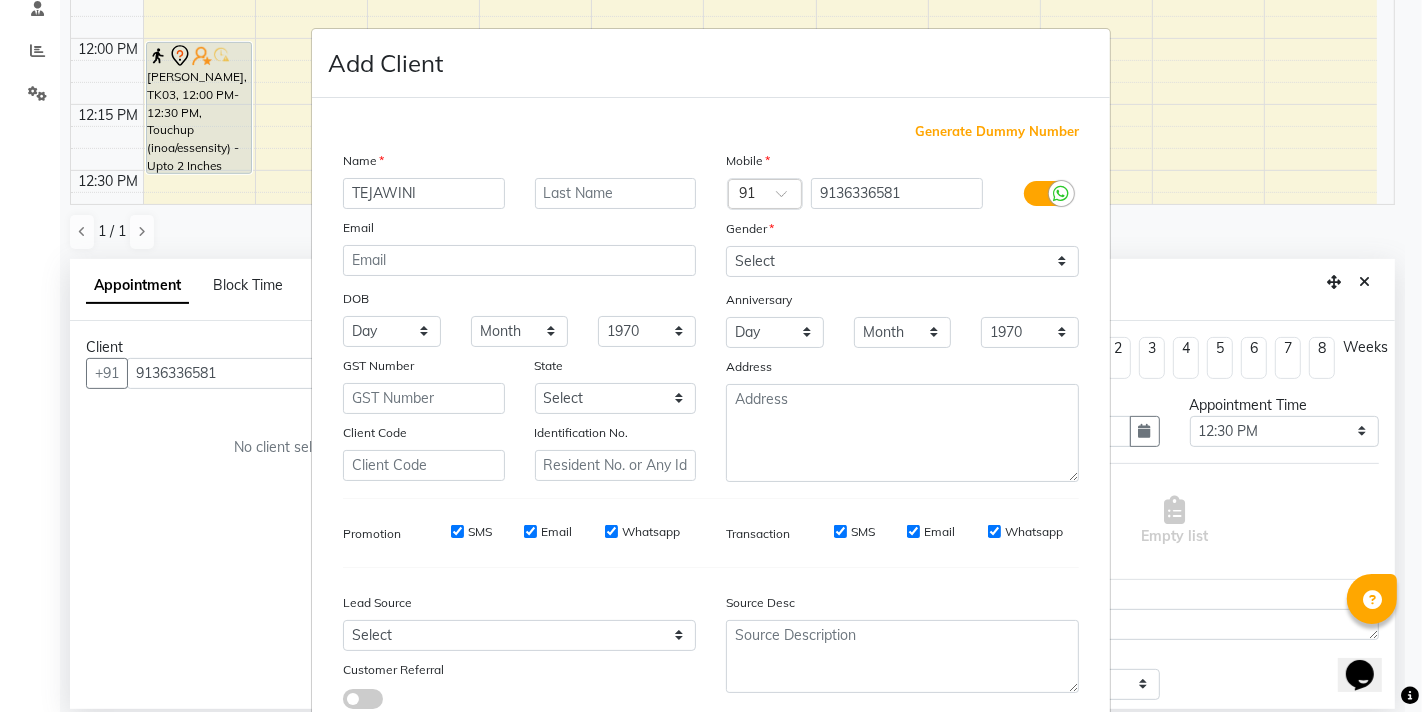 type on "TEJAWINI" 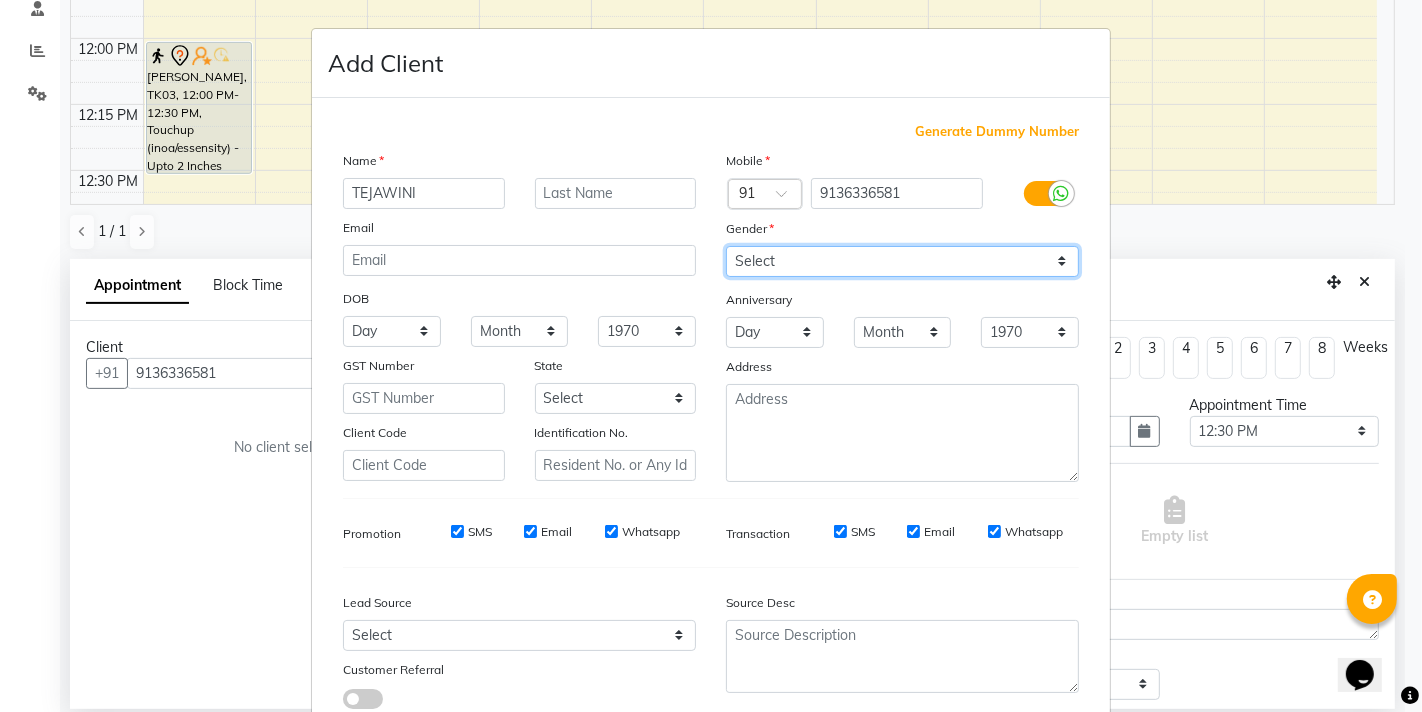 click on "Select Male Female Other Prefer Not To Say" at bounding box center [902, 261] 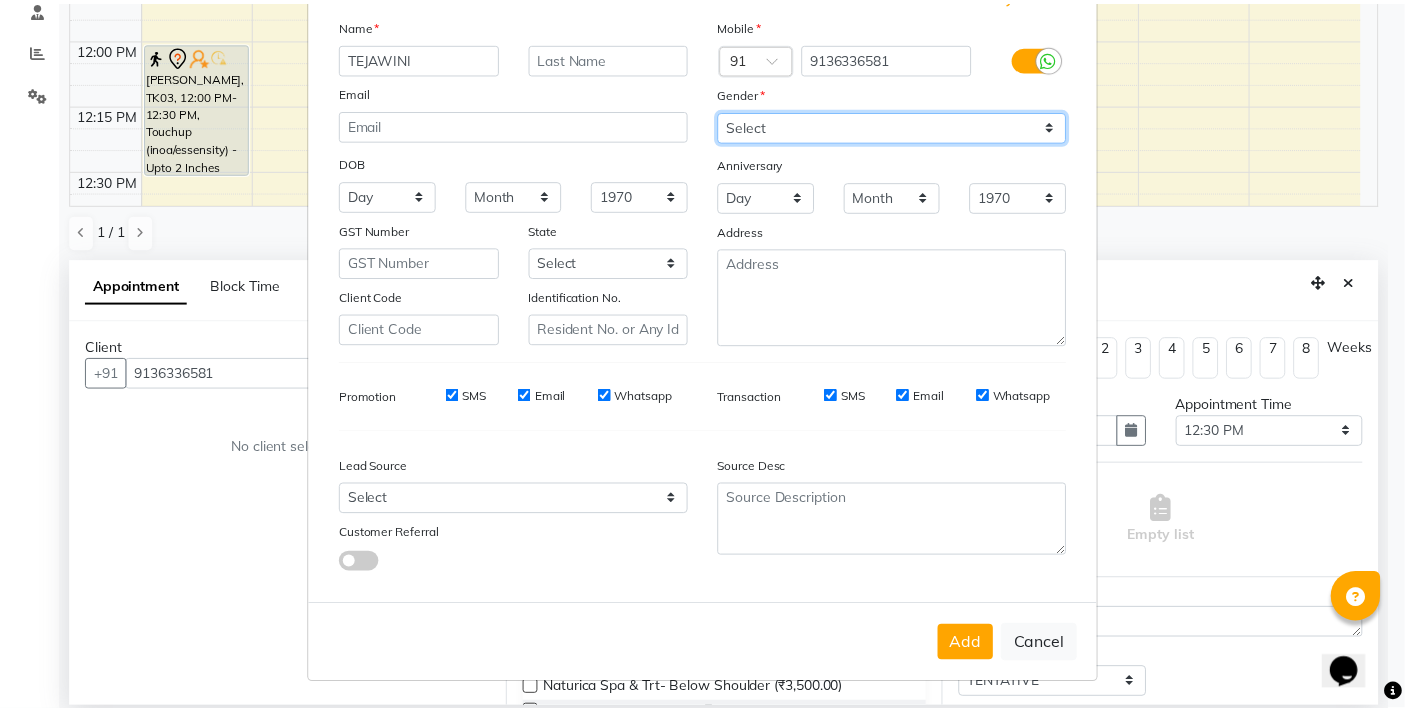 scroll, scrollTop: 138, scrollLeft: 0, axis: vertical 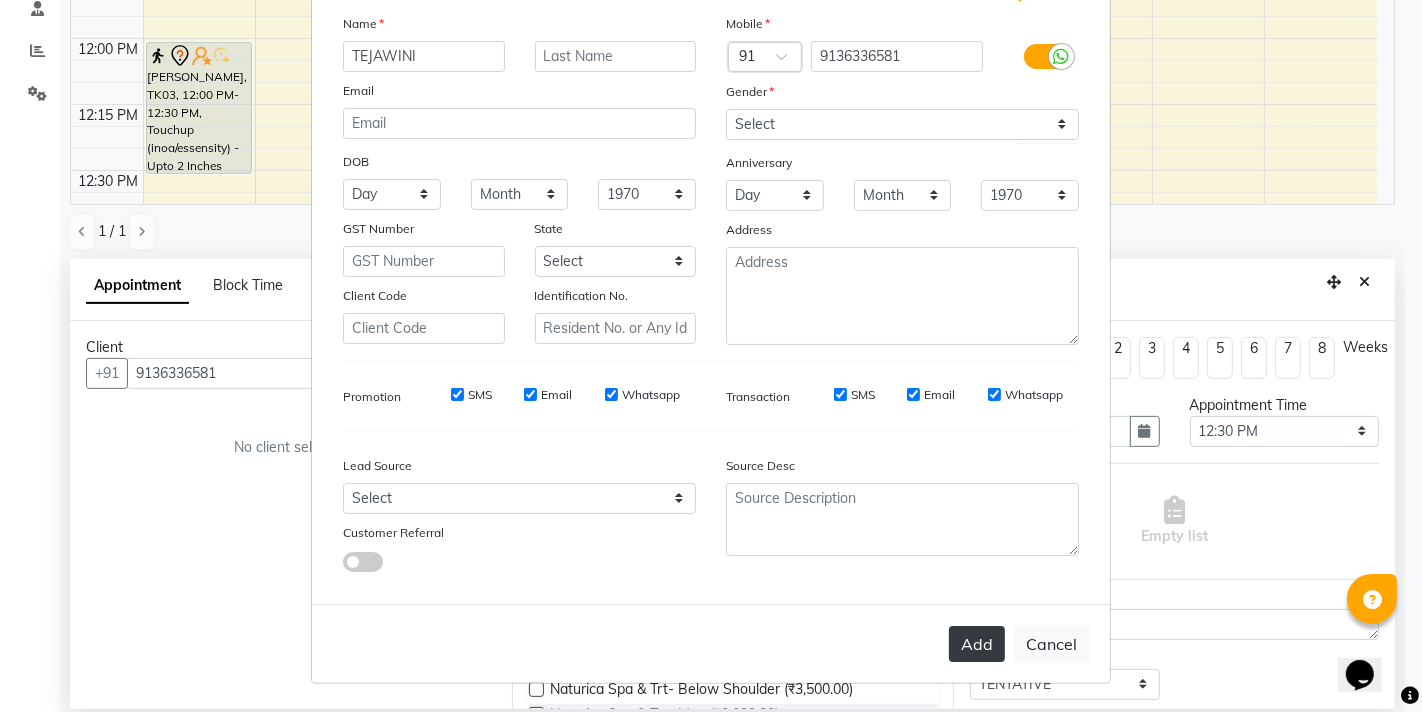 click on "Add" at bounding box center [977, 644] 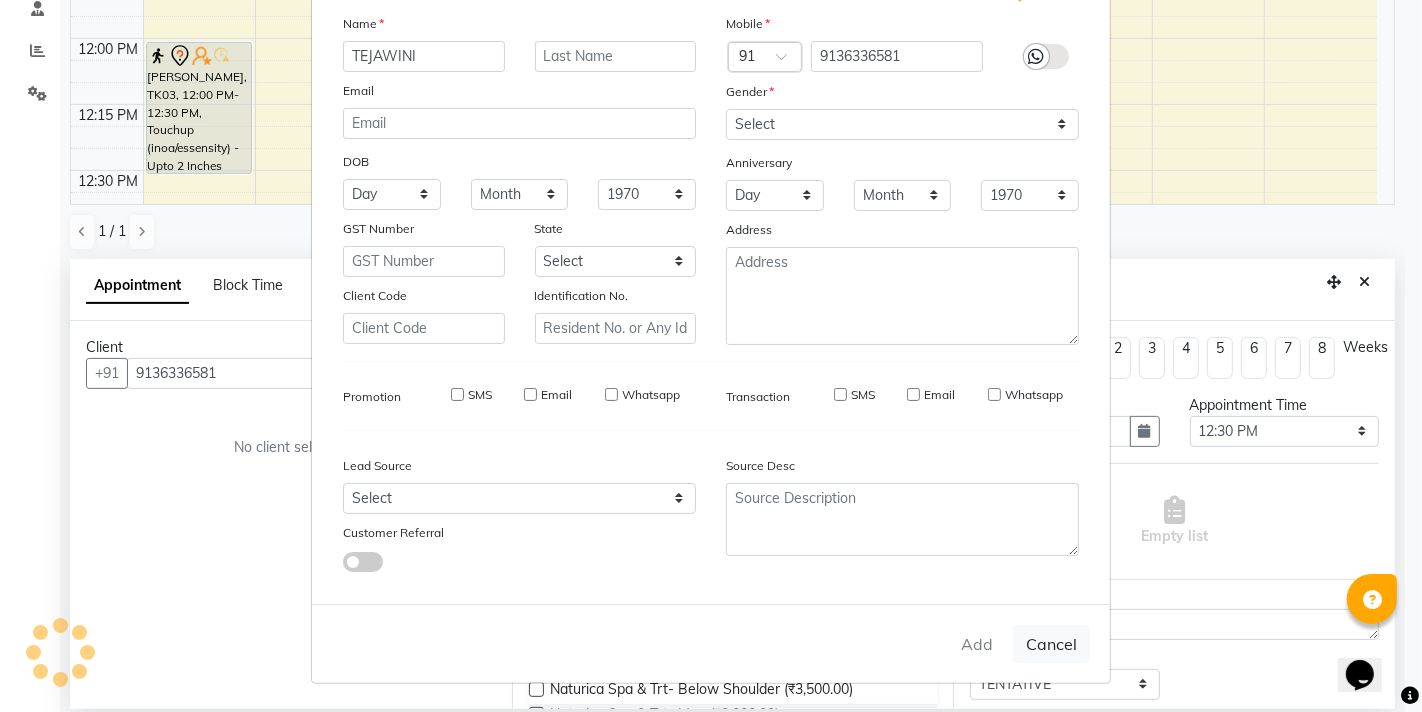 type on "91******81" 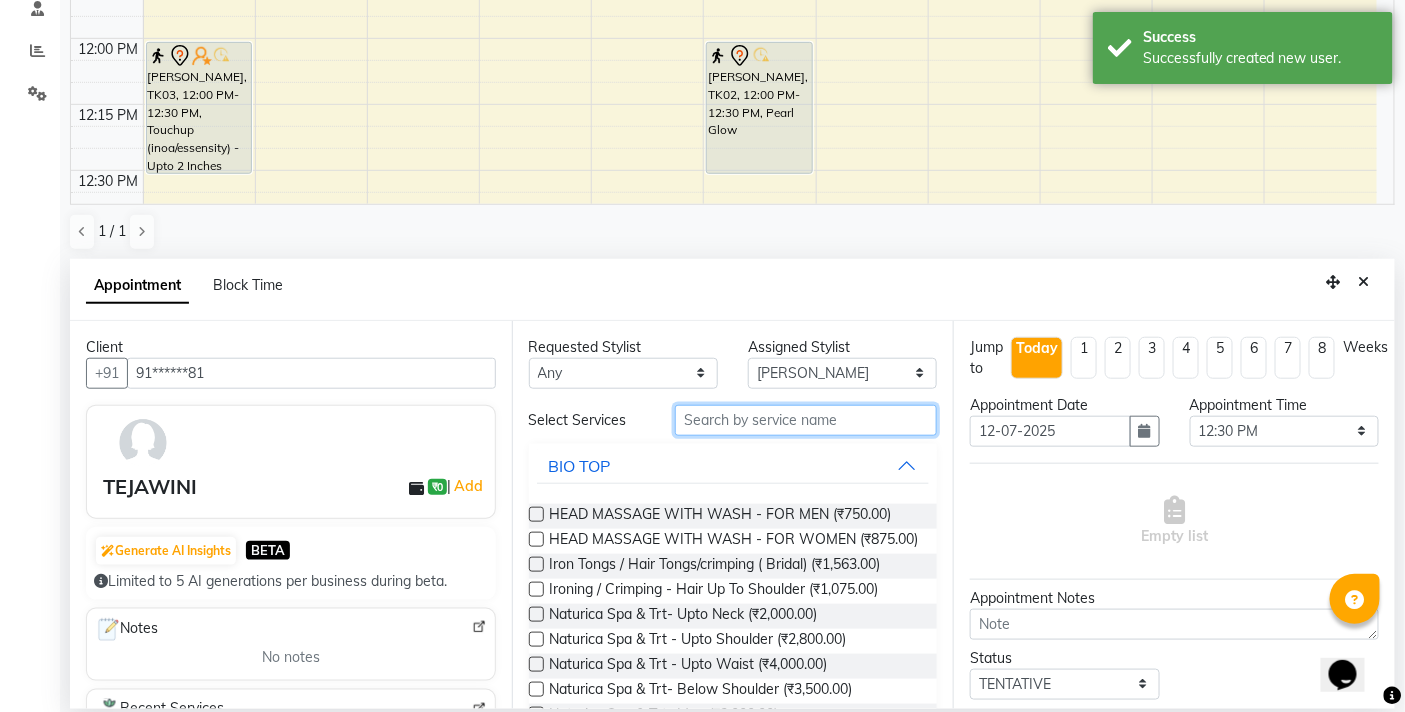 click at bounding box center [806, 420] 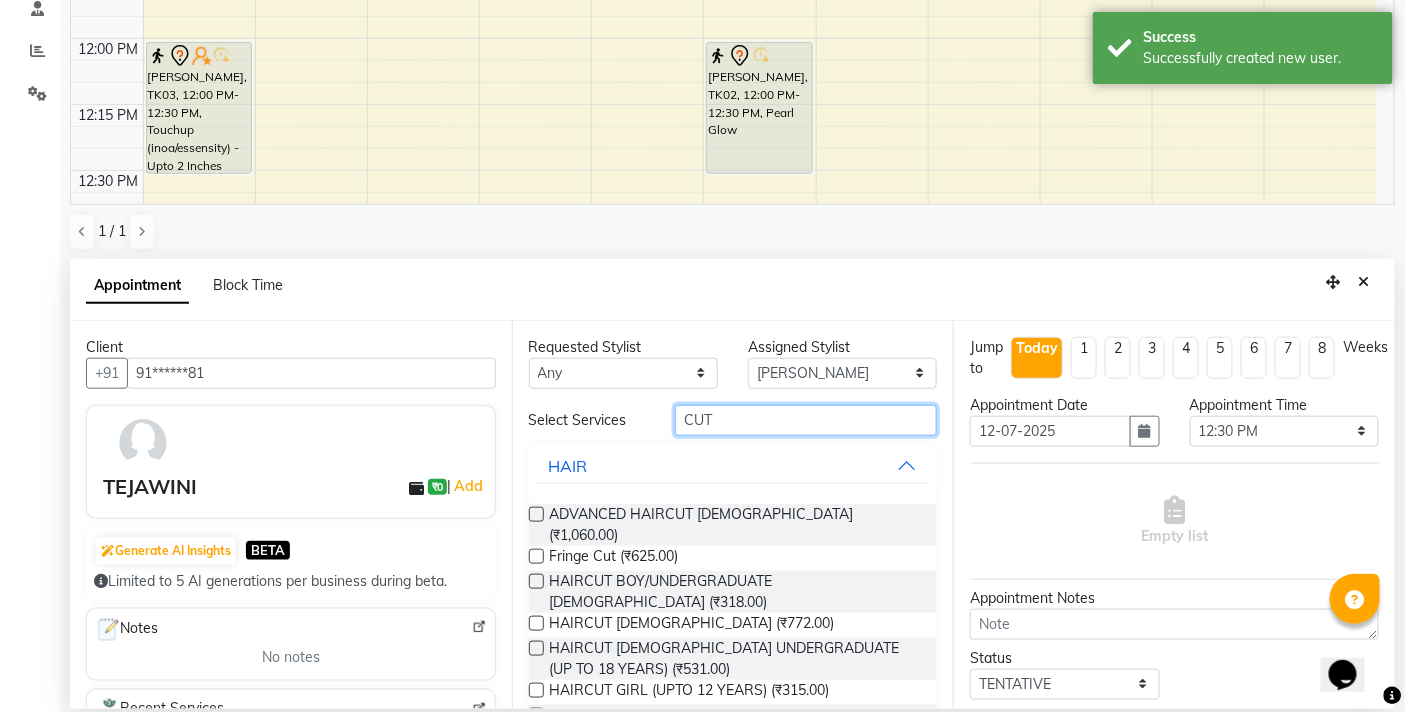 type on "CUT" 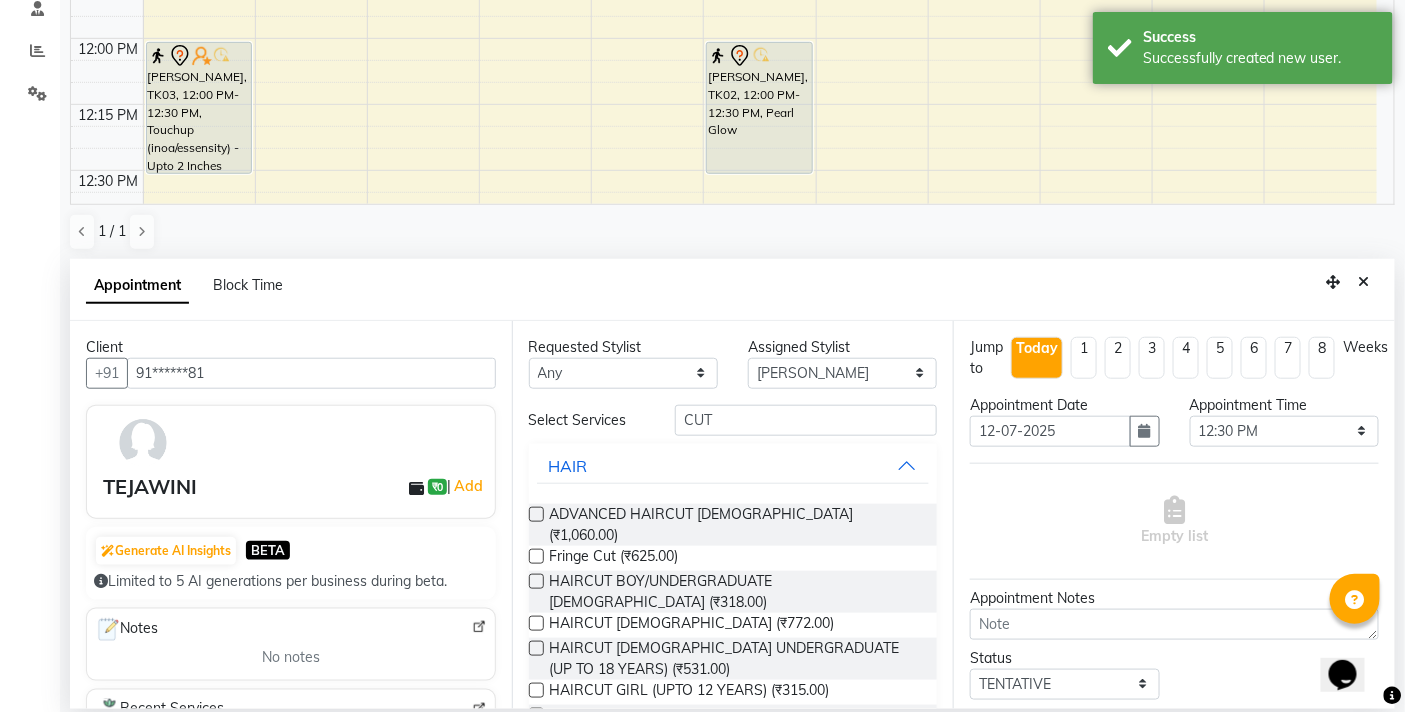 click at bounding box center [536, 623] 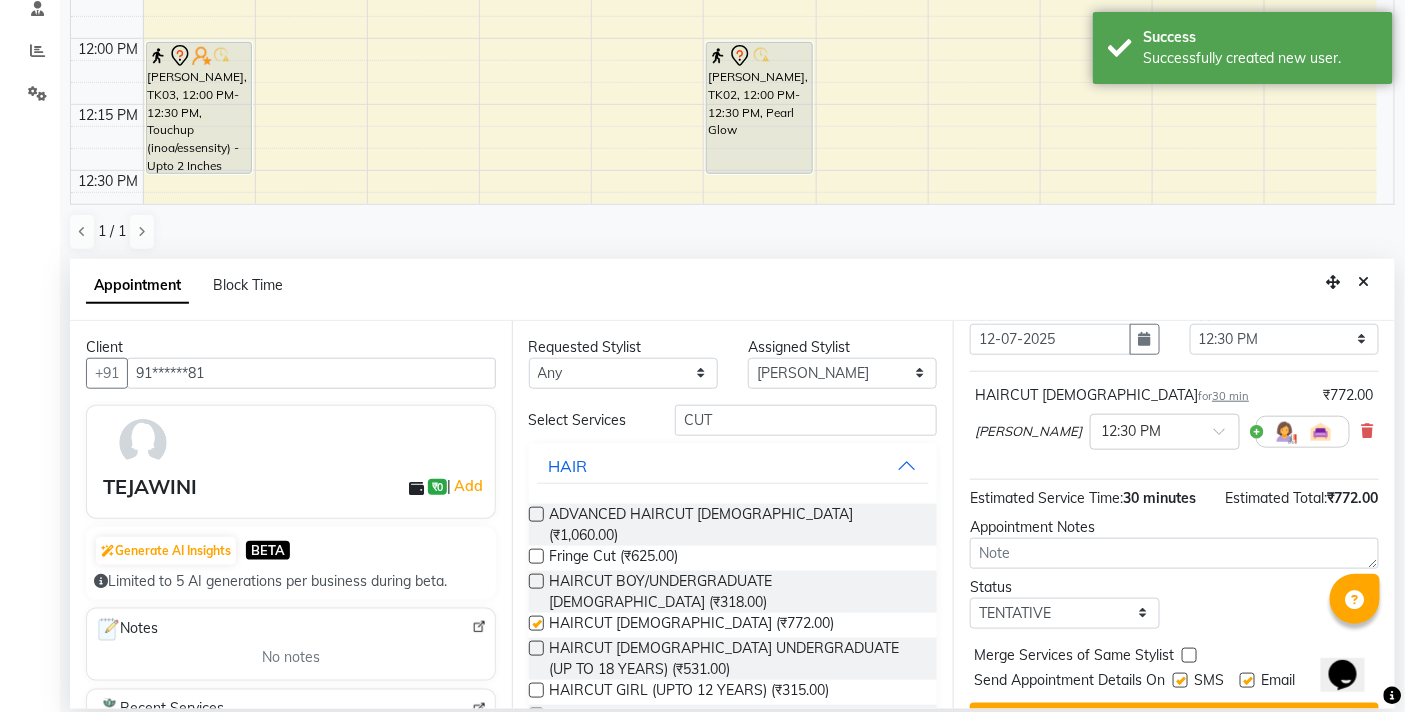 scroll, scrollTop: 158, scrollLeft: 0, axis: vertical 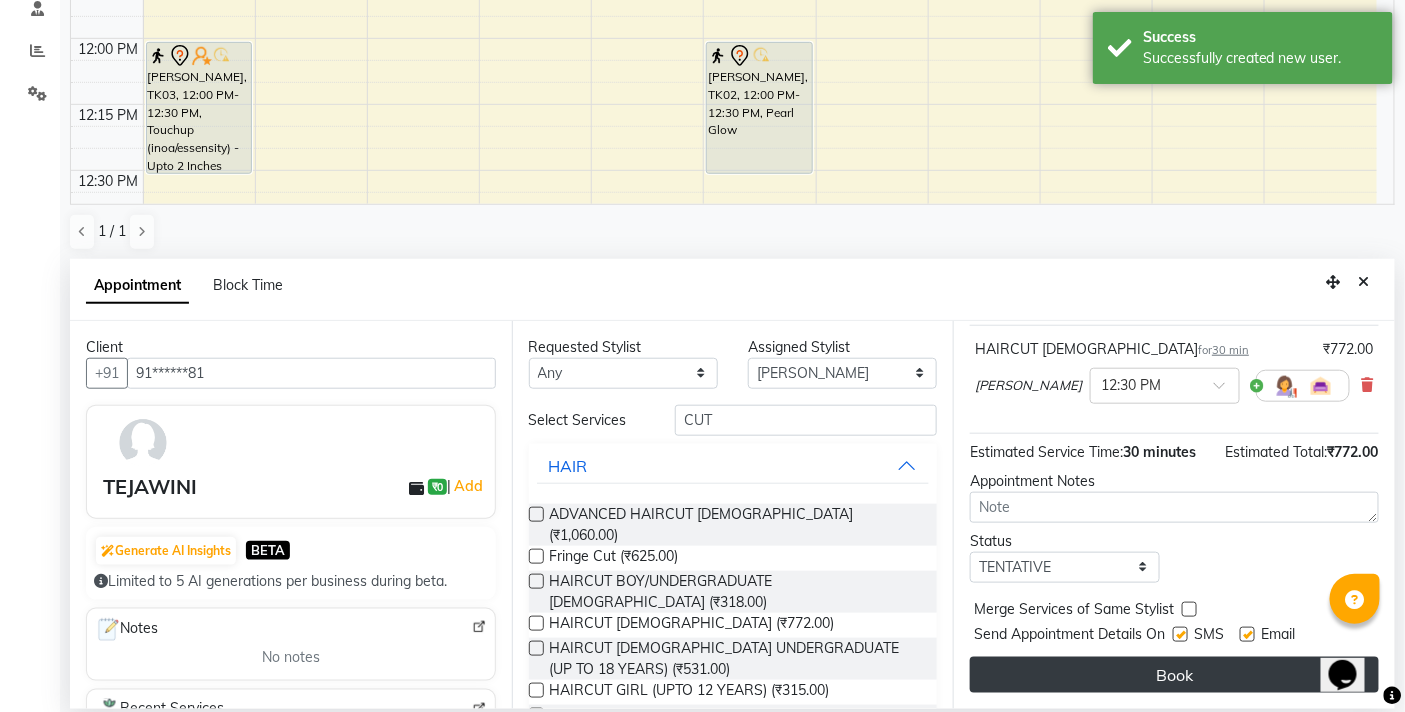 checkbox on "false" 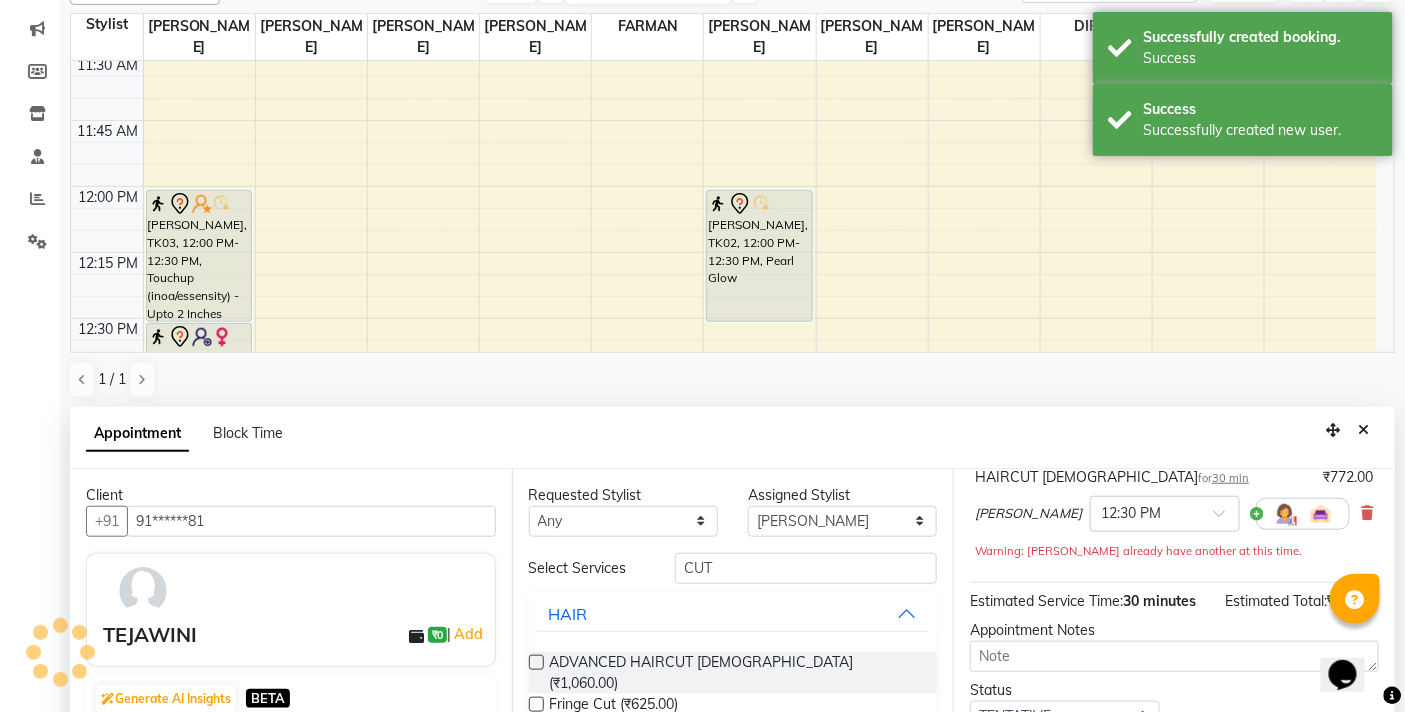 scroll, scrollTop: 0, scrollLeft: 0, axis: both 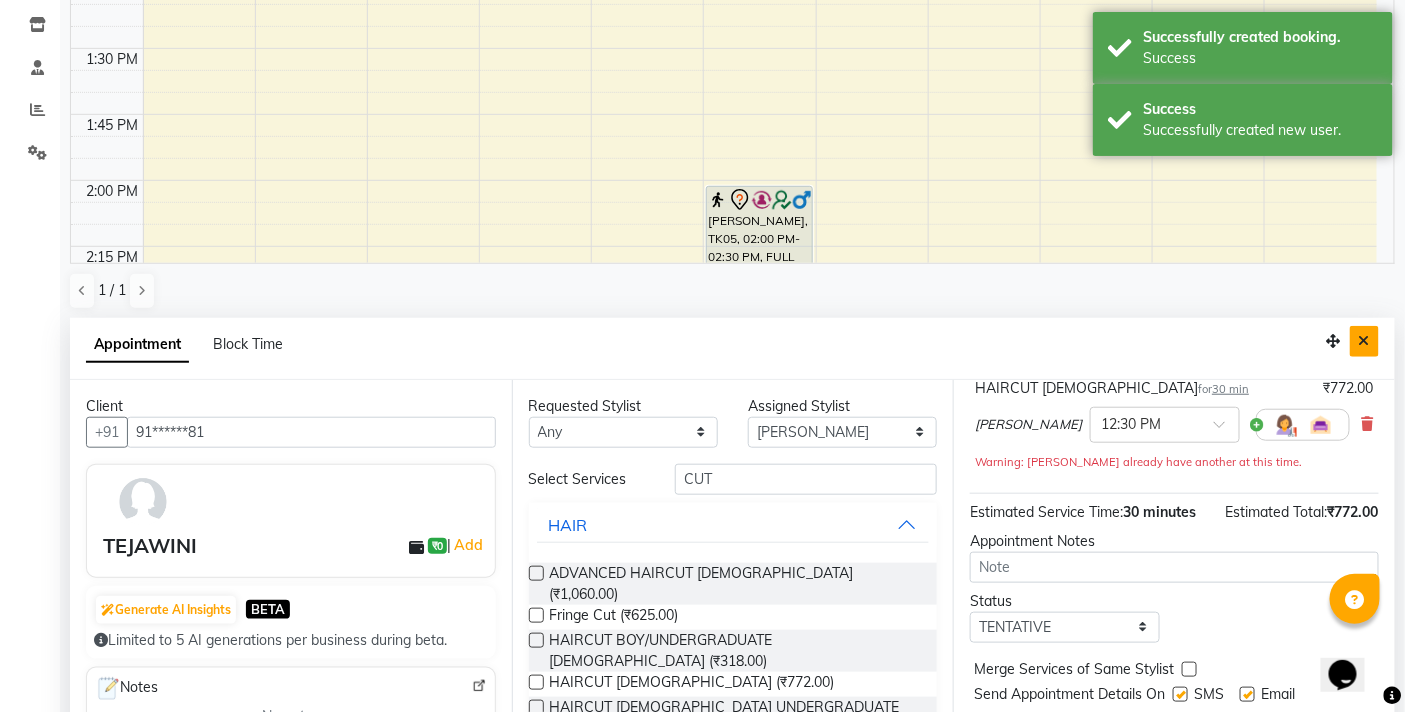 click at bounding box center (1364, 341) 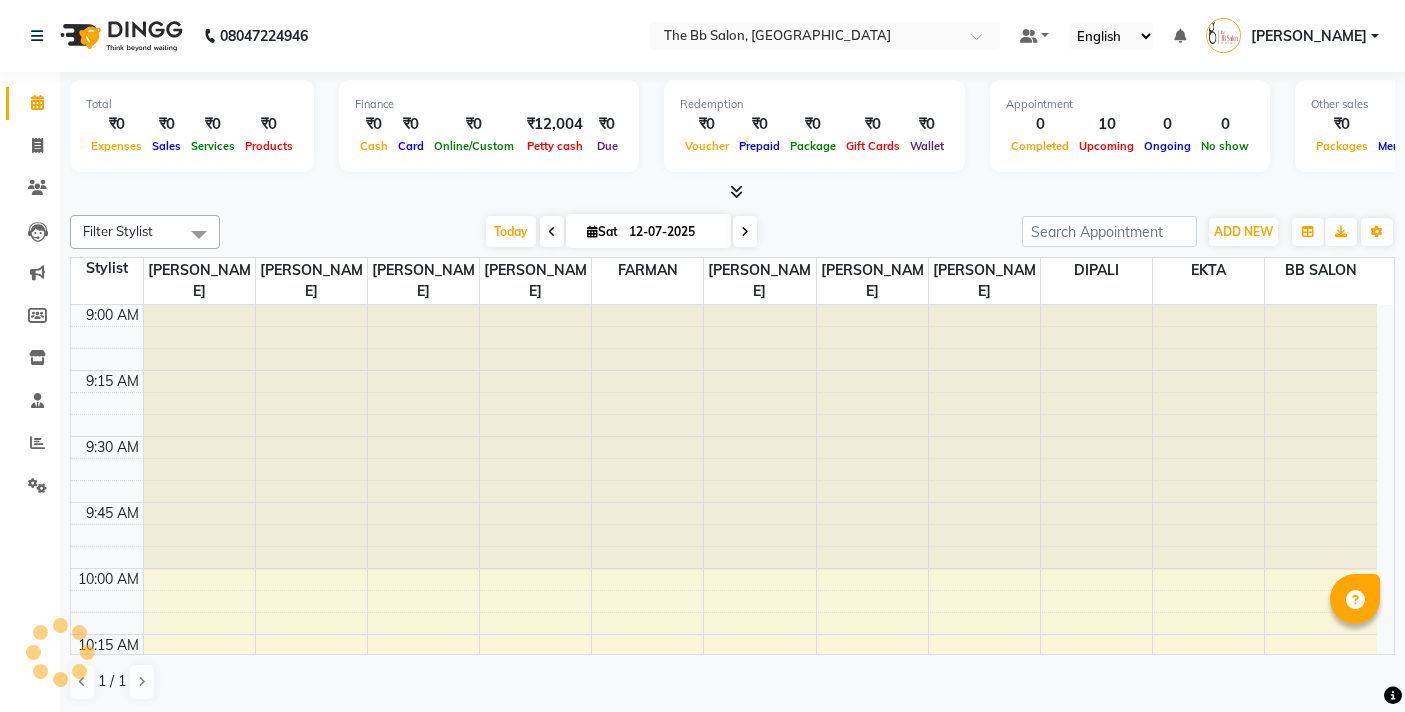 scroll, scrollTop: 0, scrollLeft: 0, axis: both 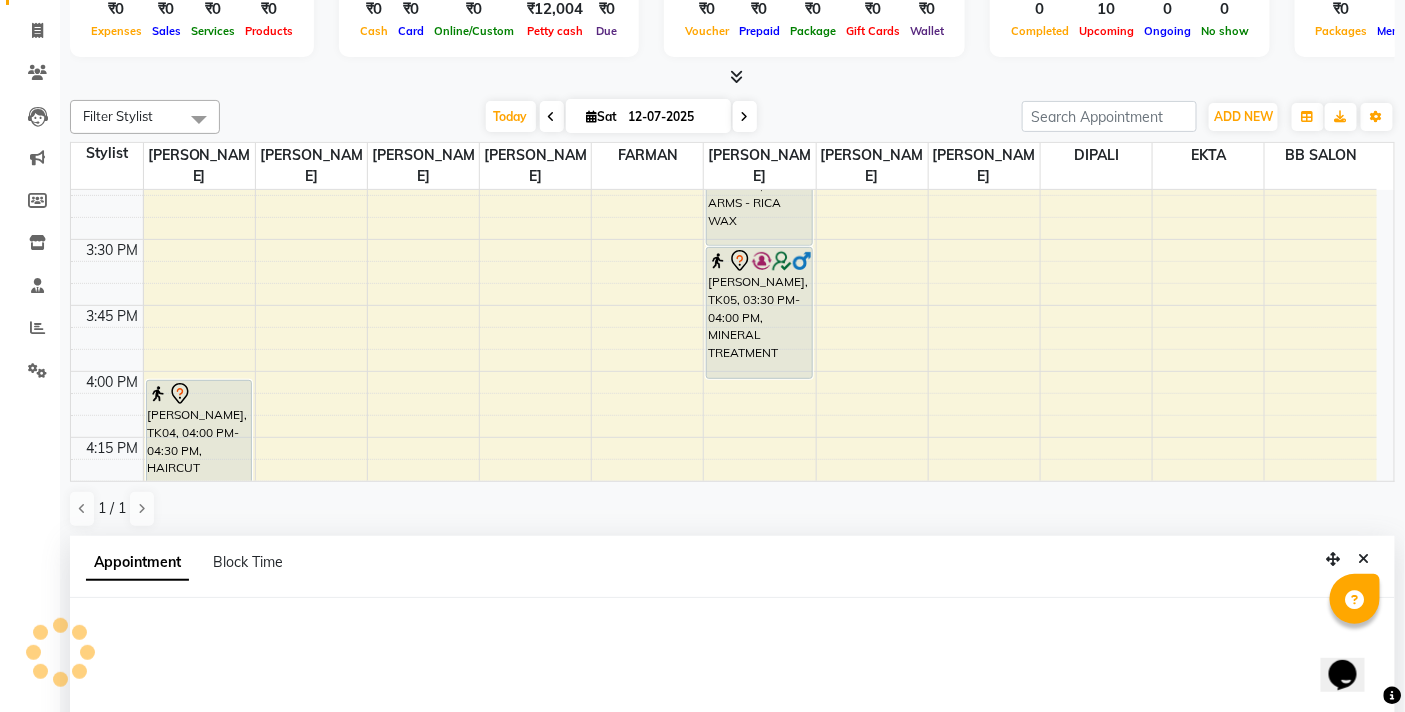 select on "83516" 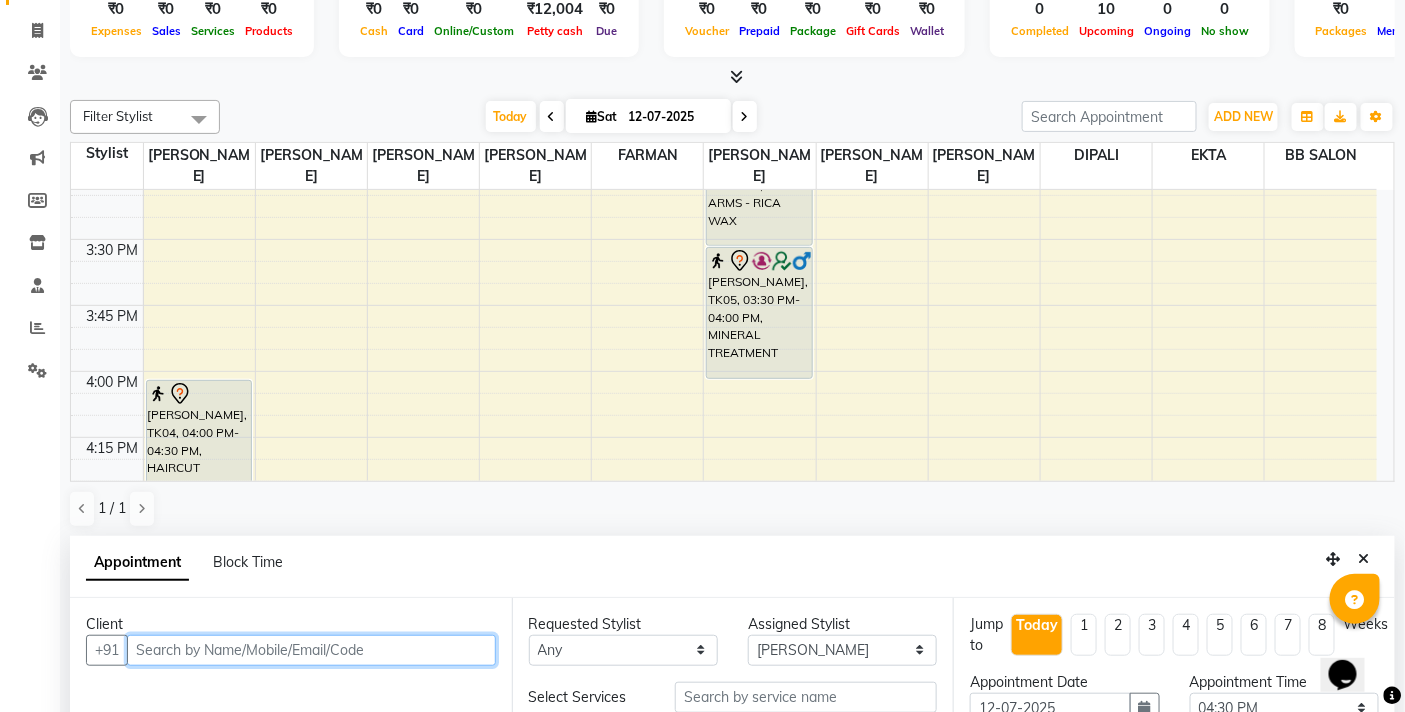 scroll, scrollTop: 392, scrollLeft: 0, axis: vertical 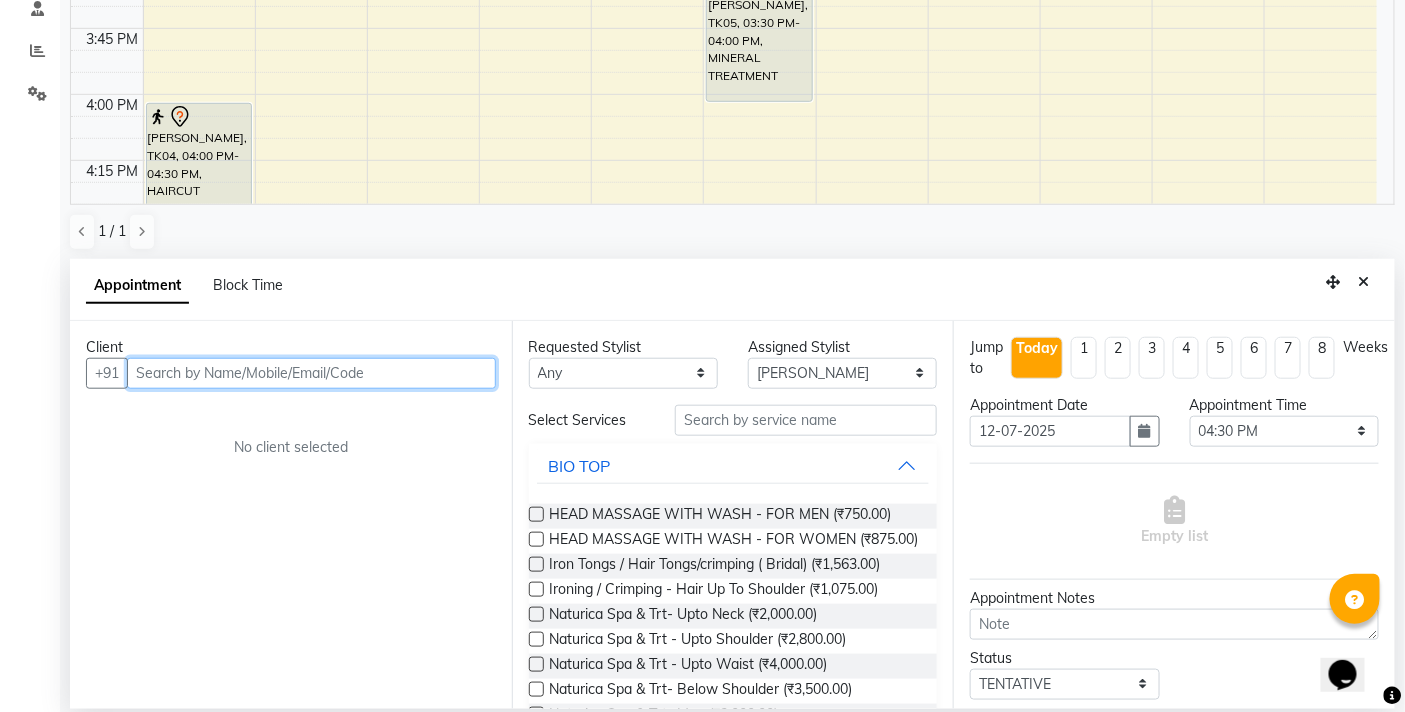 click at bounding box center [311, 373] 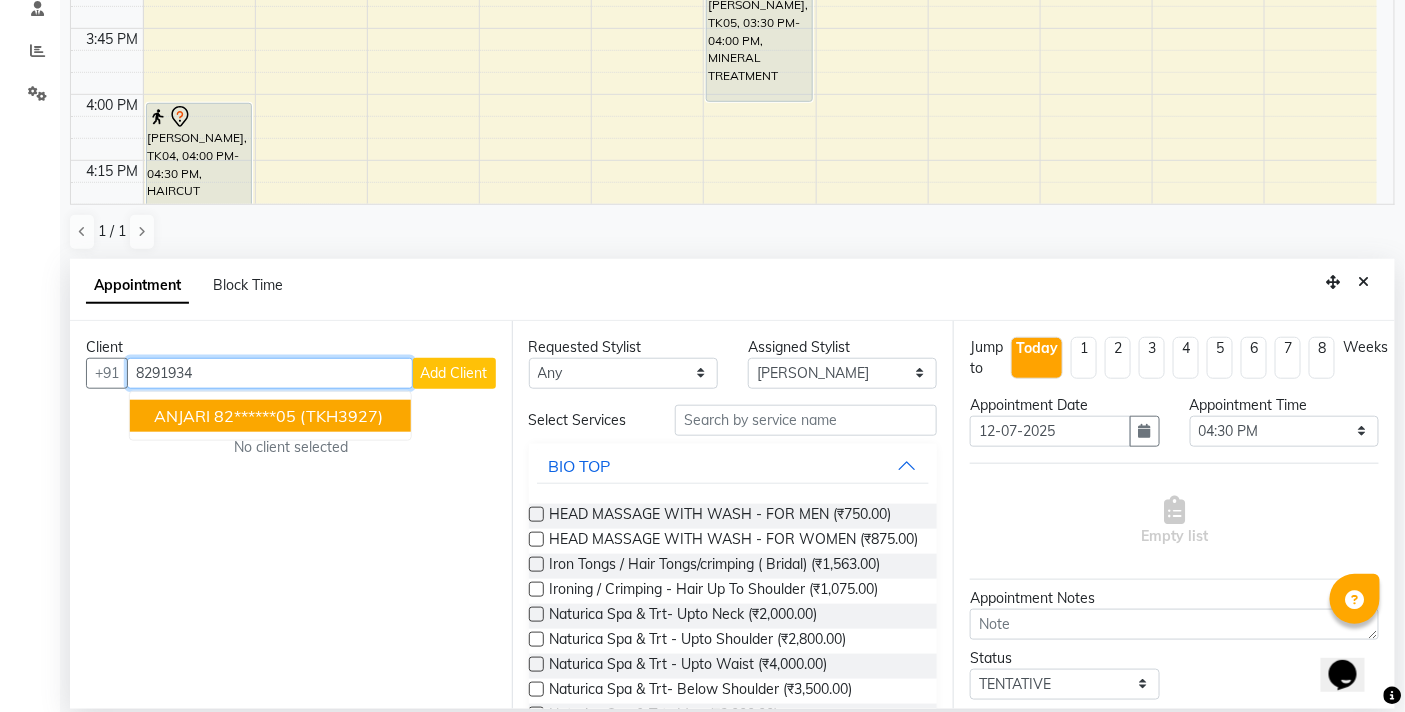 click on "(TKH3927)" at bounding box center (341, 416) 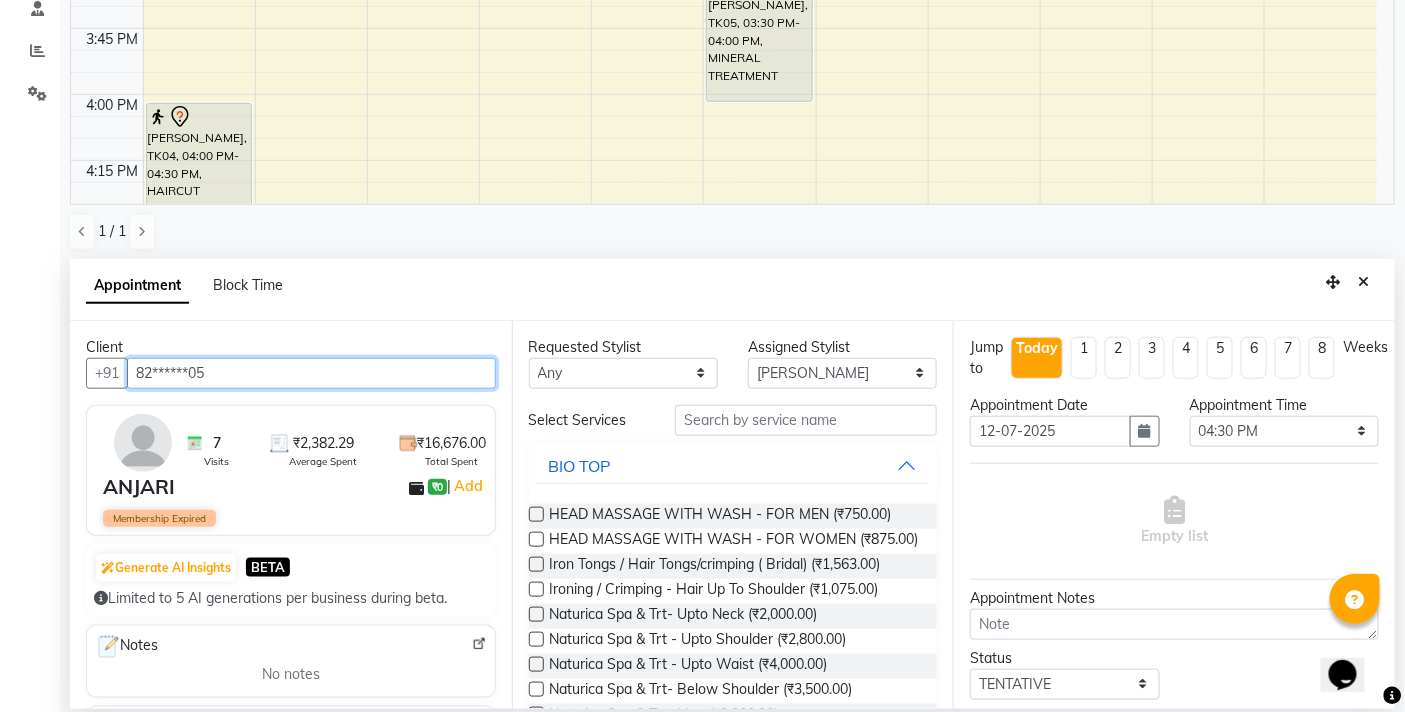 type on "82******05" 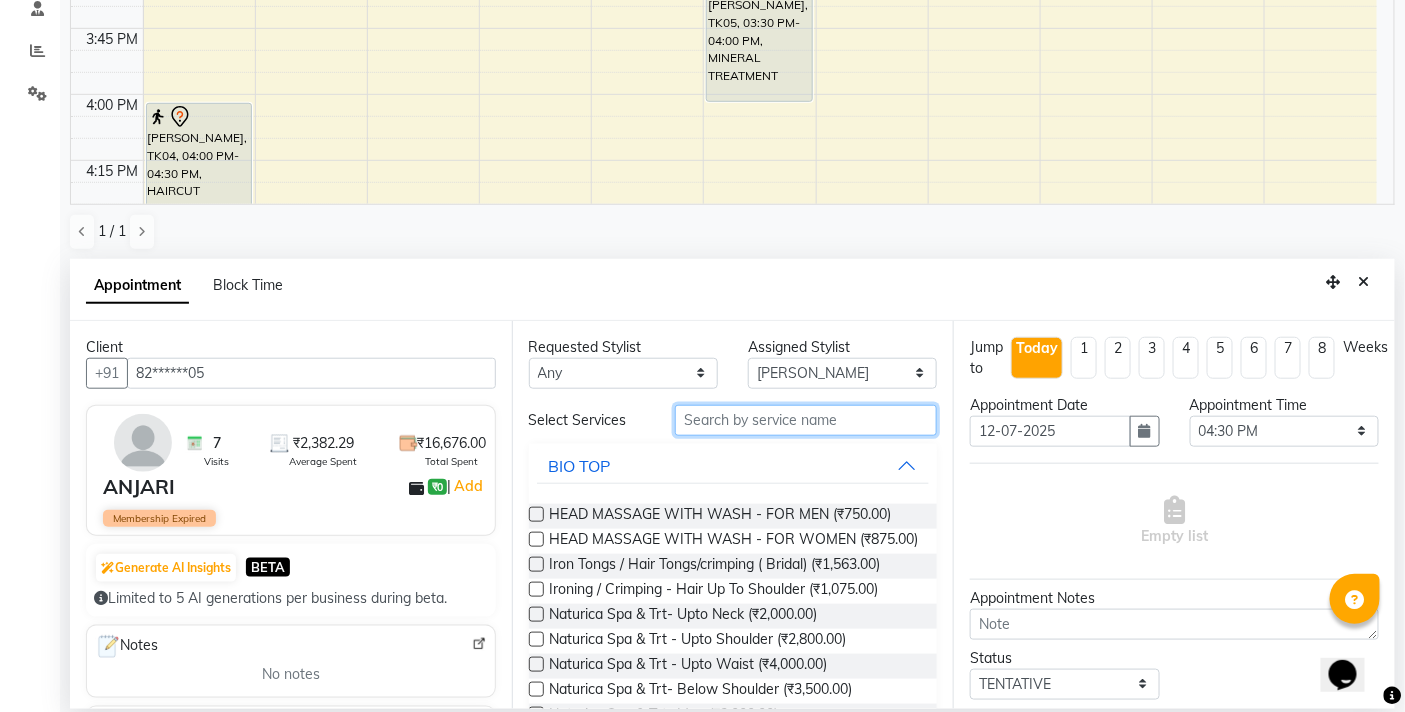 click at bounding box center [806, 420] 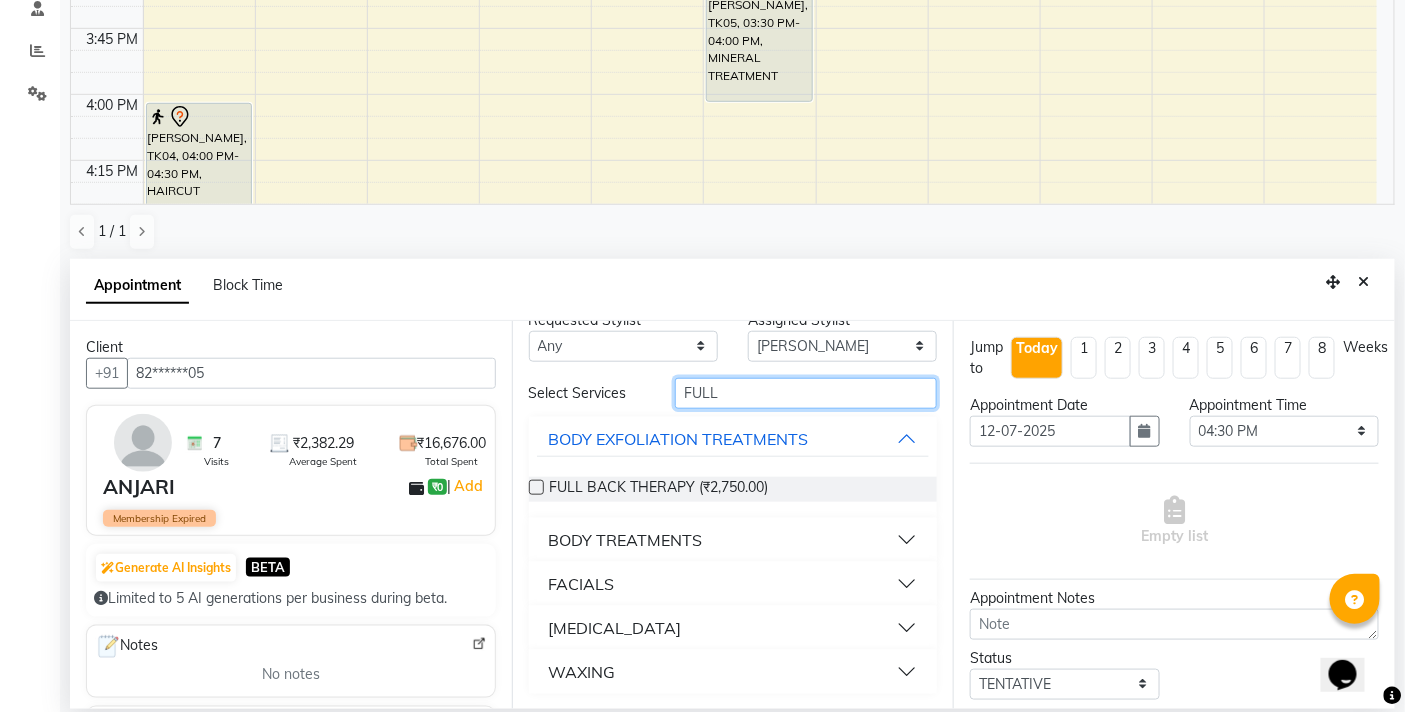 type on "FULL" 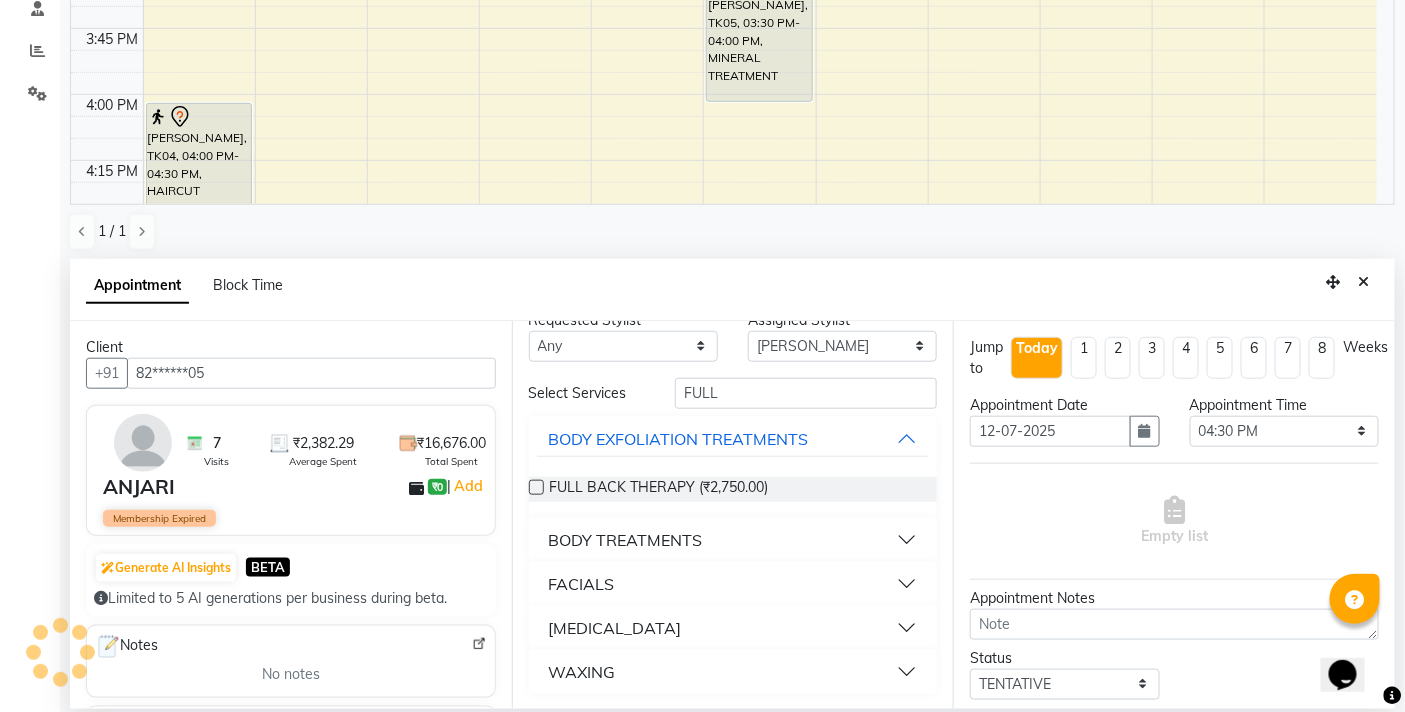 click on "WAXING" at bounding box center (582, 672) 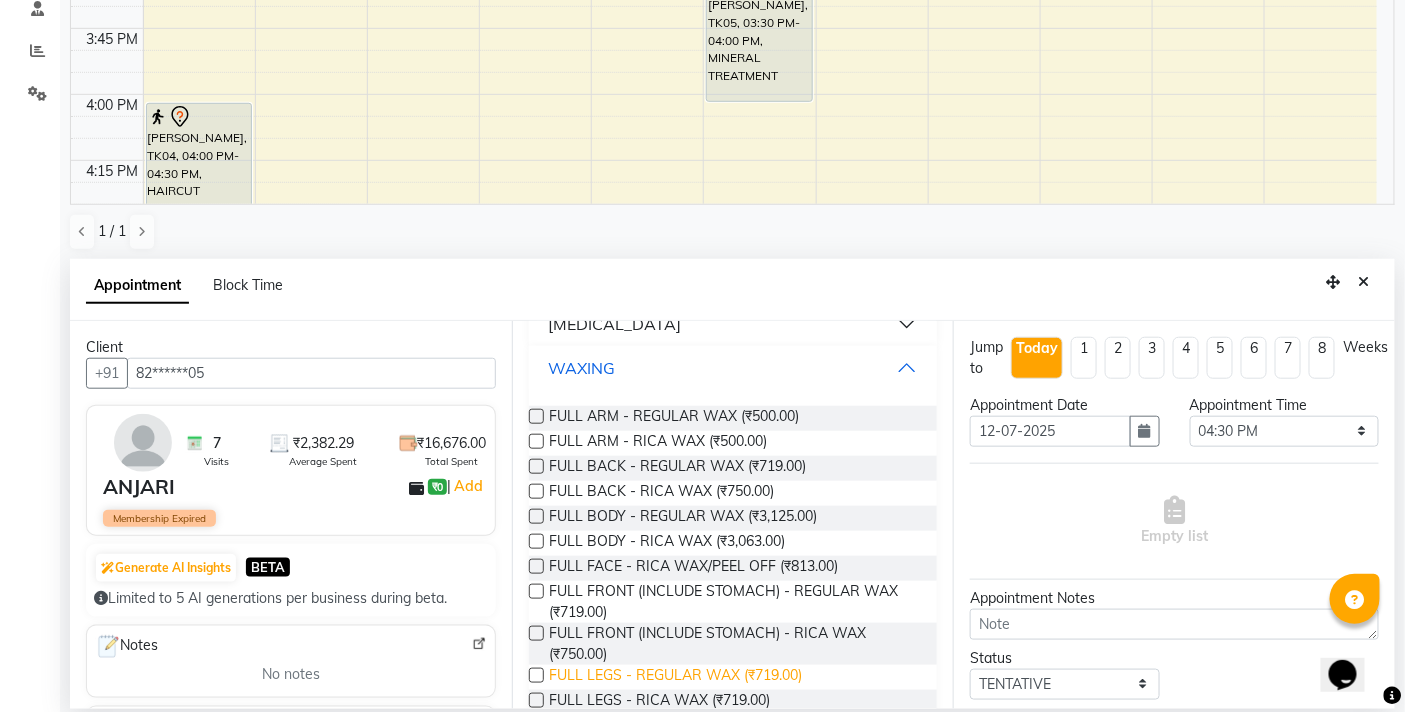 scroll, scrollTop: 356, scrollLeft: 0, axis: vertical 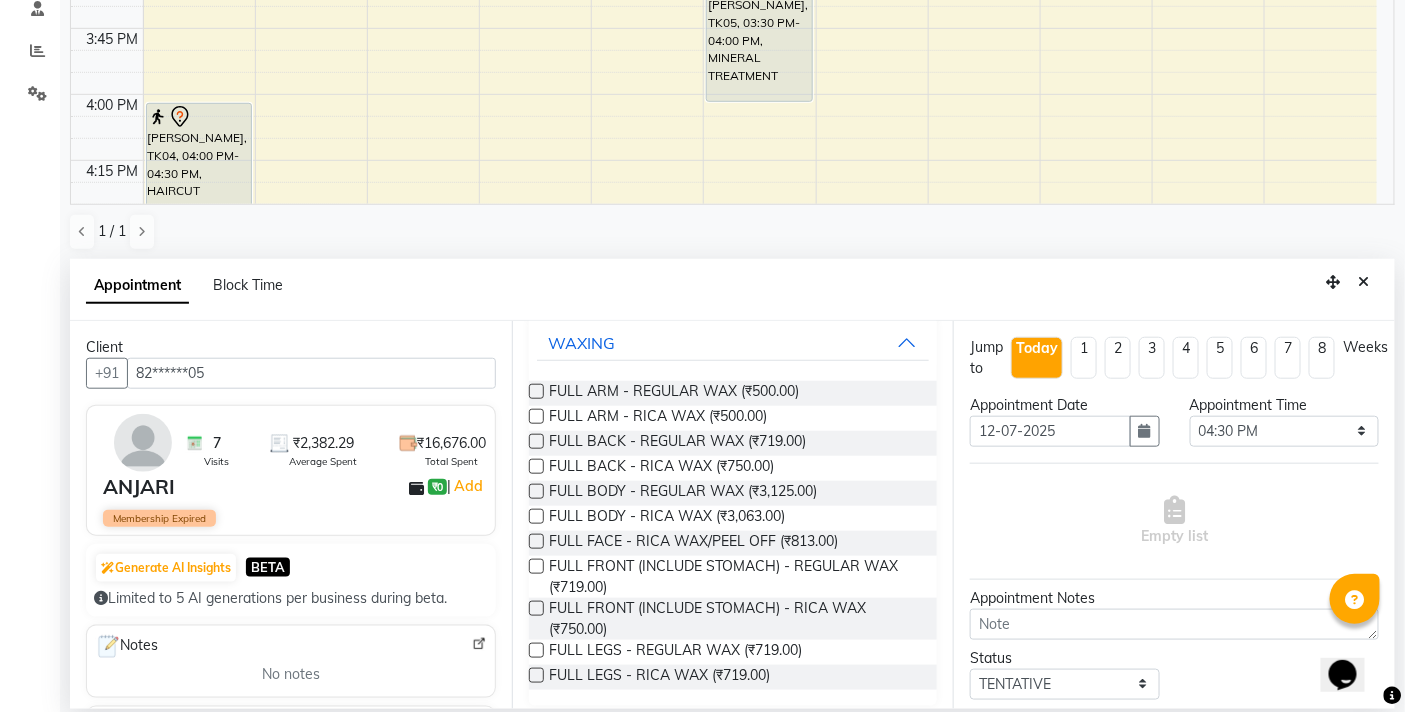 click at bounding box center [536, 416] 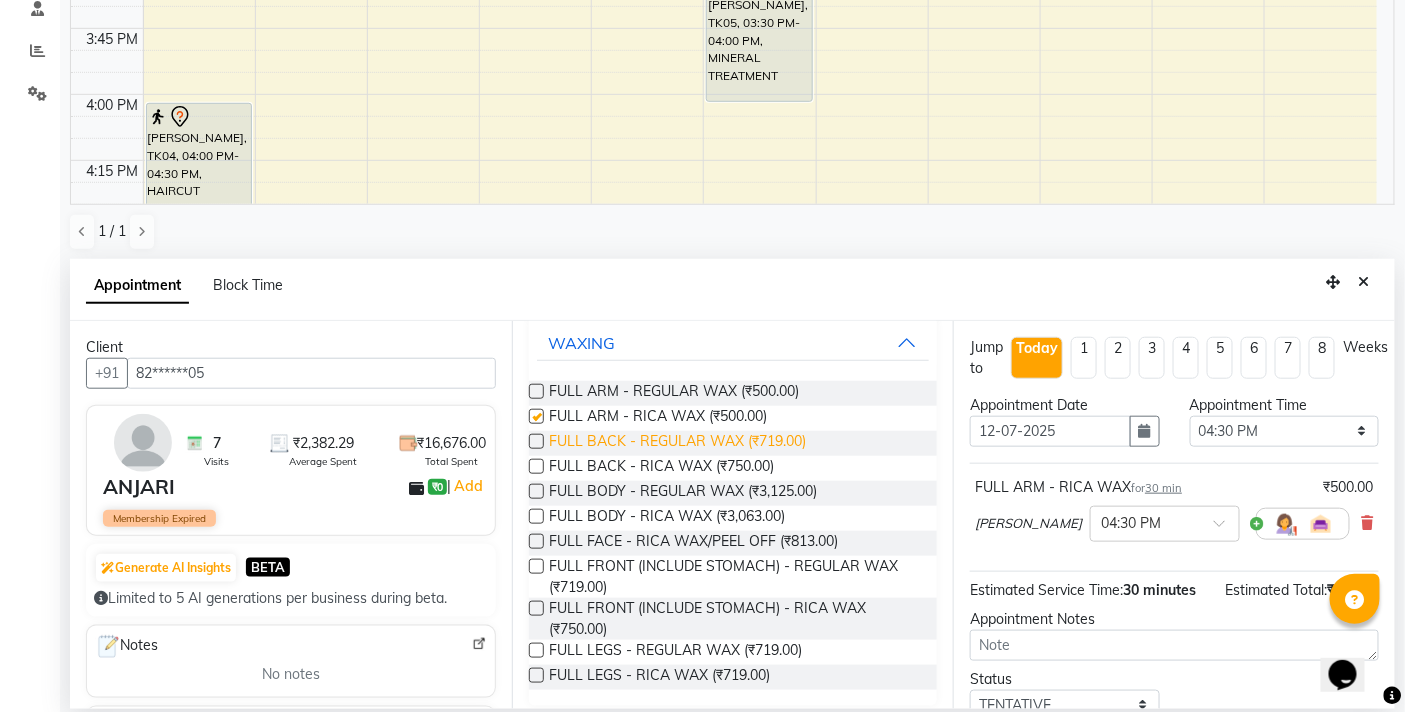 scroll, scrollTop: 4, scrollLeft: 0, axis: vertical 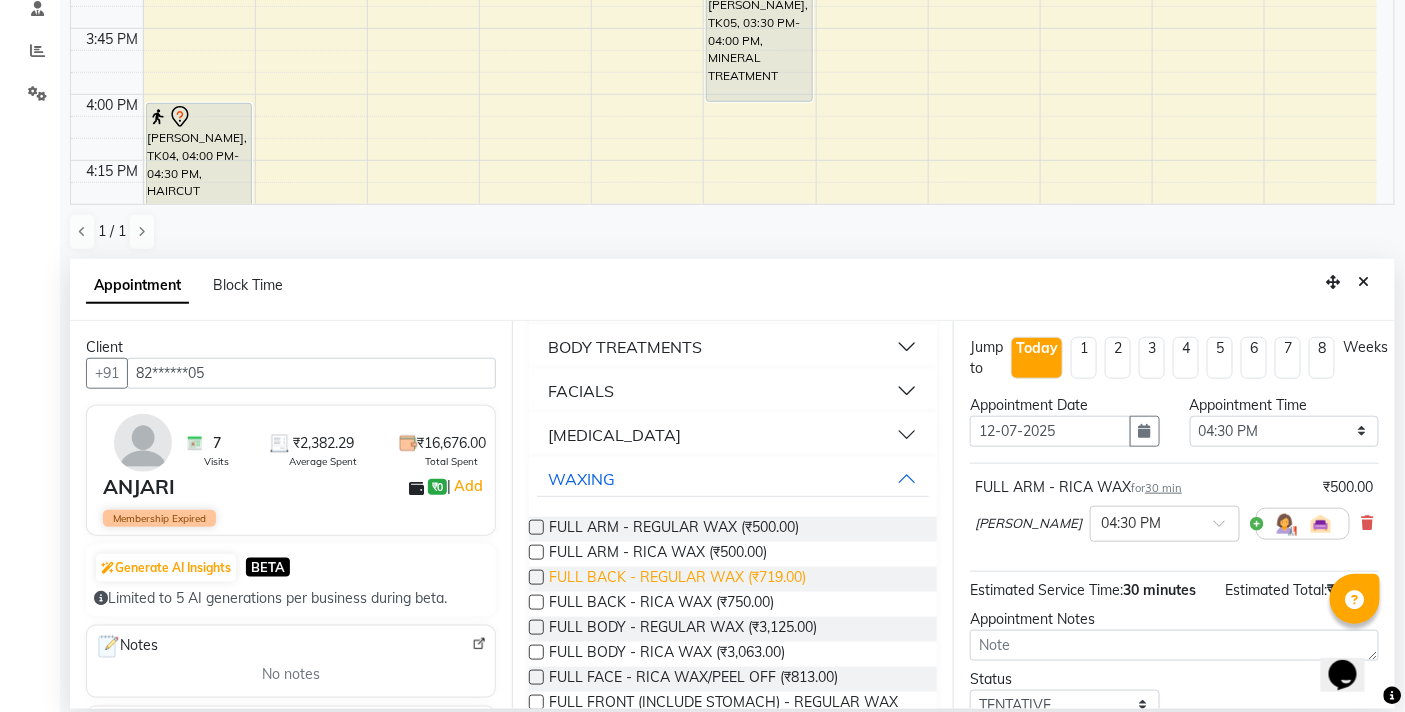 checkbox on "false" 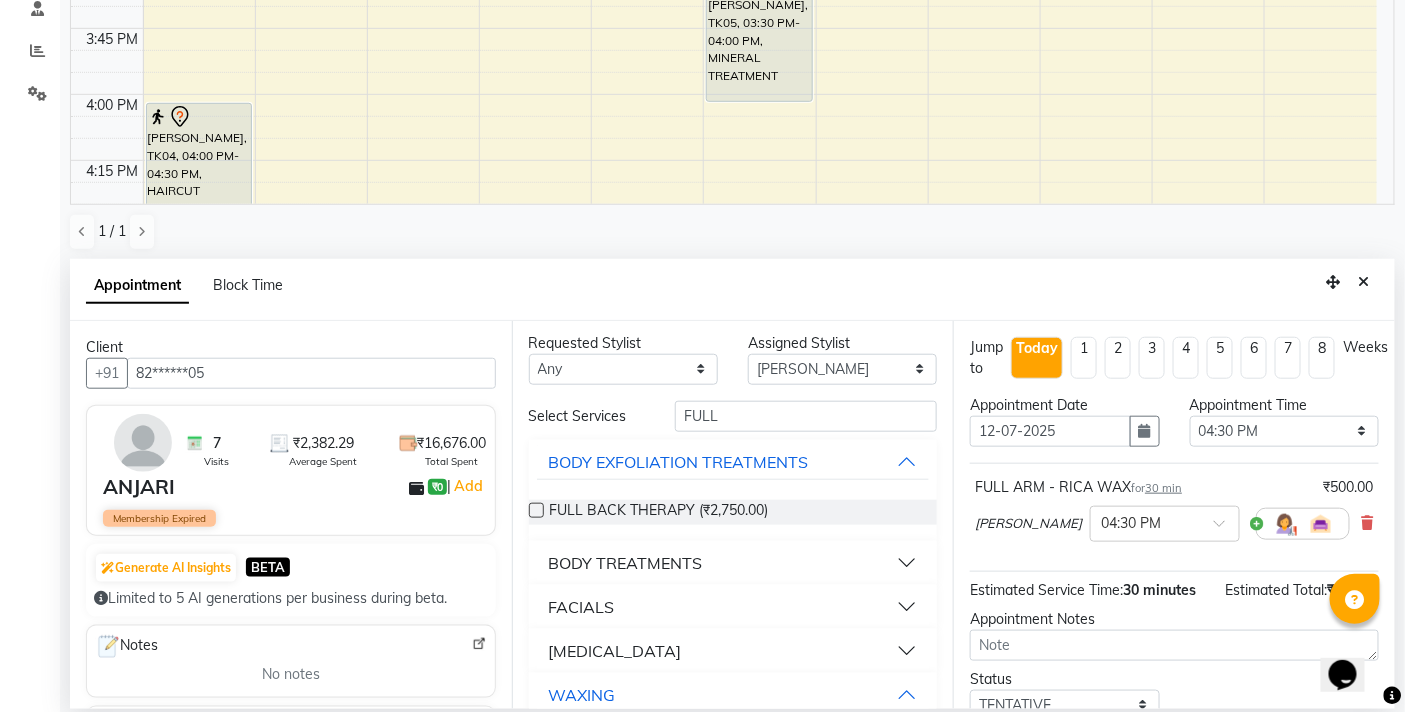scroll, scrollTop: 0, scrollLeft: 0, axis: both 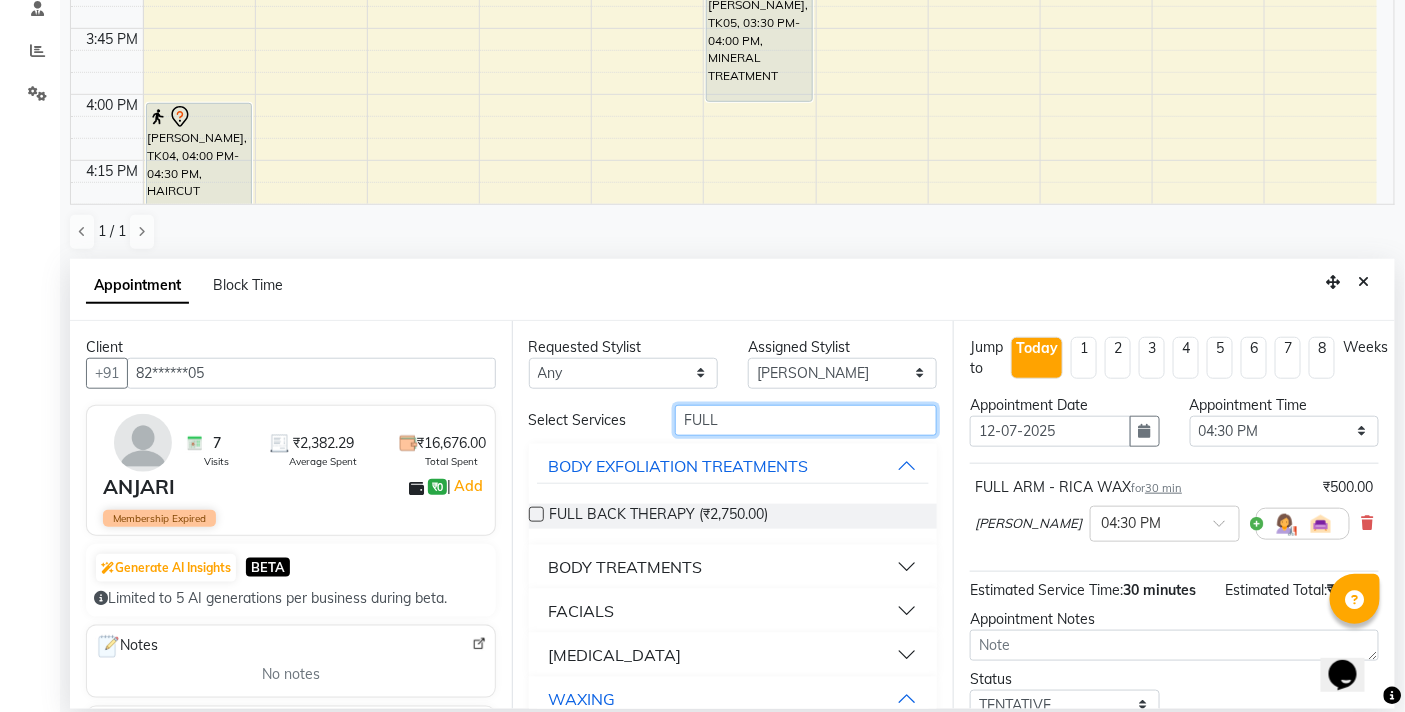 drag, startPoint x: 801, startPoint y: 418, endPoint x: 582, endPoint y: 422, distance: 219.03653 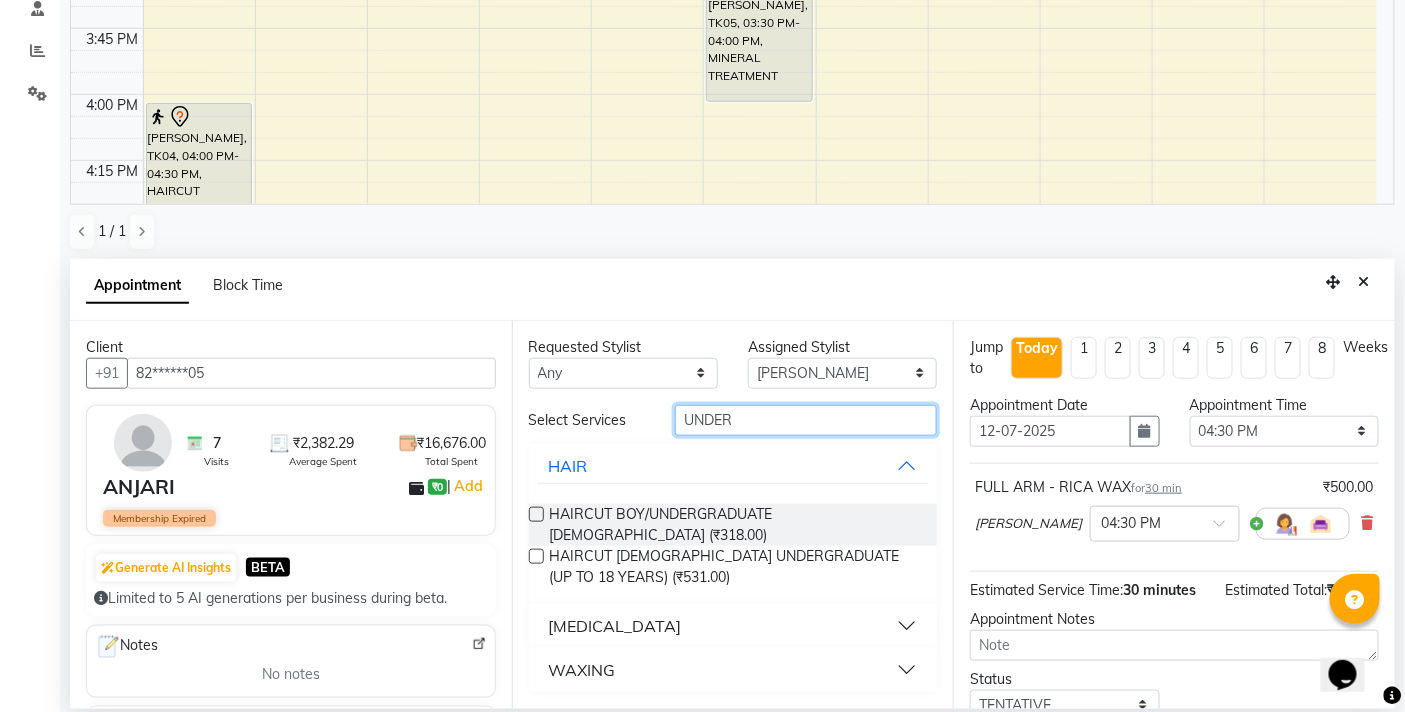 type on "UNDER" 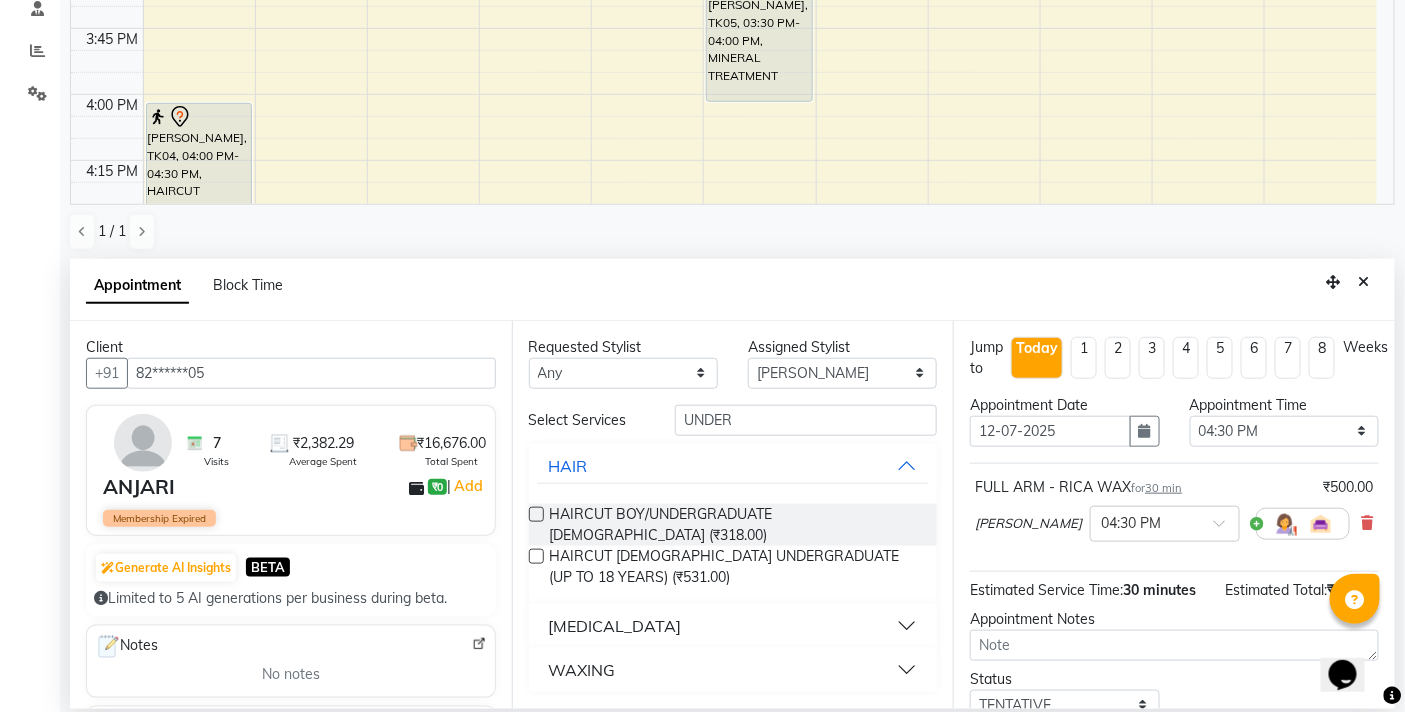 click on "WAXING" at bounding box center [733, 670] 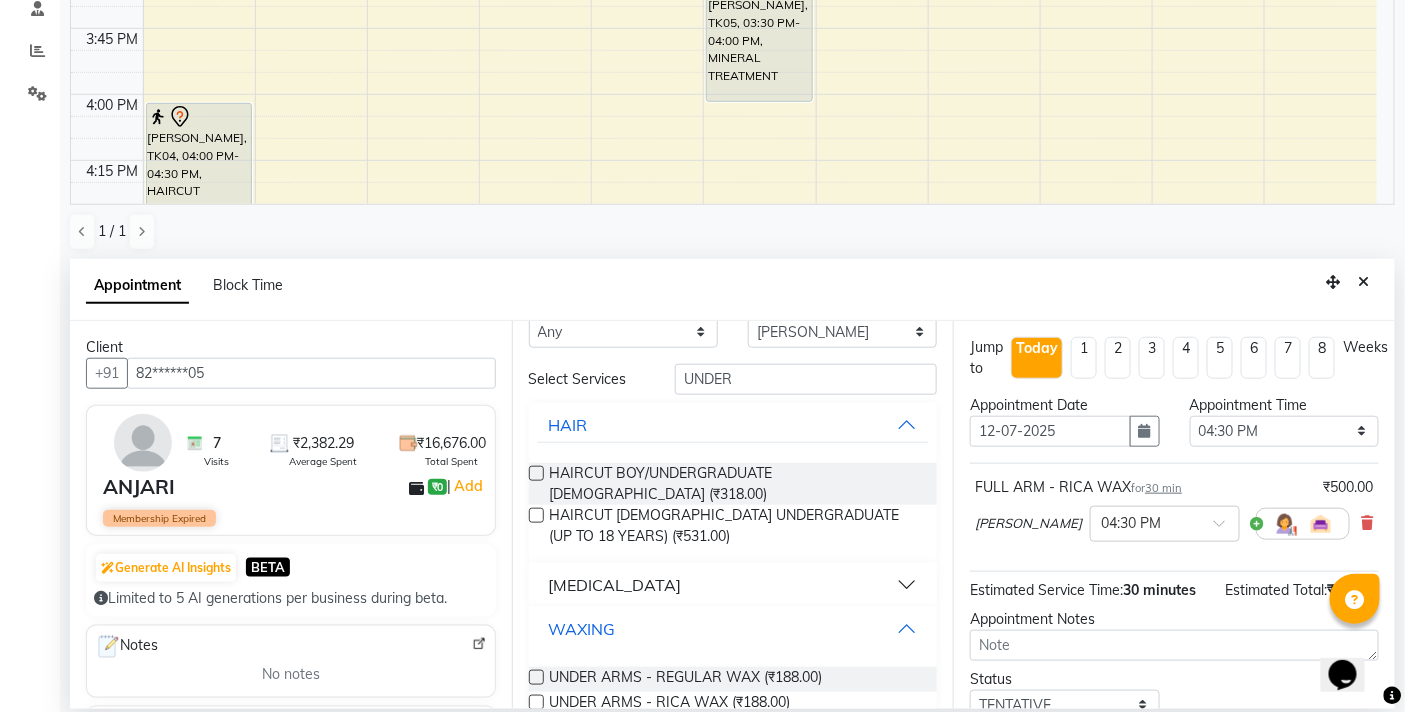 scroll, scrollTop: 63, scrollLeft: 0, axis: vertical 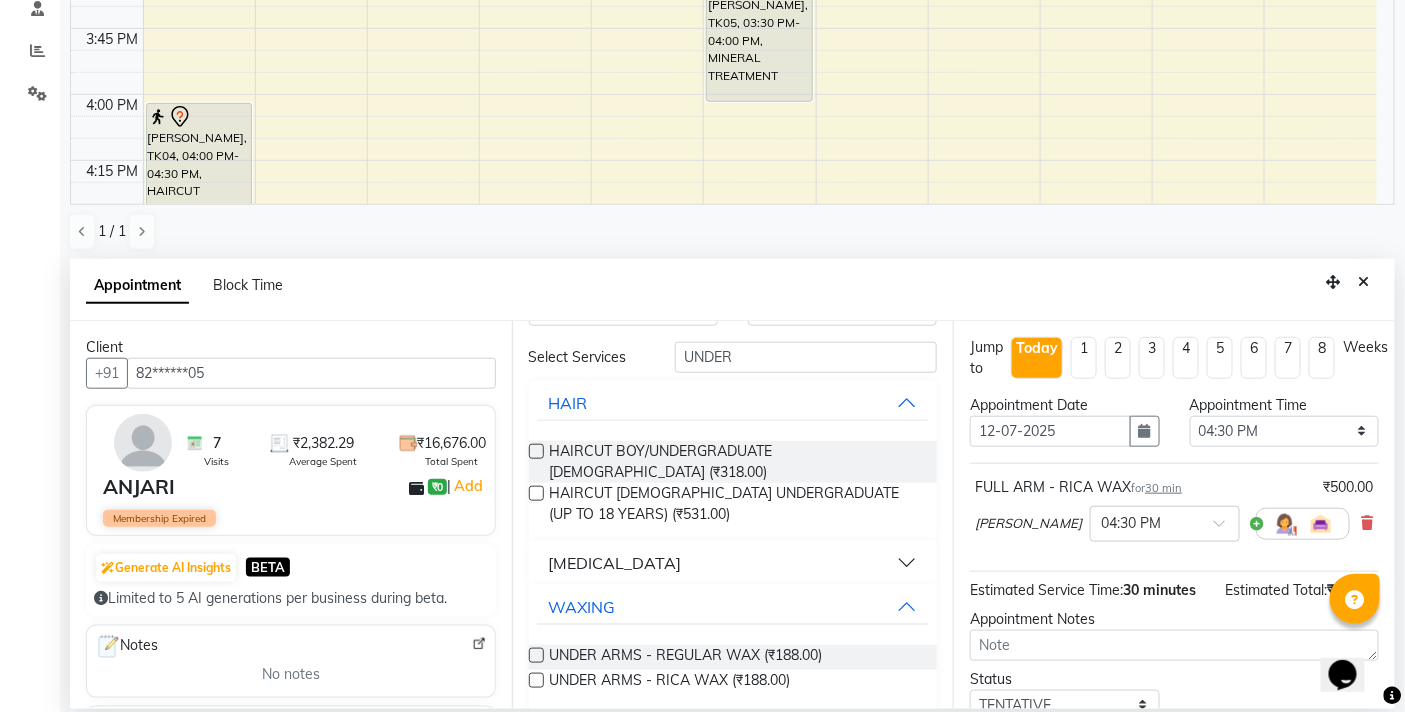 click at bounding box center (536, 680) 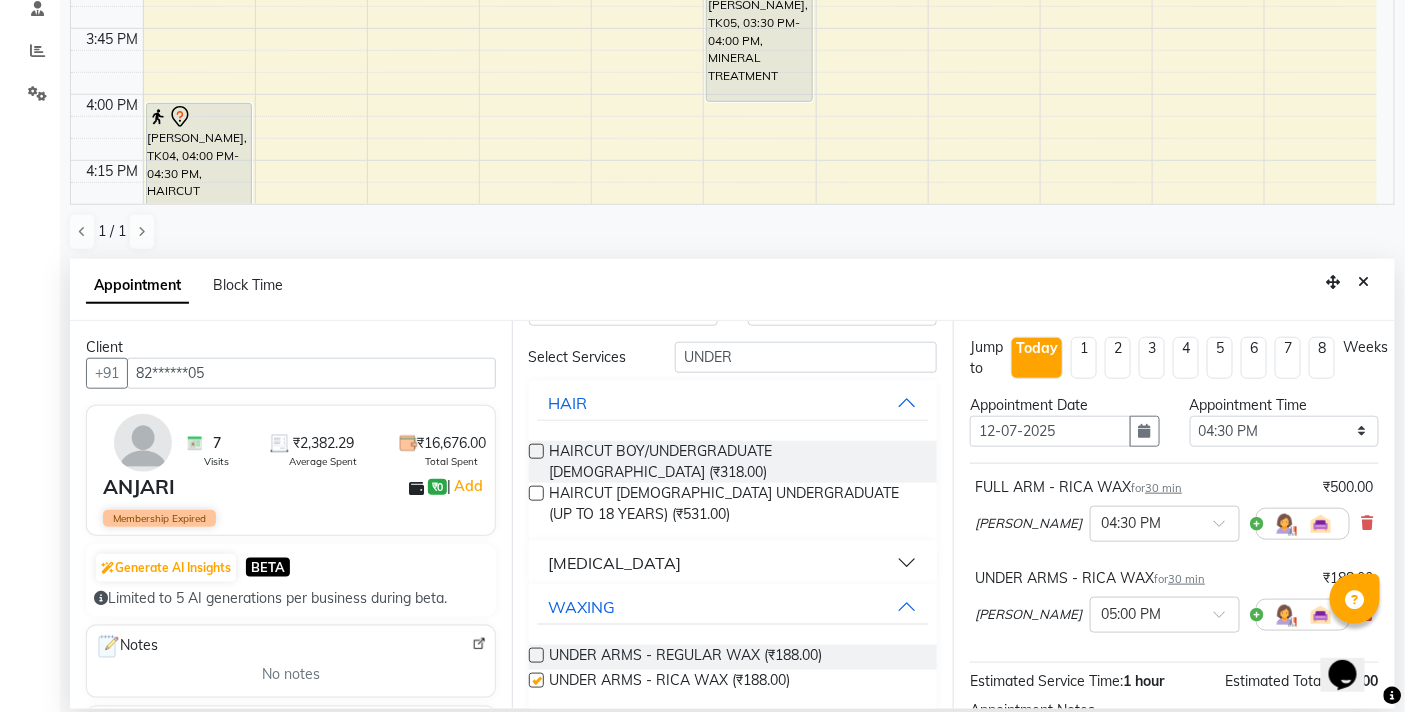checkbox on "false" 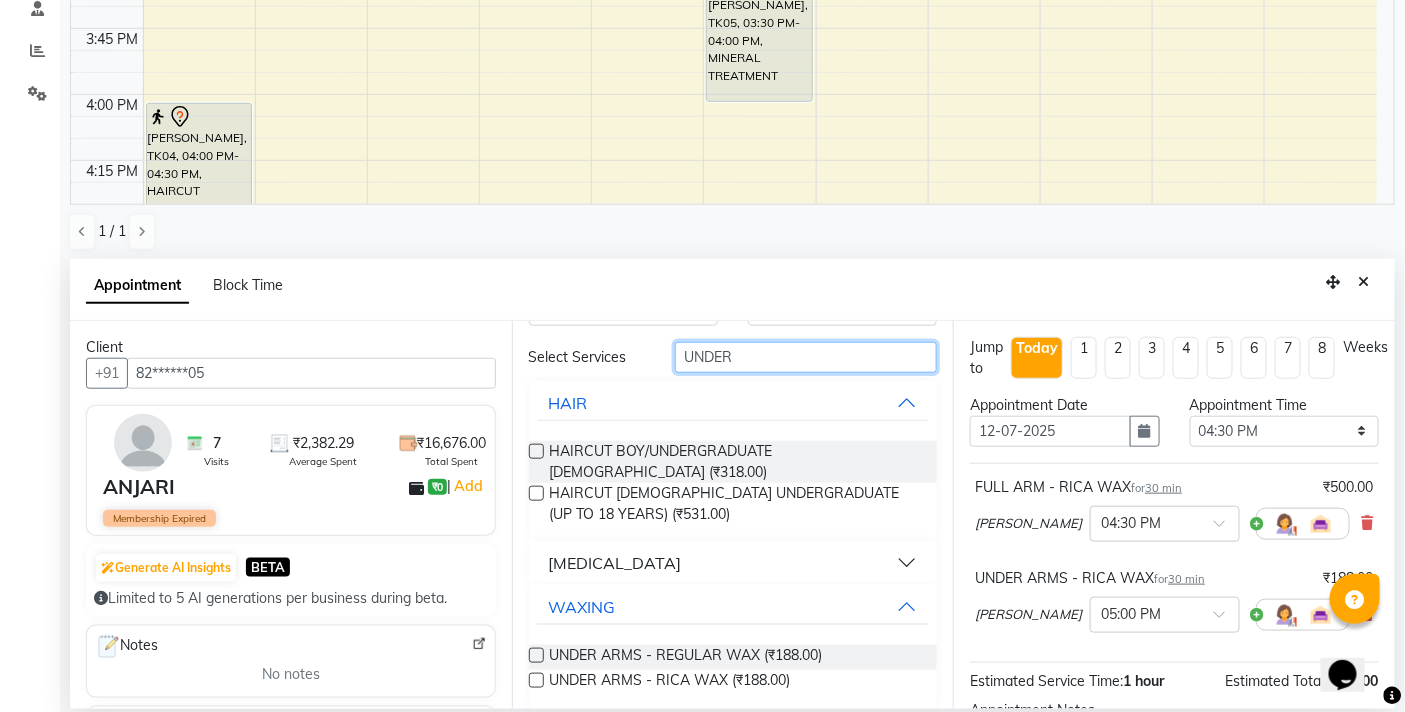 drag, startPoint x: 750, startPoint y: 360, endPoint x: 590, endPoint y: 370, distance: 160.3122 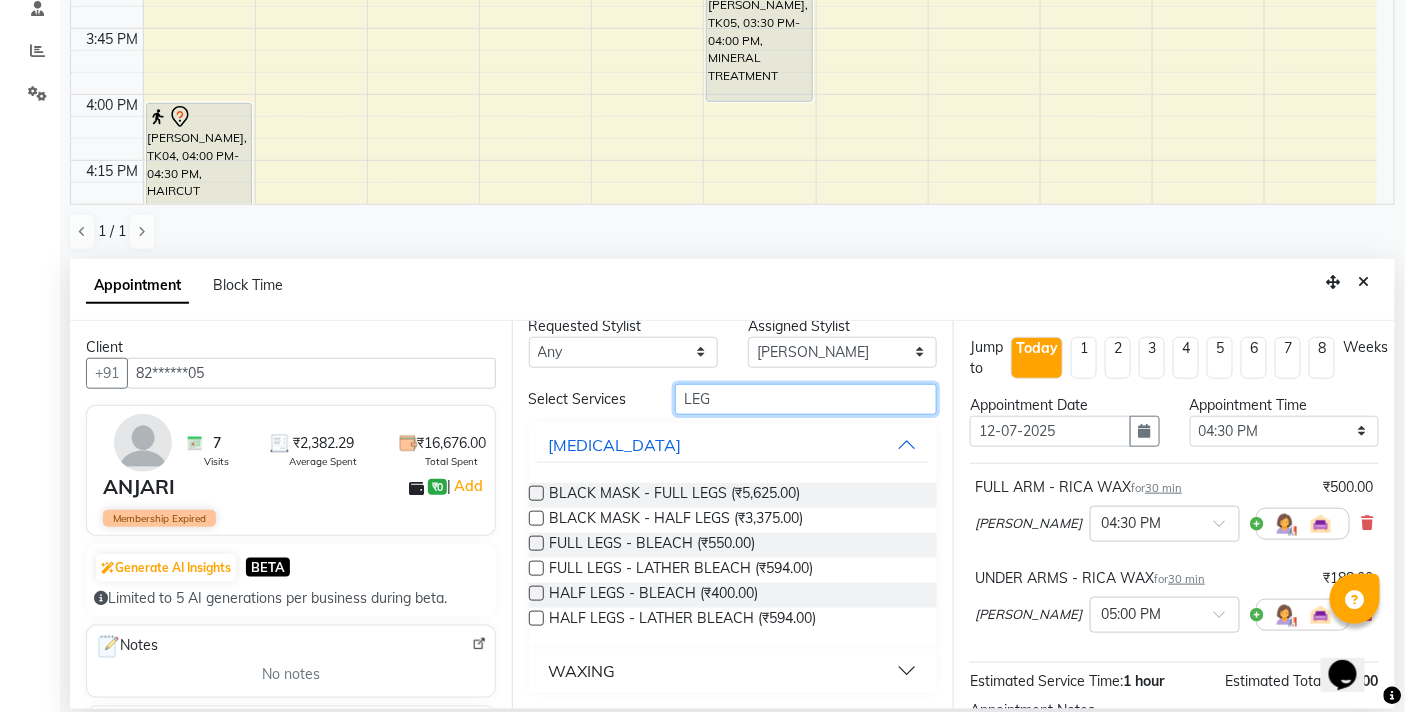 scroll, scrollTop: 21, scrollLeft: 0, axis: vertical 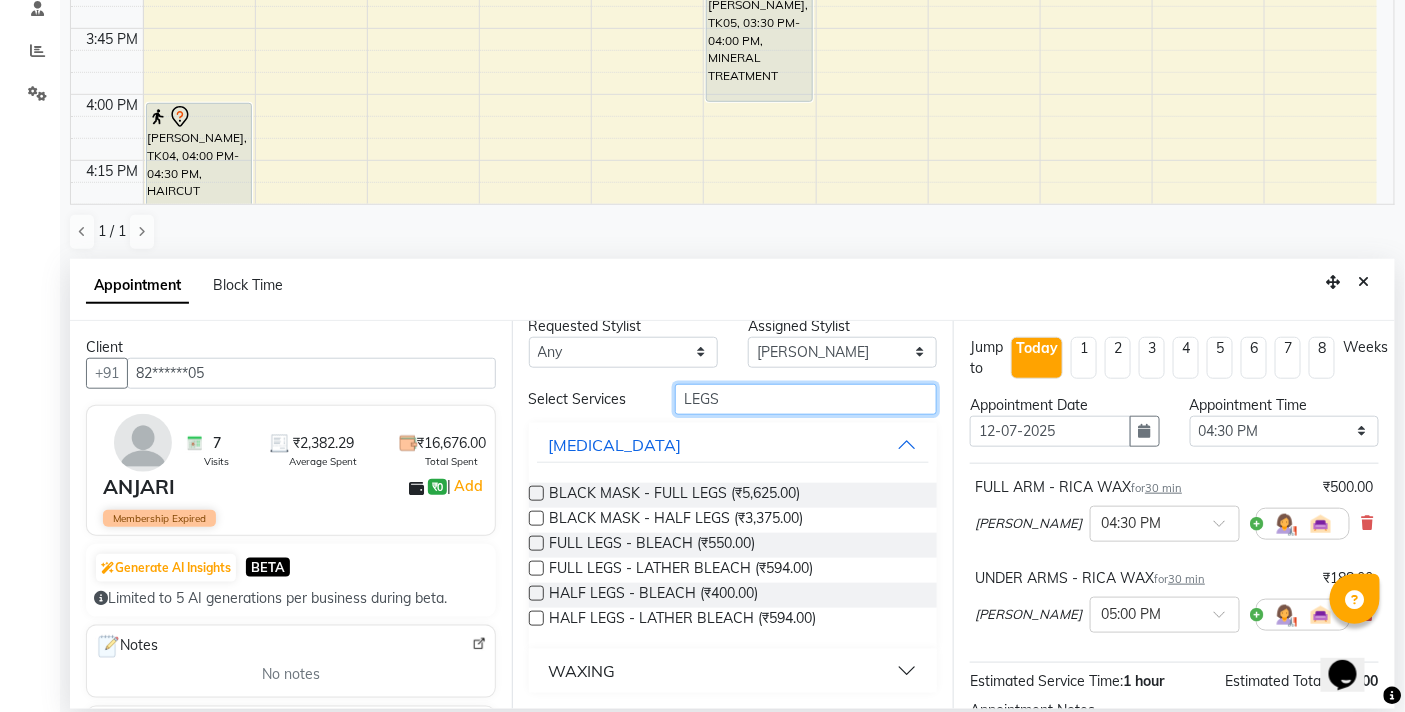 type on "LEGS" 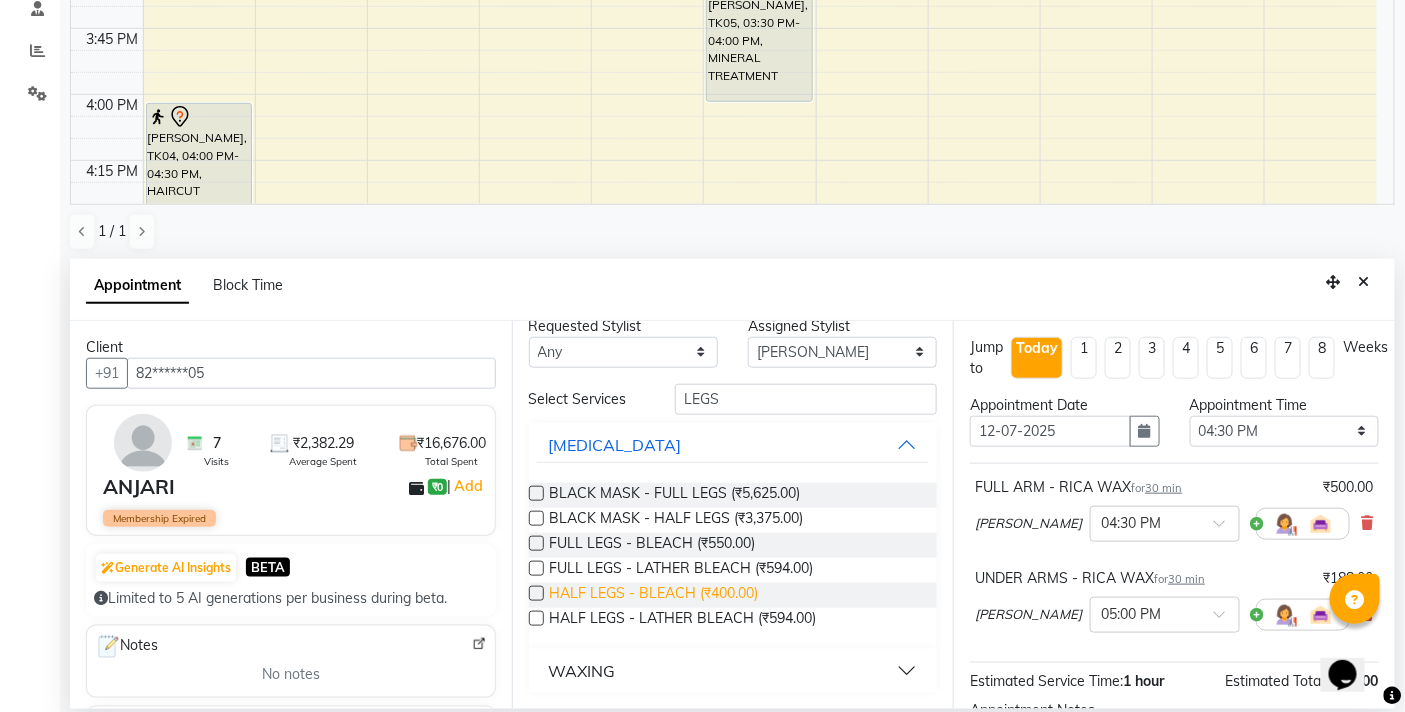 drag, startPoint x: 588, startPoint y: 657, endPoint x: 687, endPoint y: 600, distance: 114.236595 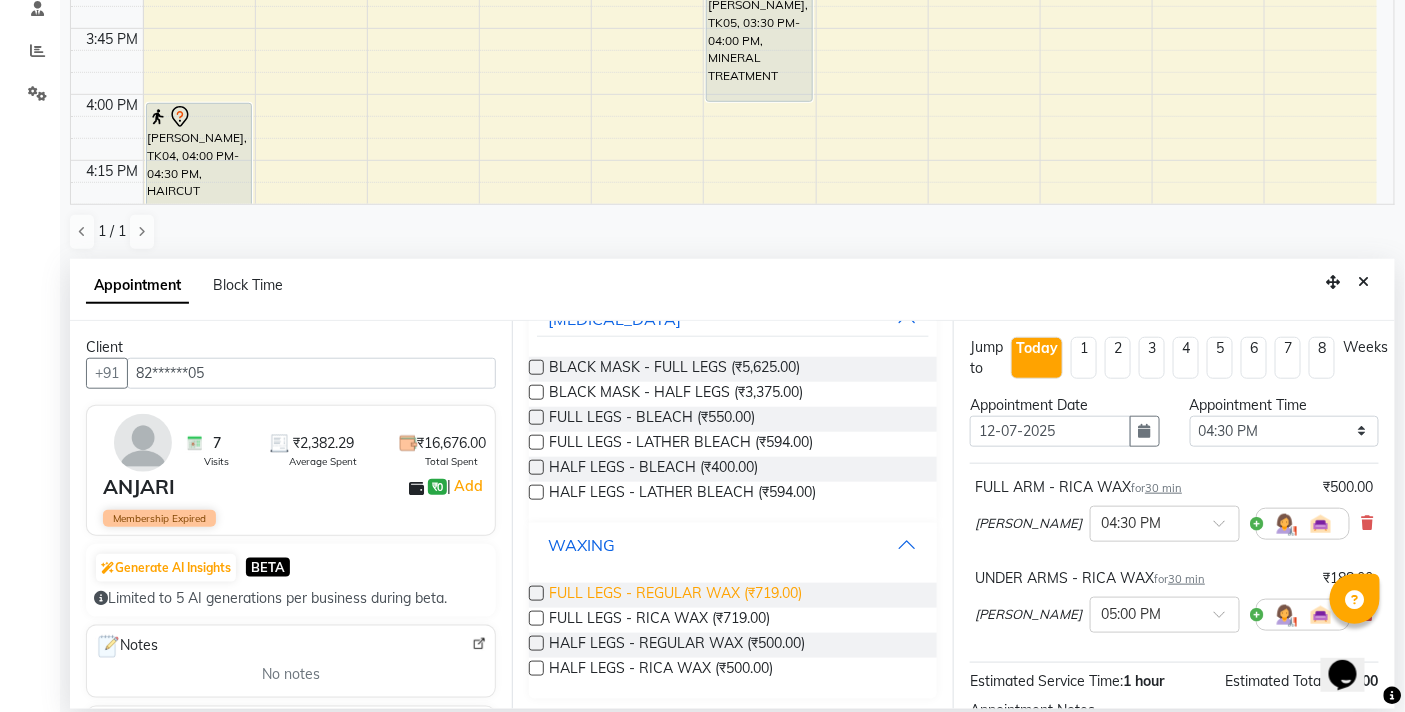 scroll, scrollTop: 152, scrollLeft: 0, axis: vertical 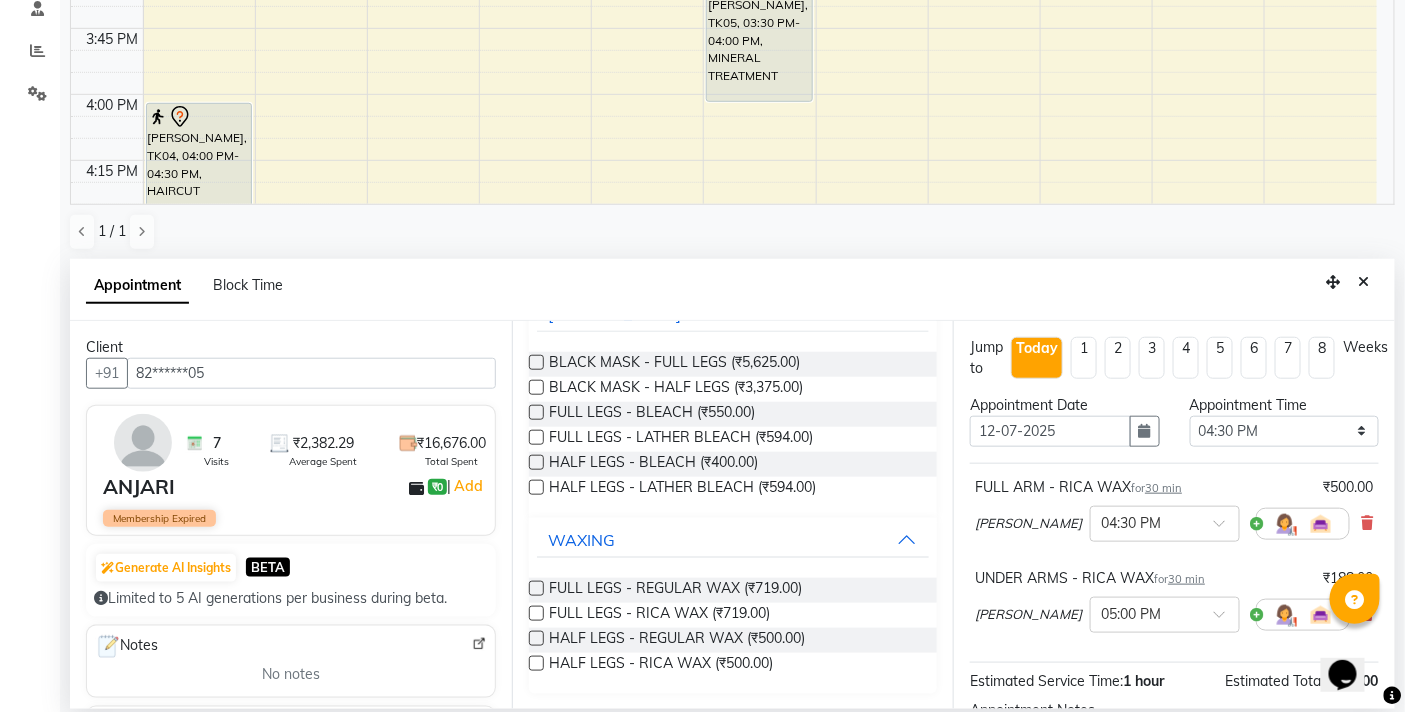 click at bounding box center (536, 663) 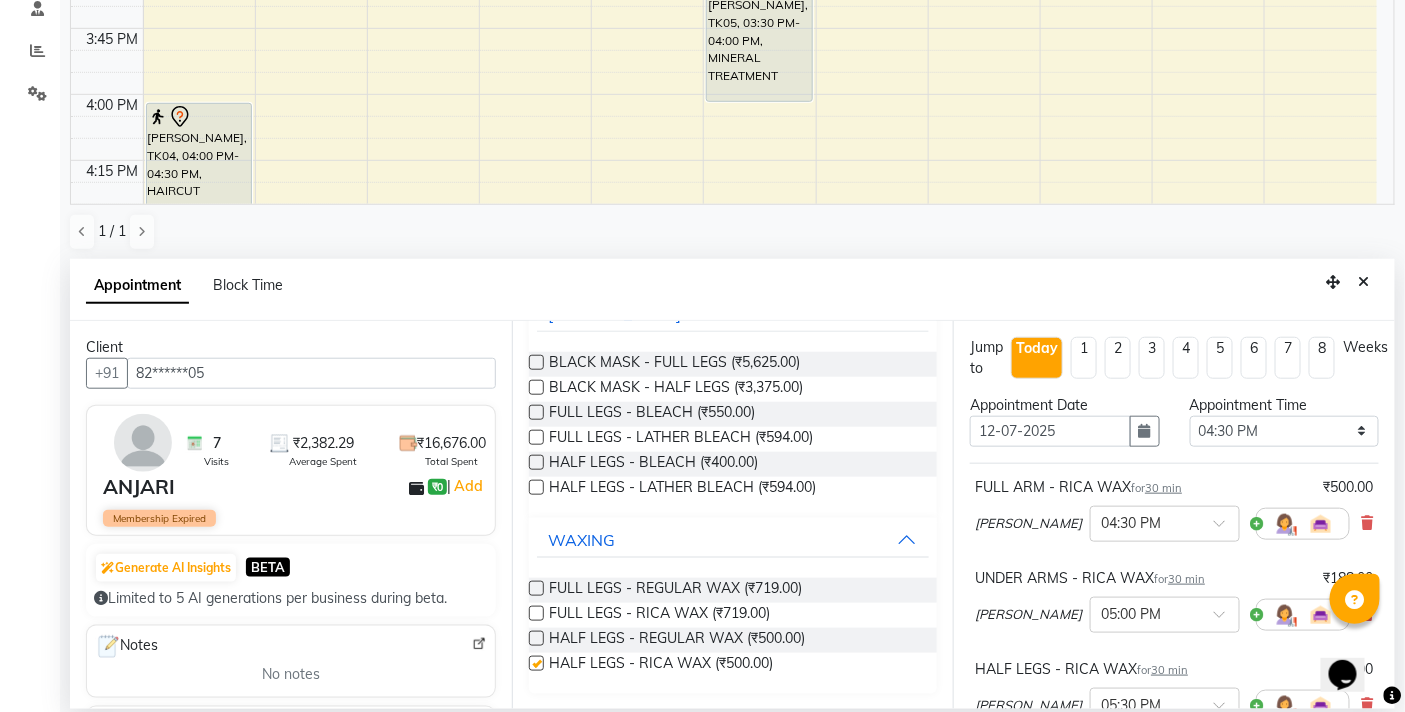 checkbox on "false" 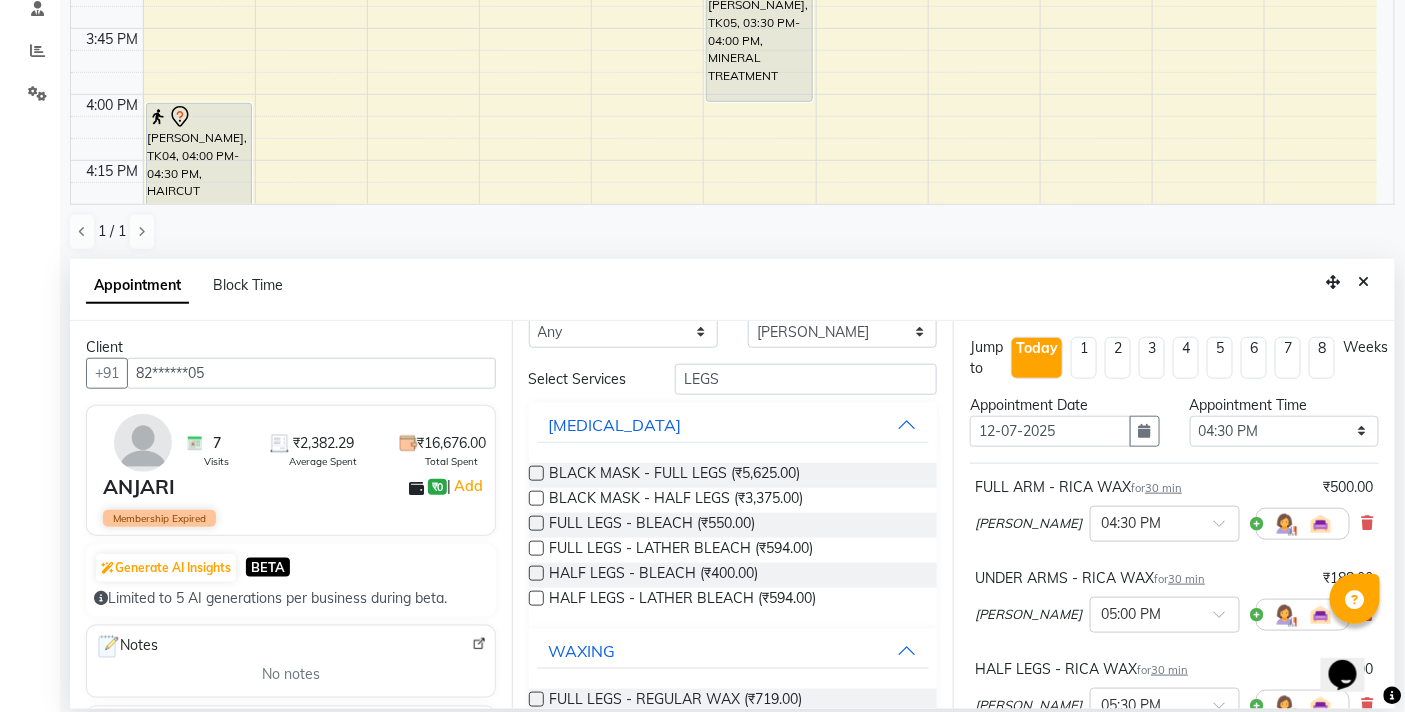 scroll, scrollTop: 0, scrollLeft: 0, axis: both 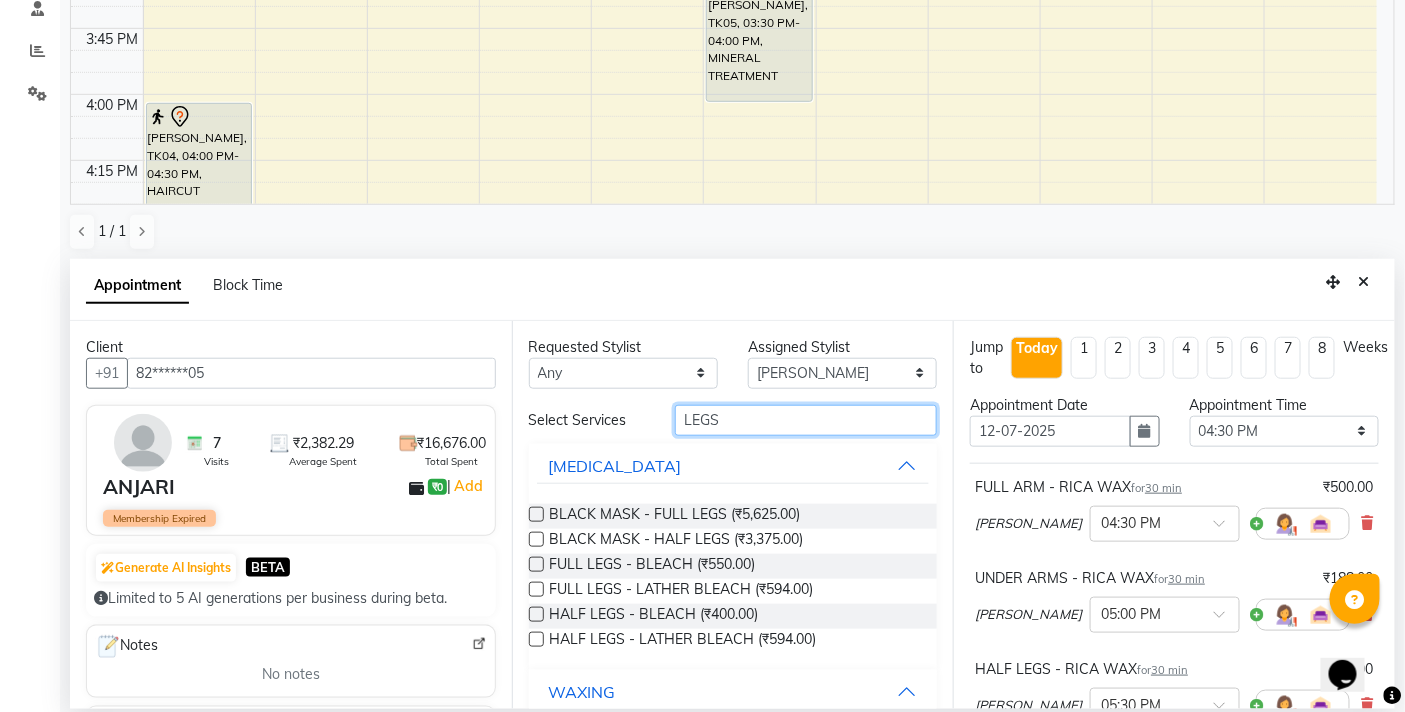 drag, startPoint x: 768, startPoint y: 423, endPoint x: 623, endPoint y: 423, distance: 145 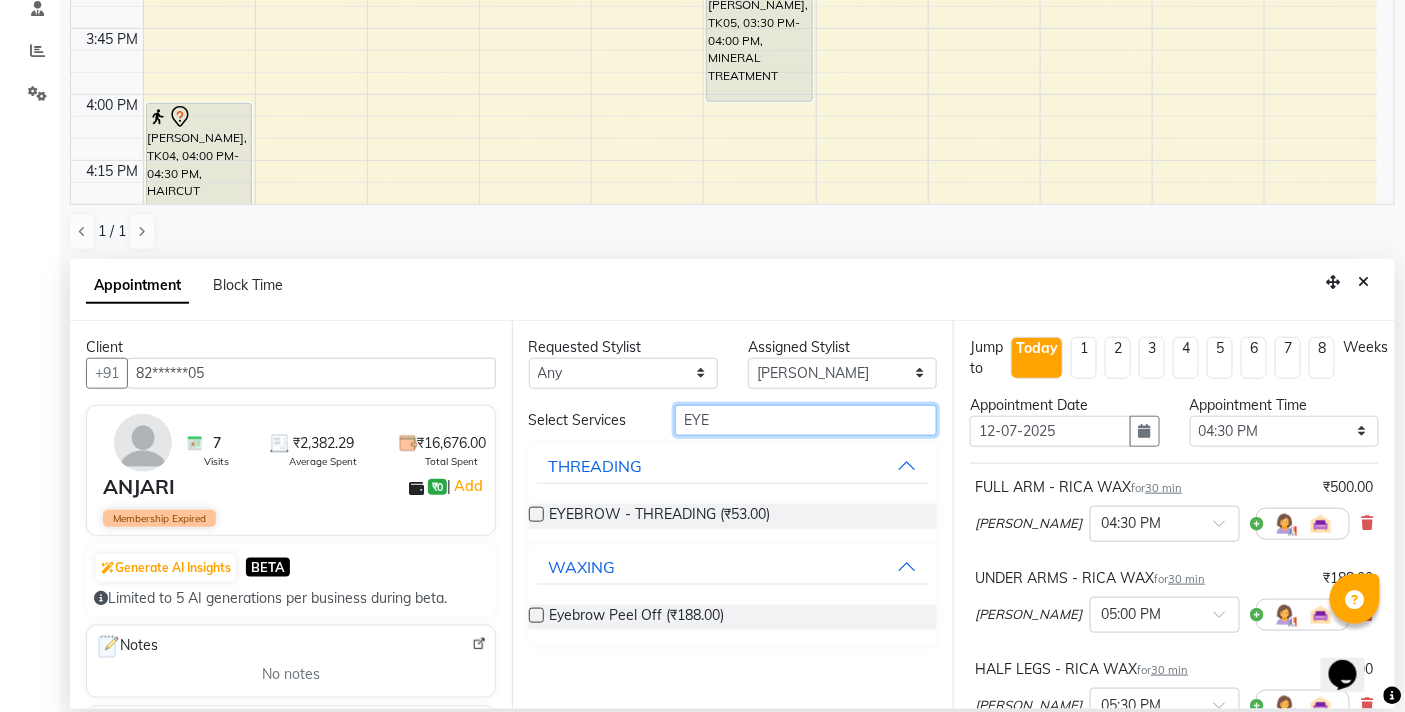 type on "EYE" 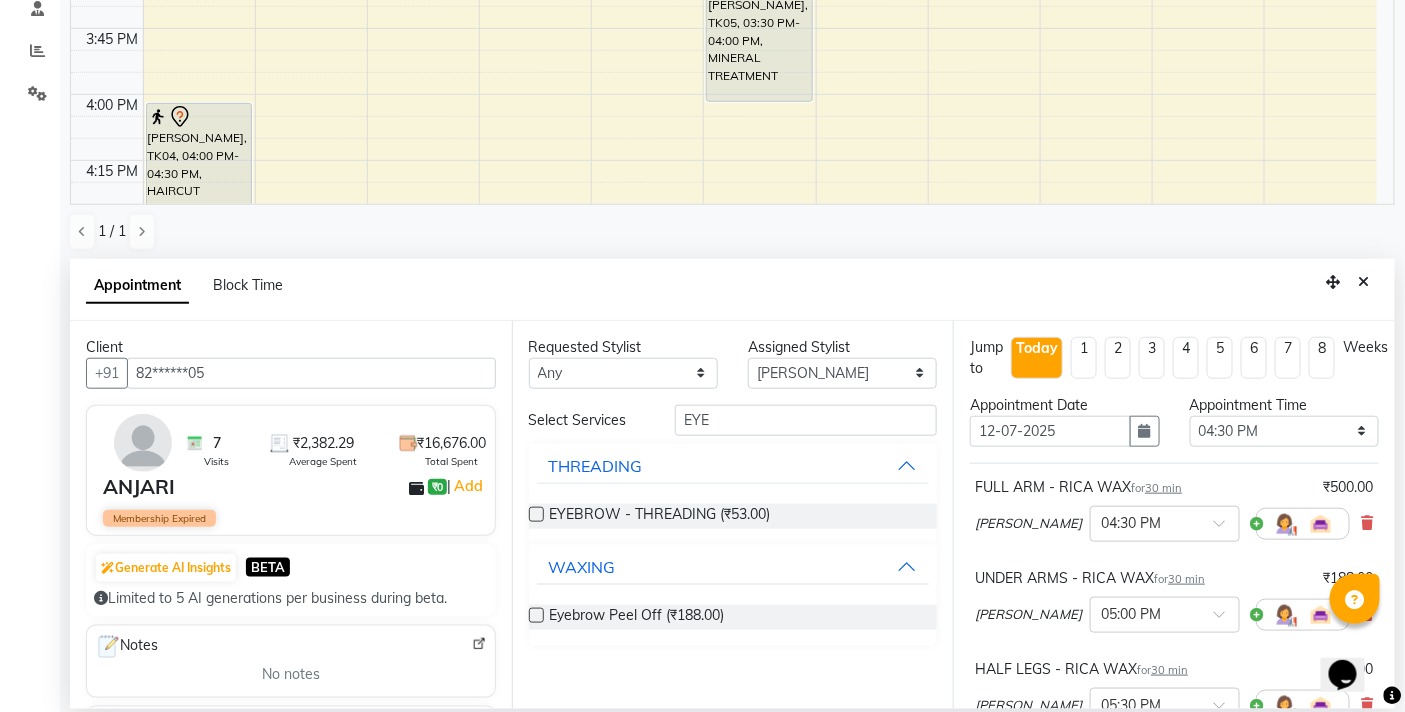 click at bounding box center (536, 514) 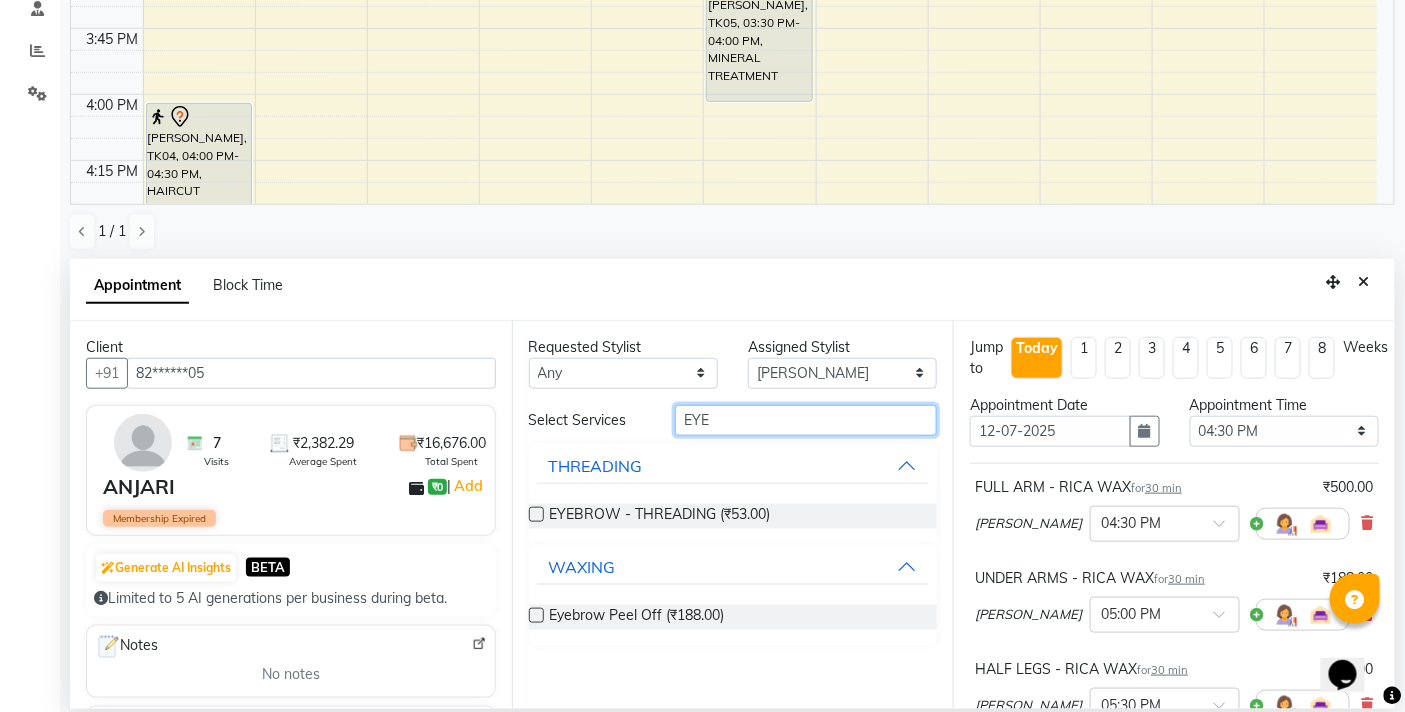 checkbox on "false" 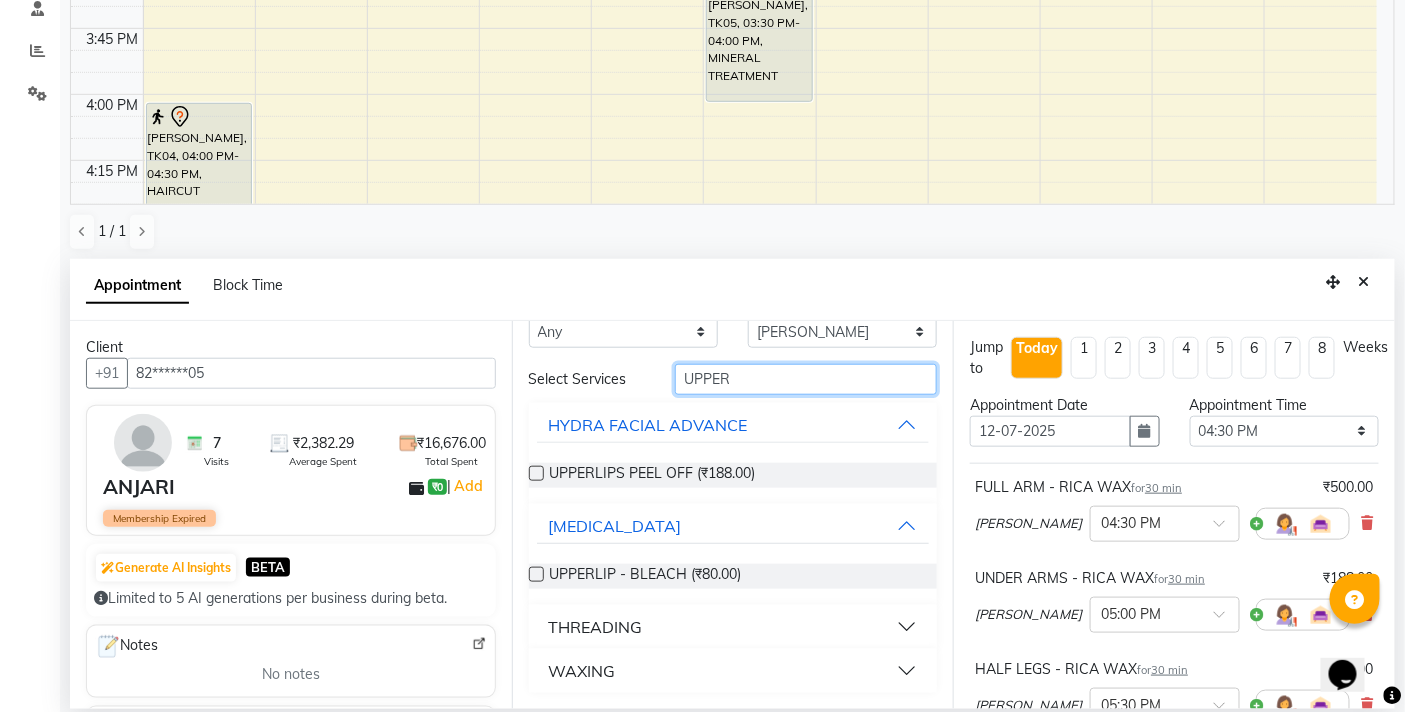 type on "UPPER" 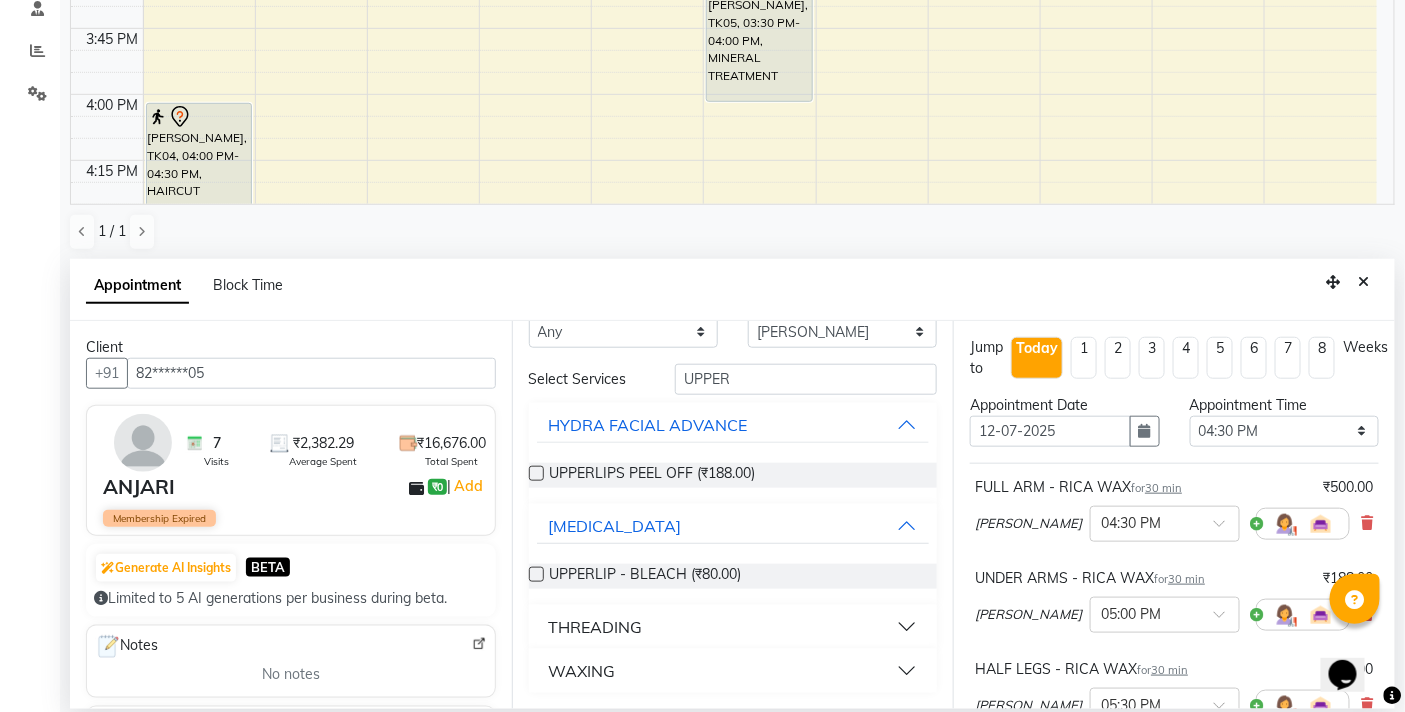 click on "THREADING" at bounding box center (596, 627) 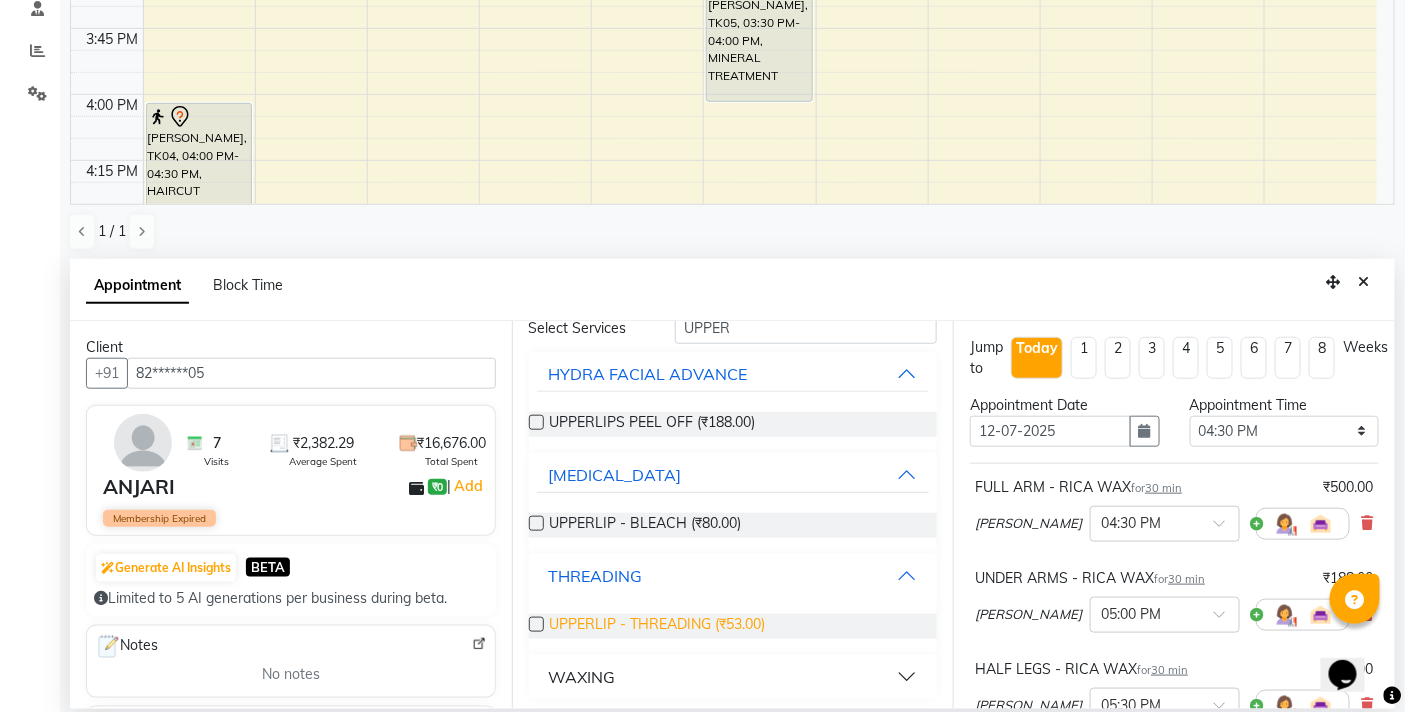 scroll, scrollTop: 93, scrollLeft: 0, axis: vertical 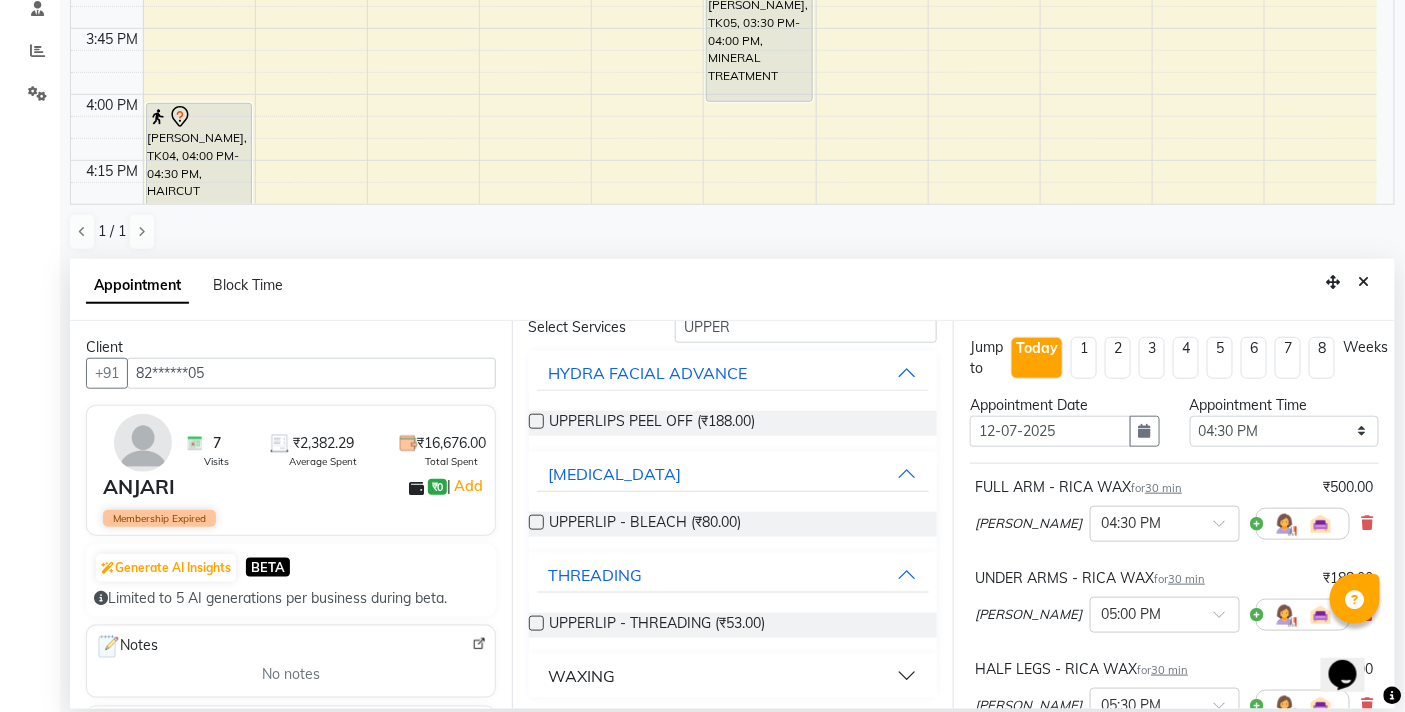 click at bounding box center [536, 623] 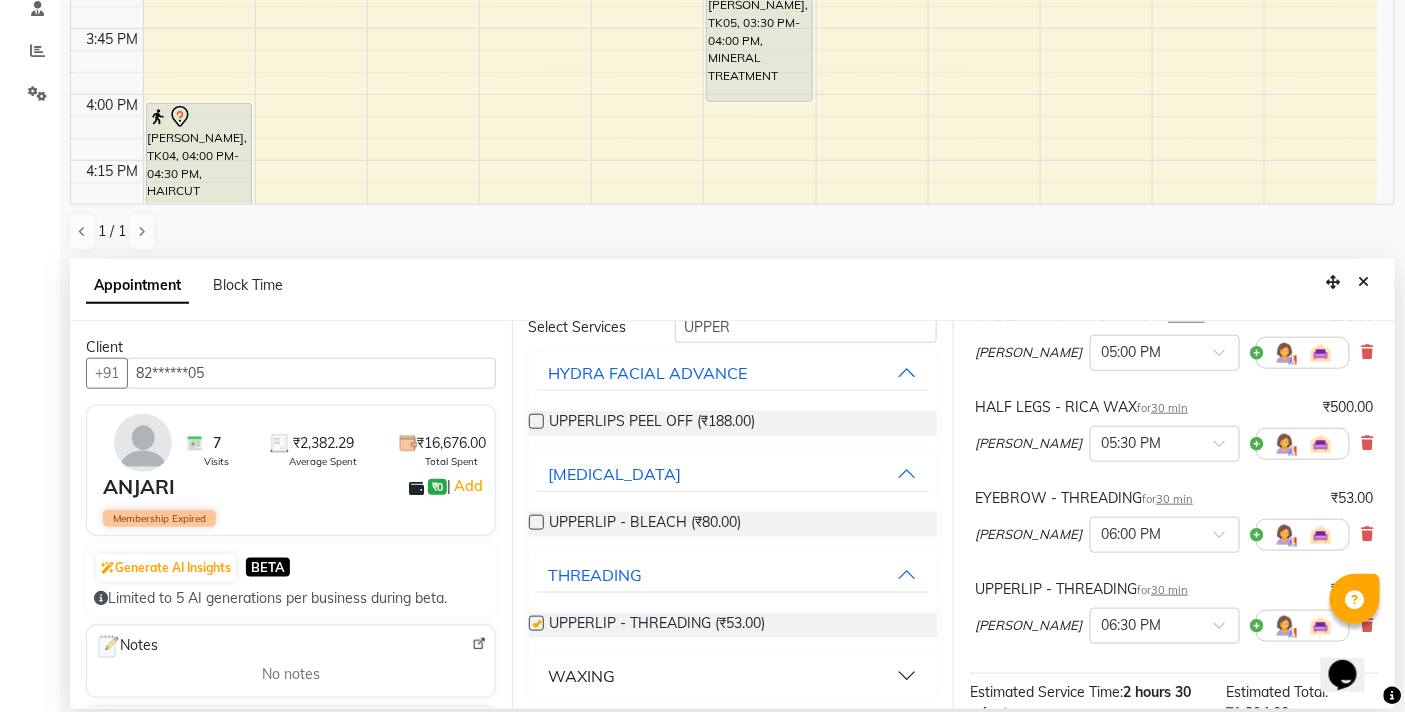 scroll, scrollTop: 523, scrollLeft: 0, axis: vertical 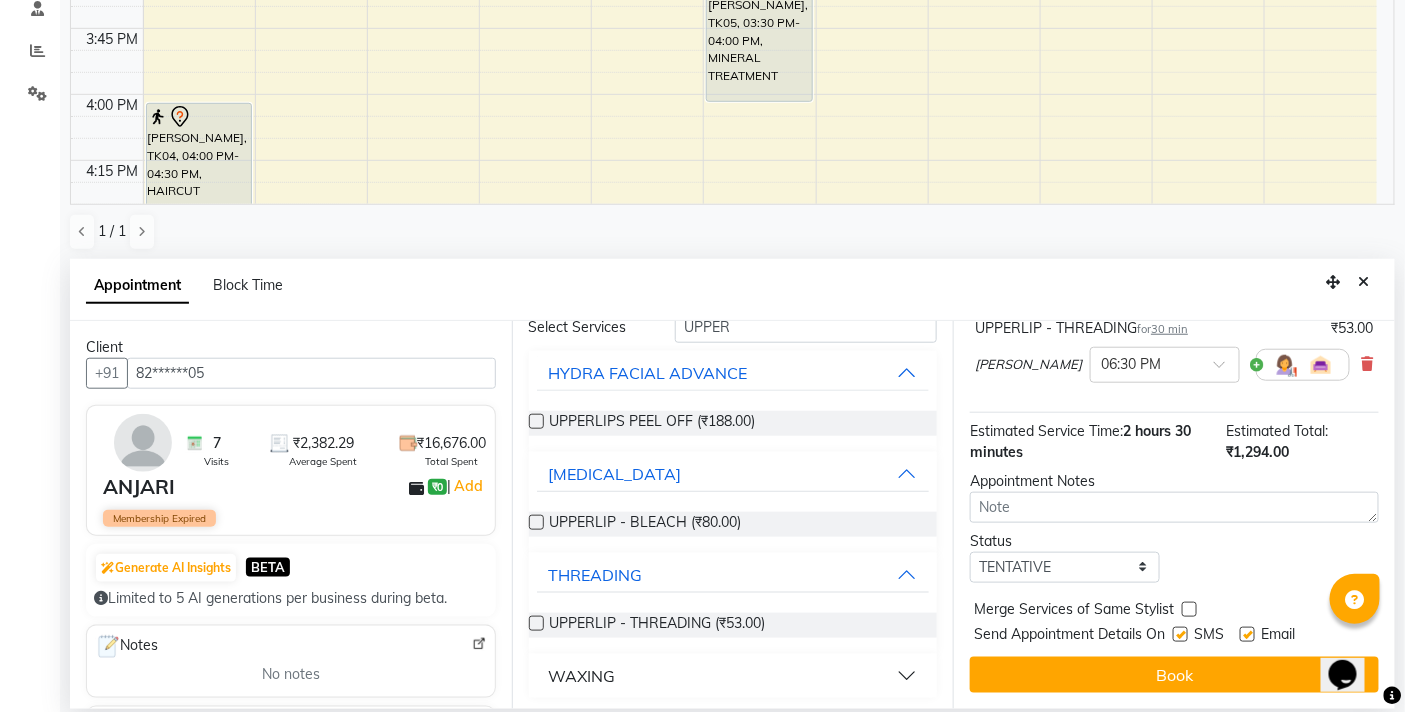 checkbox on "false" 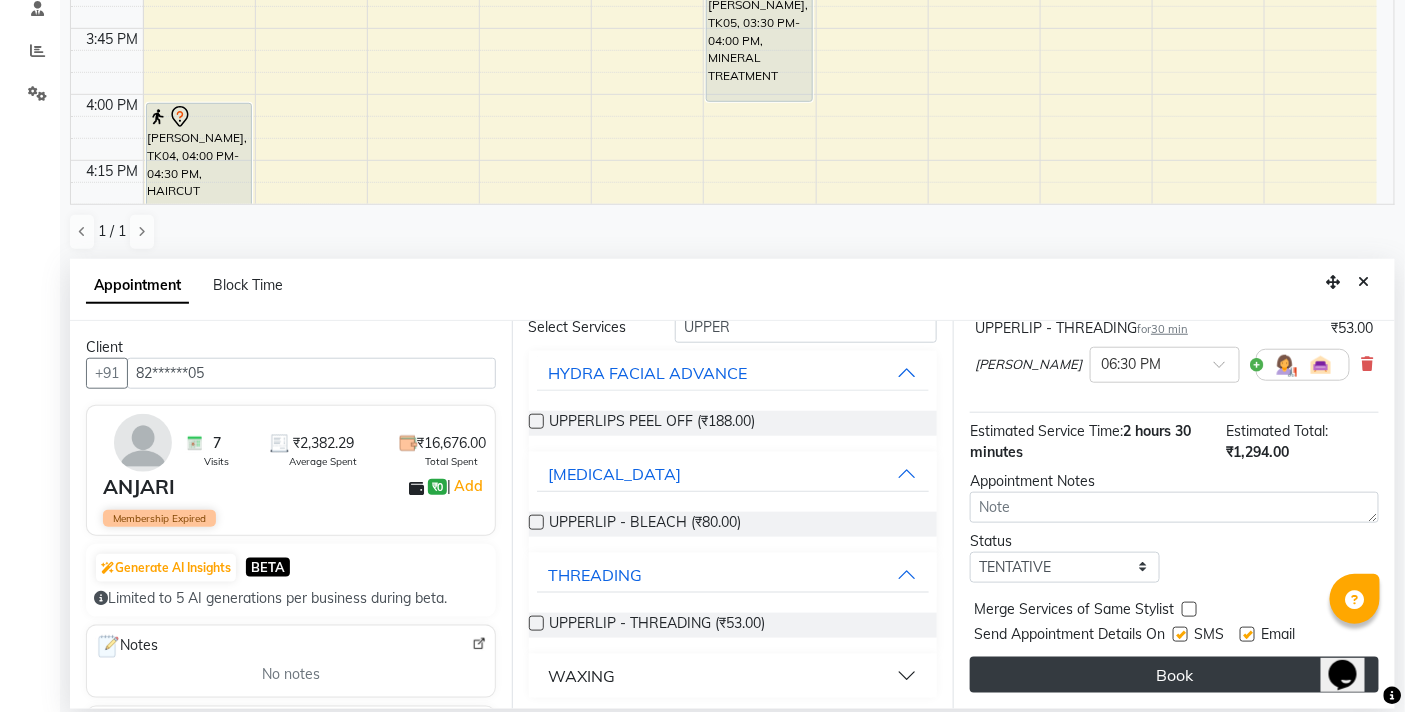 click on "Book" at bounding box center (1174, 675) 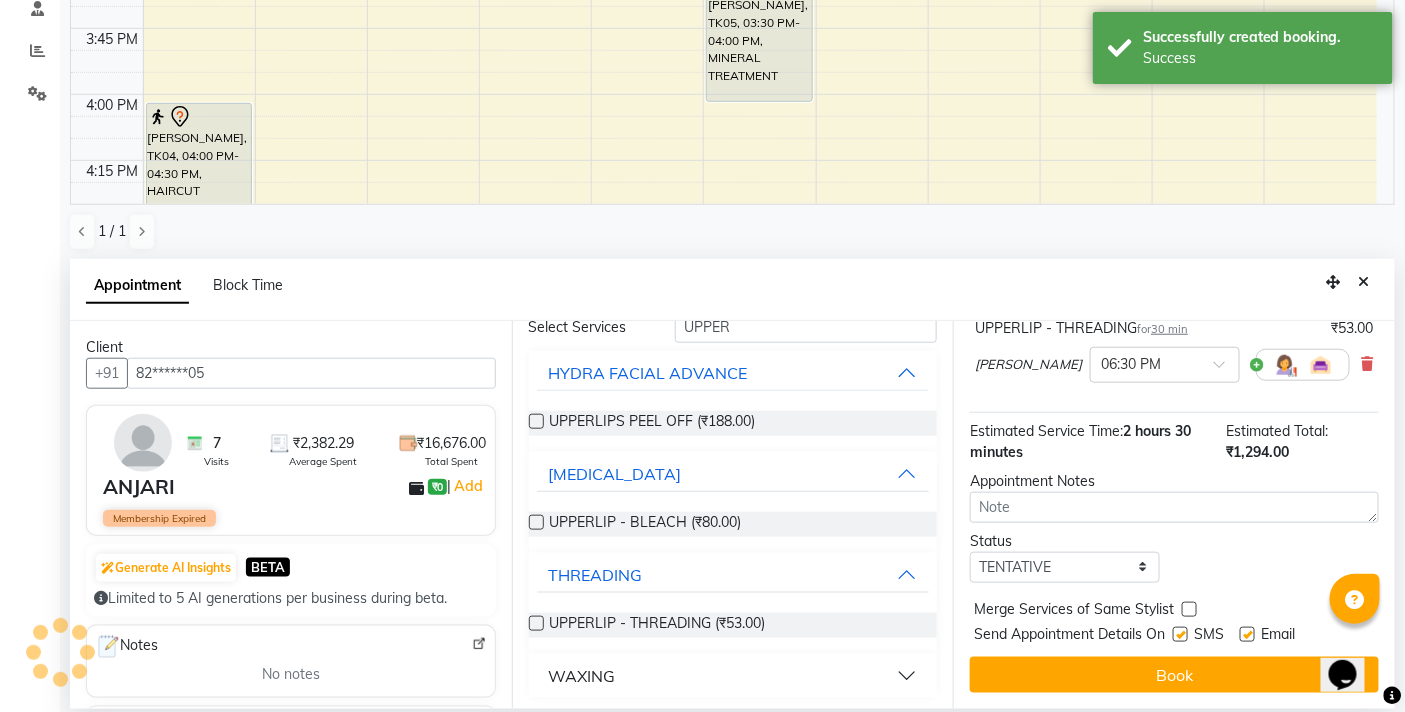 scroll, scrollTop: 307, scrollLeft: 0, axis: vertical 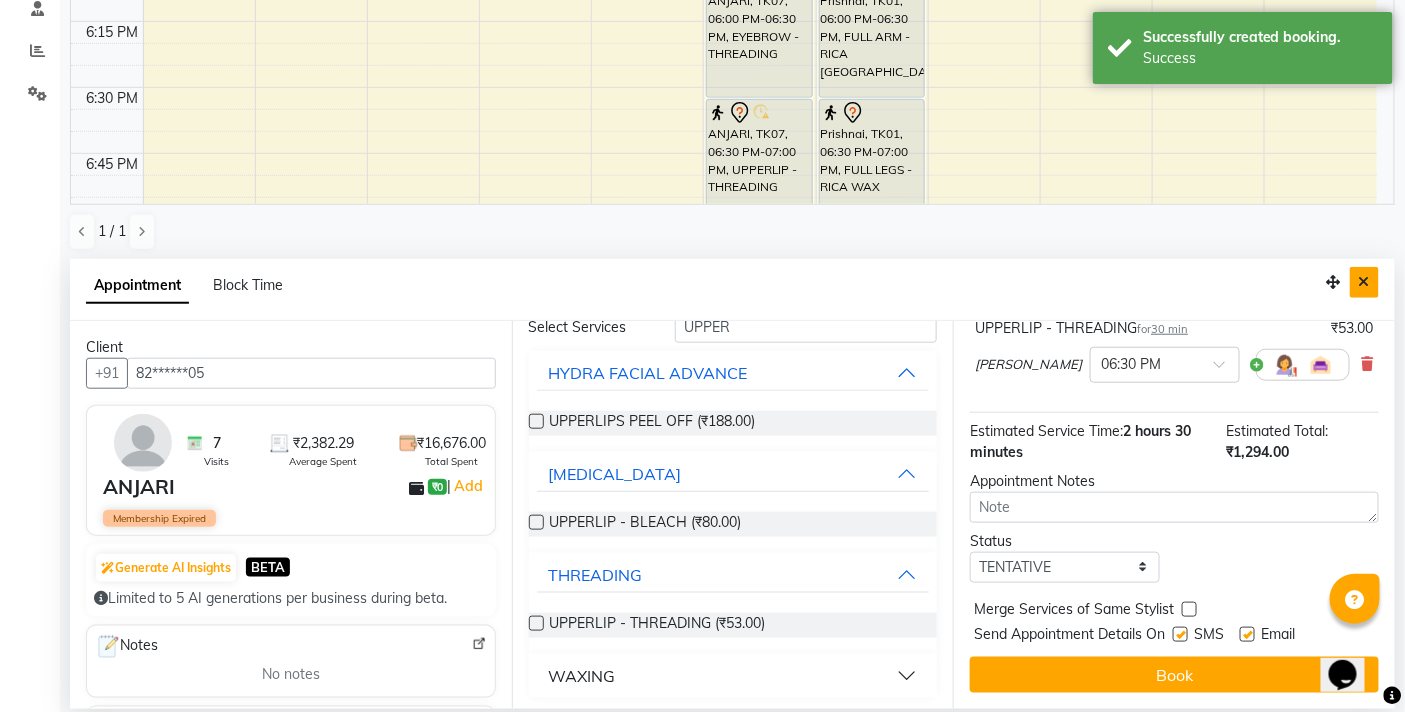 click at bounding box center [1364, 282] 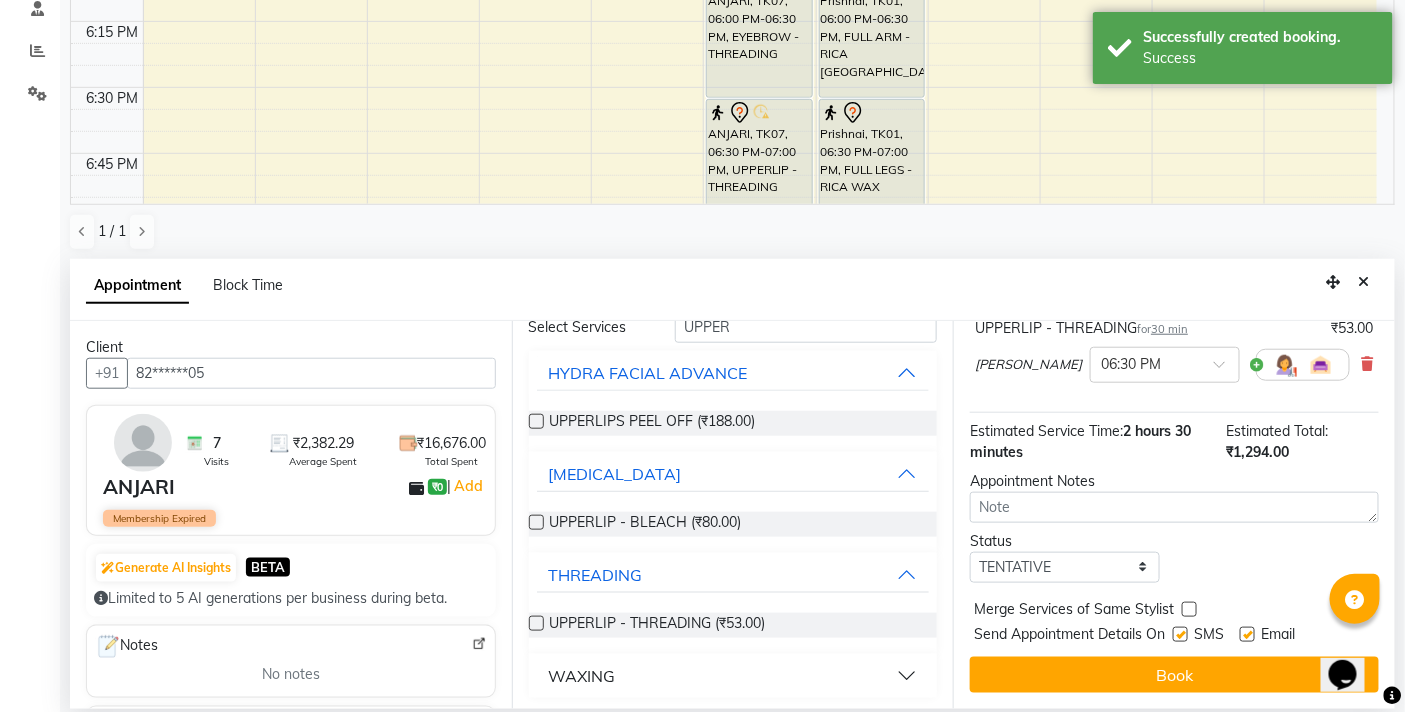 scroll, scrollTop: 1, scrollLeft: 0, axis: vertical 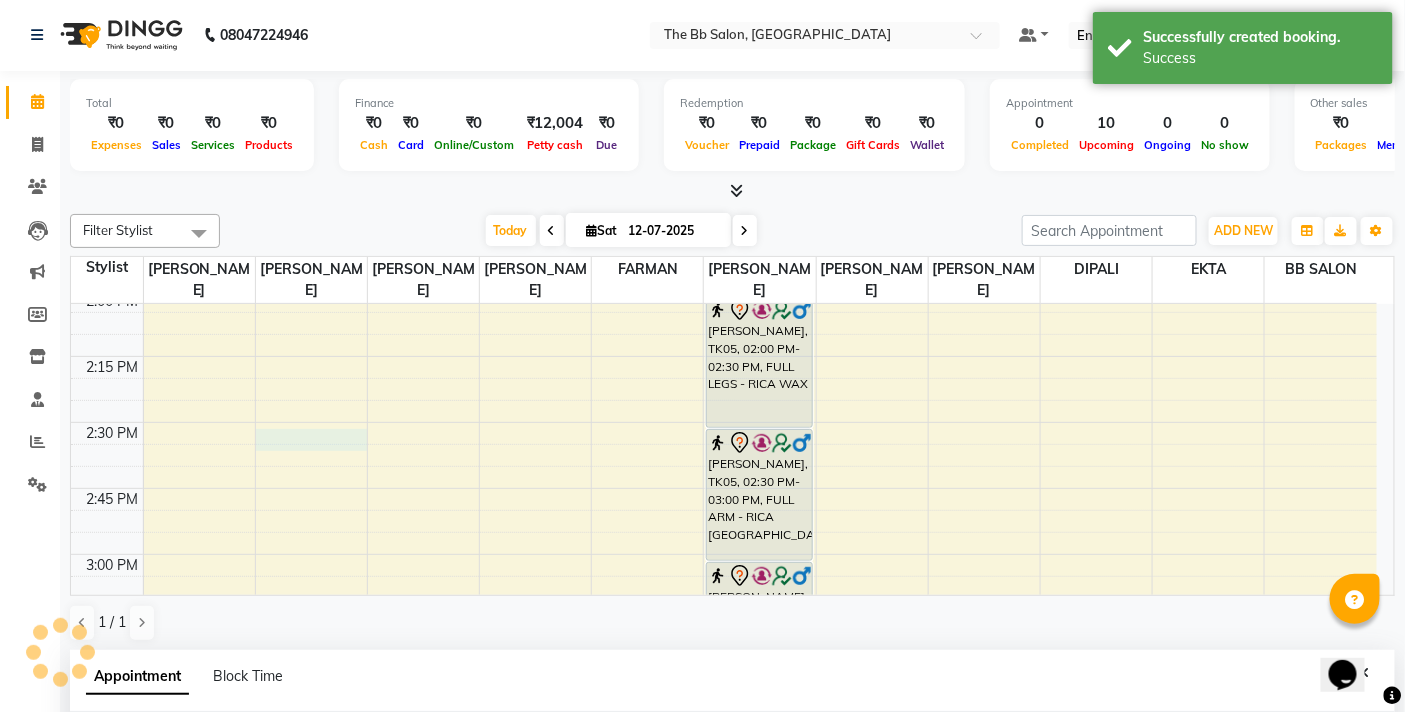 select on "83658" 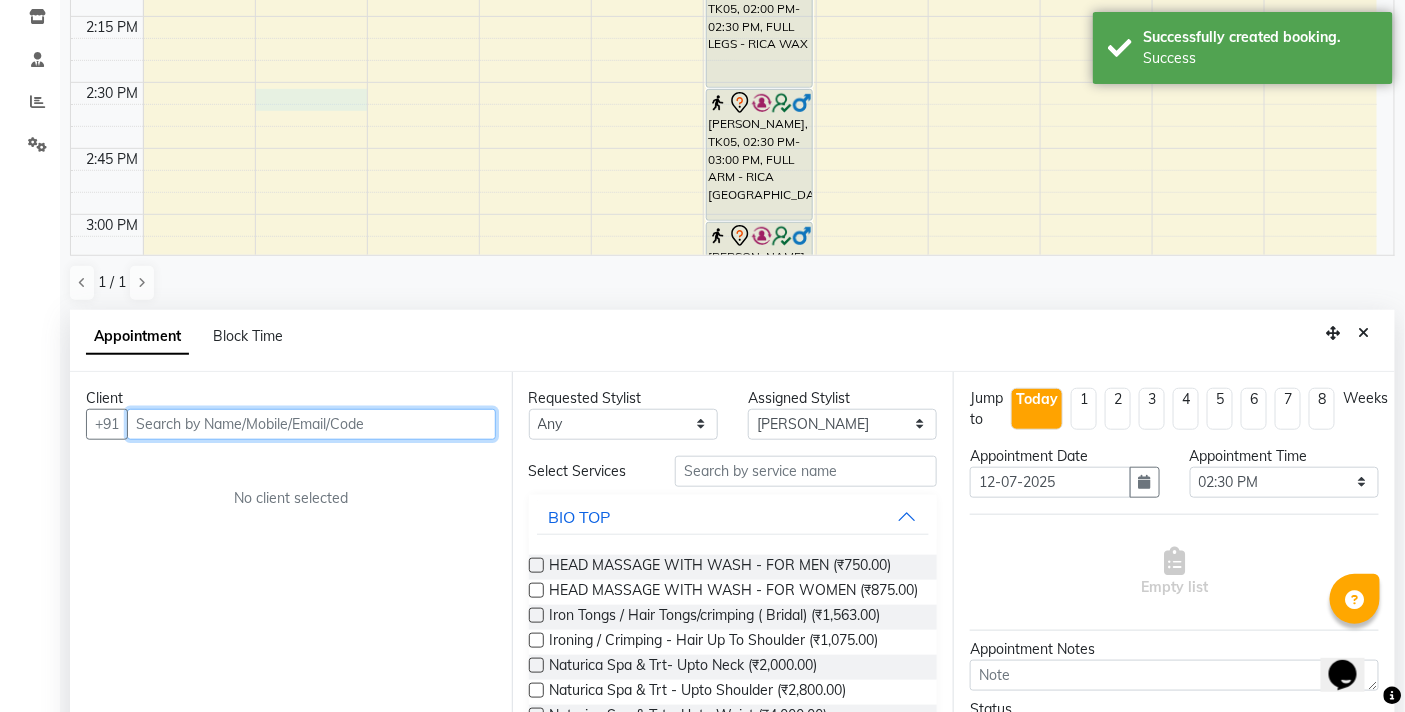 scroll, scrollTop: 392, scrollLeft: 0, axis: vertical 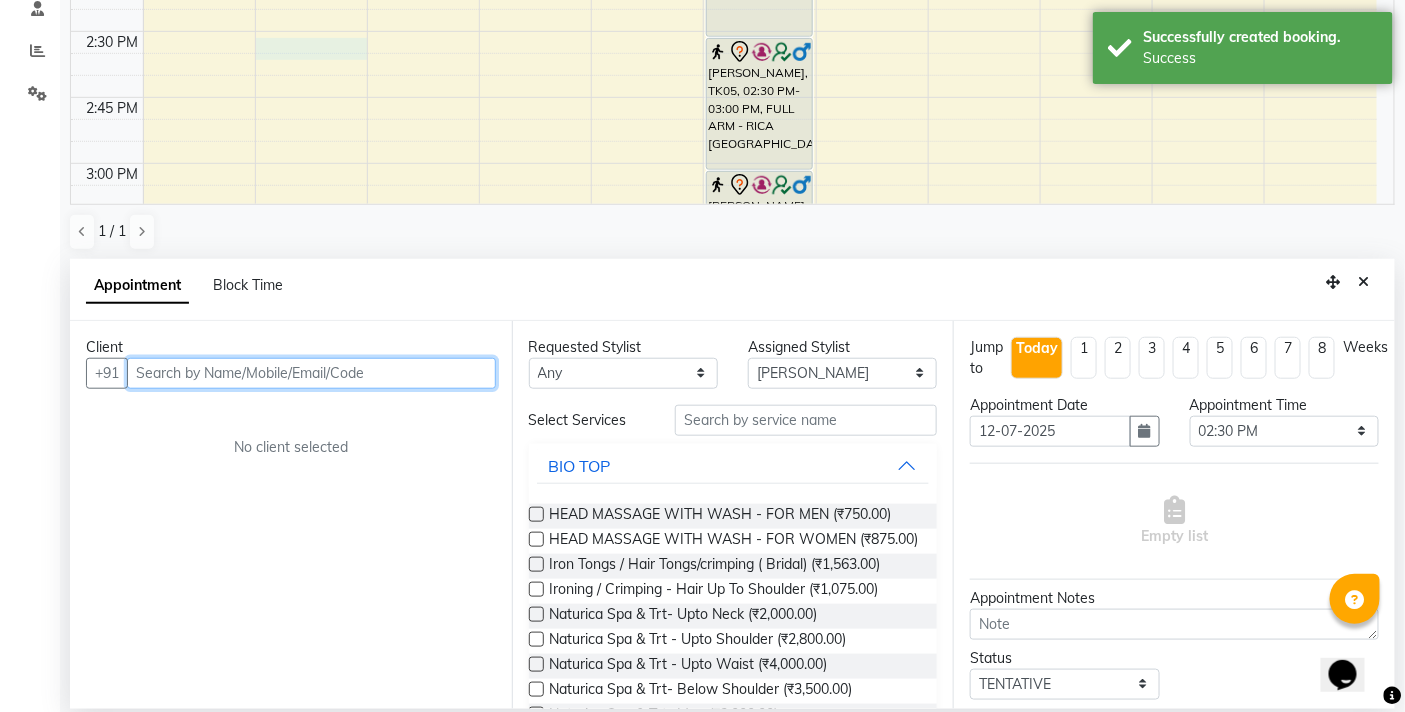click at bounding box center (311, 373) 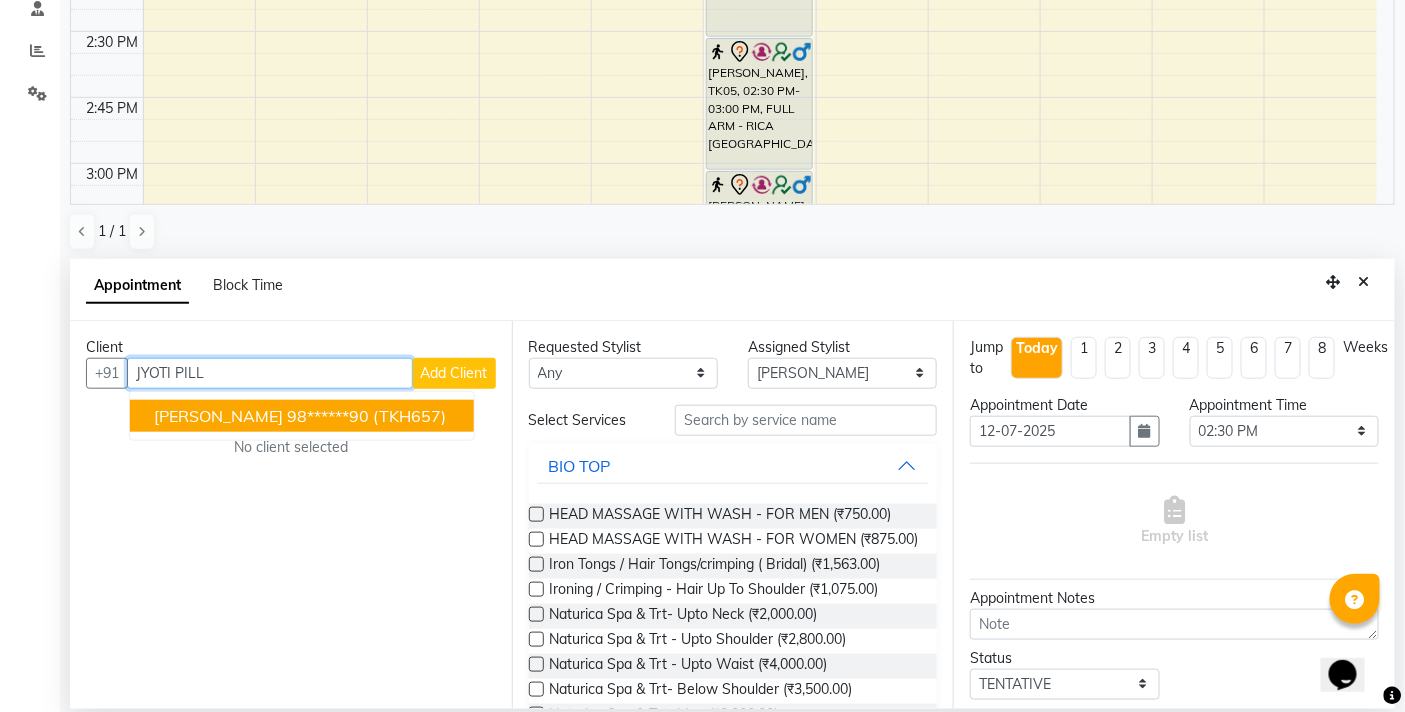 click on "JYOTI PILLAI  98******90 (TKH657)" at bounding box center [302, 416] 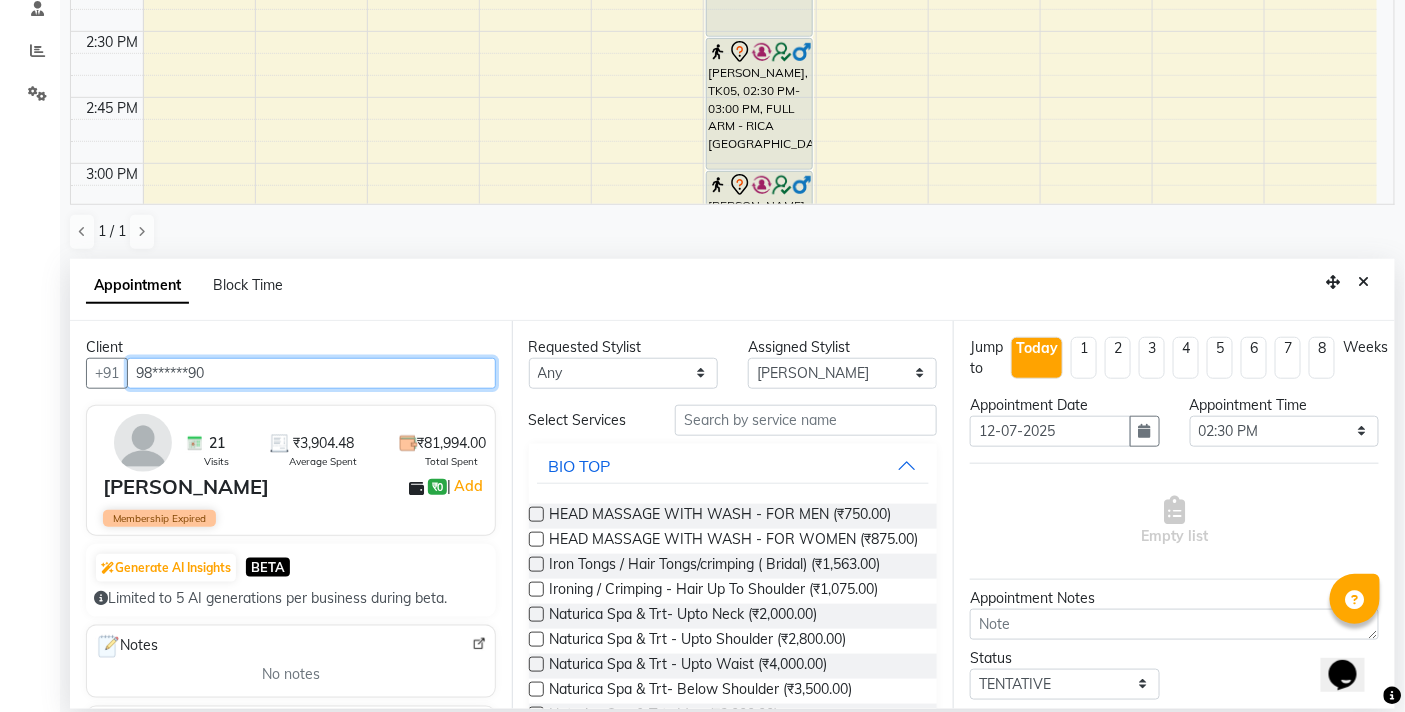 type on "98******90" 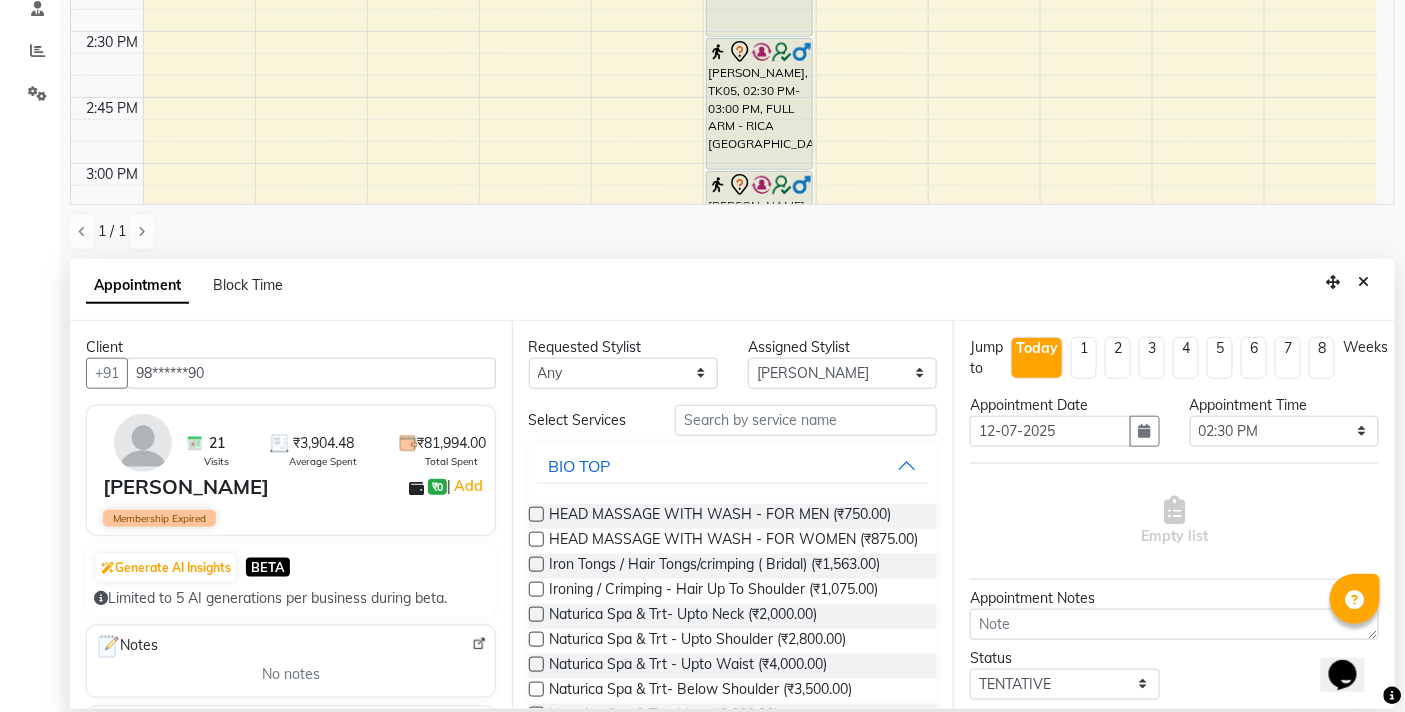 click on "Select Services    BIO TOP HEAD MASSAGE WITH WASH - FOR MEN (₹750.00) HEAD MASSAGE WITH WASH - FOR WOMEN (₹875.00) Iron Tongs / Hair Tongs/crimping ( Bridal) (₹1,563.00) Ironing / Crimping  - Hair Up To Shoulder (₹1,075.00) Naturica Spa & Trt-  Upto Neck (₹2,000.00) Naturica Spa & Trt - Upto Shoulder (₹2,800.00) Naturica Spa & Trt - Upto Waist (₹4,000.00) Naturica Spa & Trt- Below Shoulder (₹3,500.00) Naturica Spa & Trt- Men (₹2,000.00) OLAPLEX  TRT BELOW SHOULDER (₹2,000.00) OLAPLEX  TRT MEN (₹1,000.00) OLAPLEX TRT  UPTO NECK (₹1,500.00) OLAPLEX TRT  UPTO SHOULDER (₹1,500.00) OLAPLEX TRT  UPTO WAIST (₹2,500.00) REVIVER/MOROCCAN/BIOTOP WASH - BELOW SHOULDER (₹530.00) REVIVER/MOROCCAN/BIOTOP WASH - UPTO NECK (₹353.00) REVIVER/MOROCCAN/BIOTOP WASH - UPTO SHOULDER (₹470.00) REVIVER/MOROCCAN/BIOTOP WASH - UPTO WAIST (₹589.00) SHAVE (₹158.00) SIDE LOCKS COLOUR (₹170.00)    BODY EXFOLIATION TREATMENTS    BODY TREATMENTS    FACE LIFT - NONSURGICAL    FACIALS    FOOT SCRUB" at bounding box center [733, 1318] 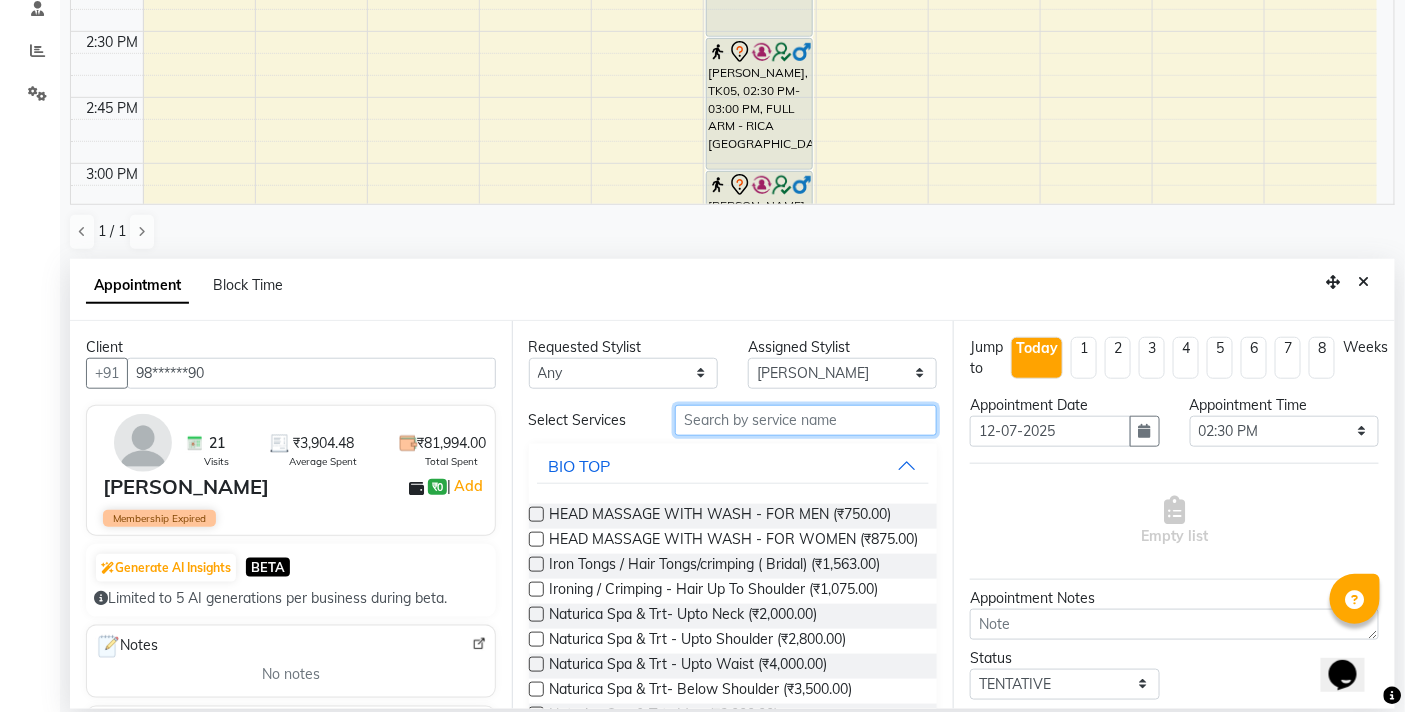 click at bounding box center (806, 420) 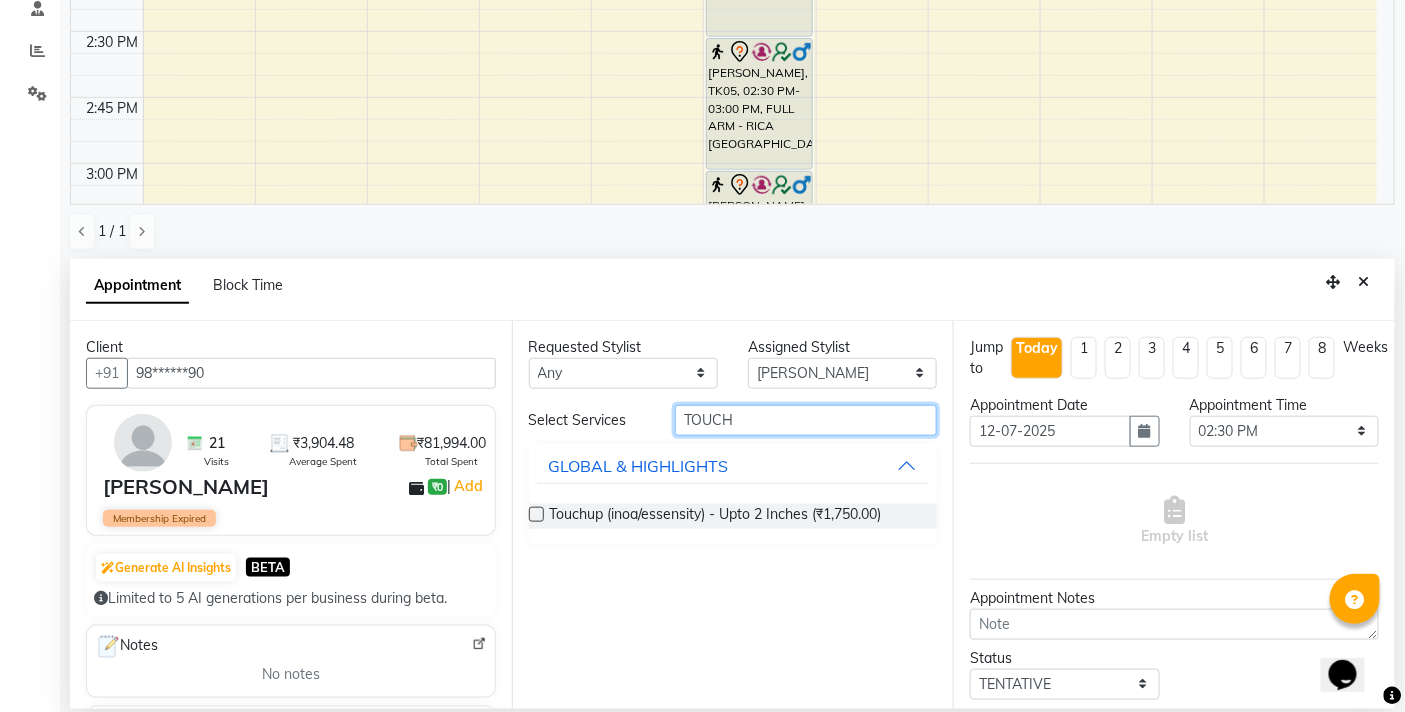 type on "TOUCH" 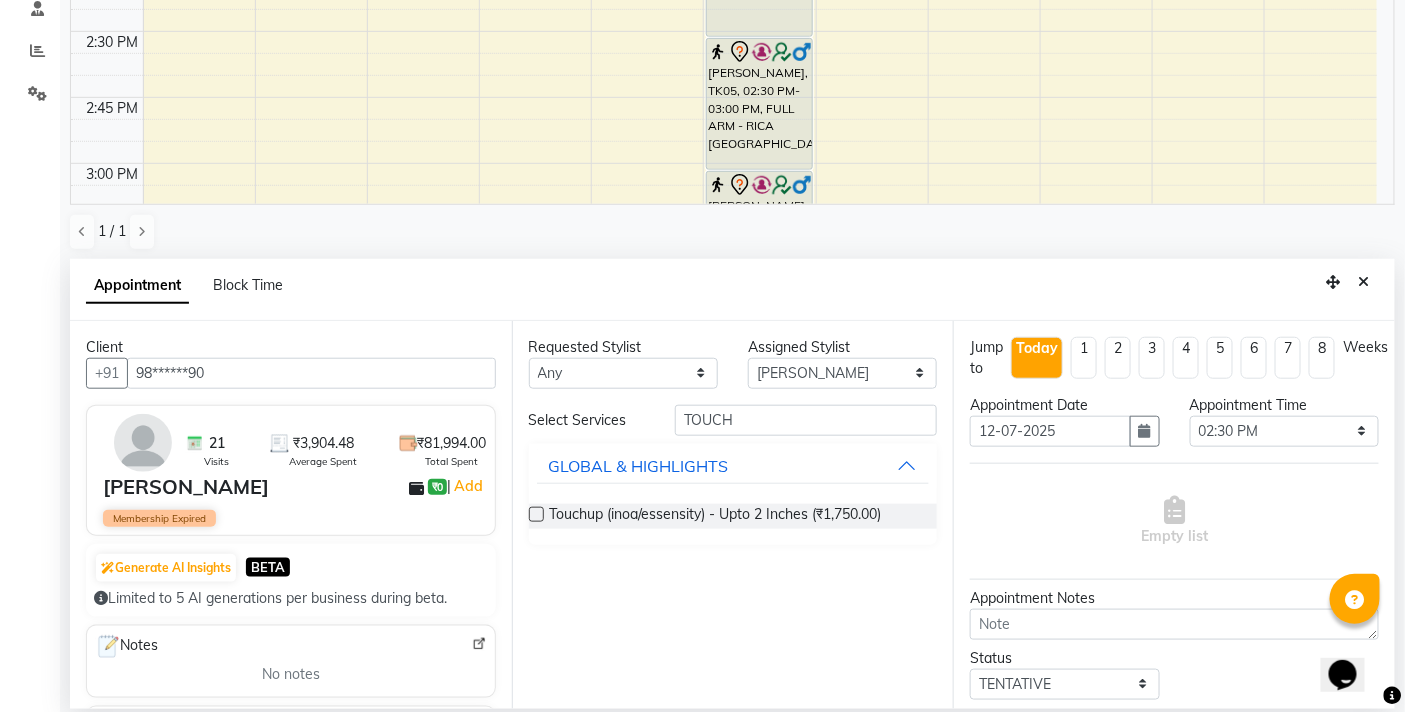 drag, startPoint x: 538, startPoint y: 513, endPoint x: 941, endPoint y: 474, distance: 404.8827 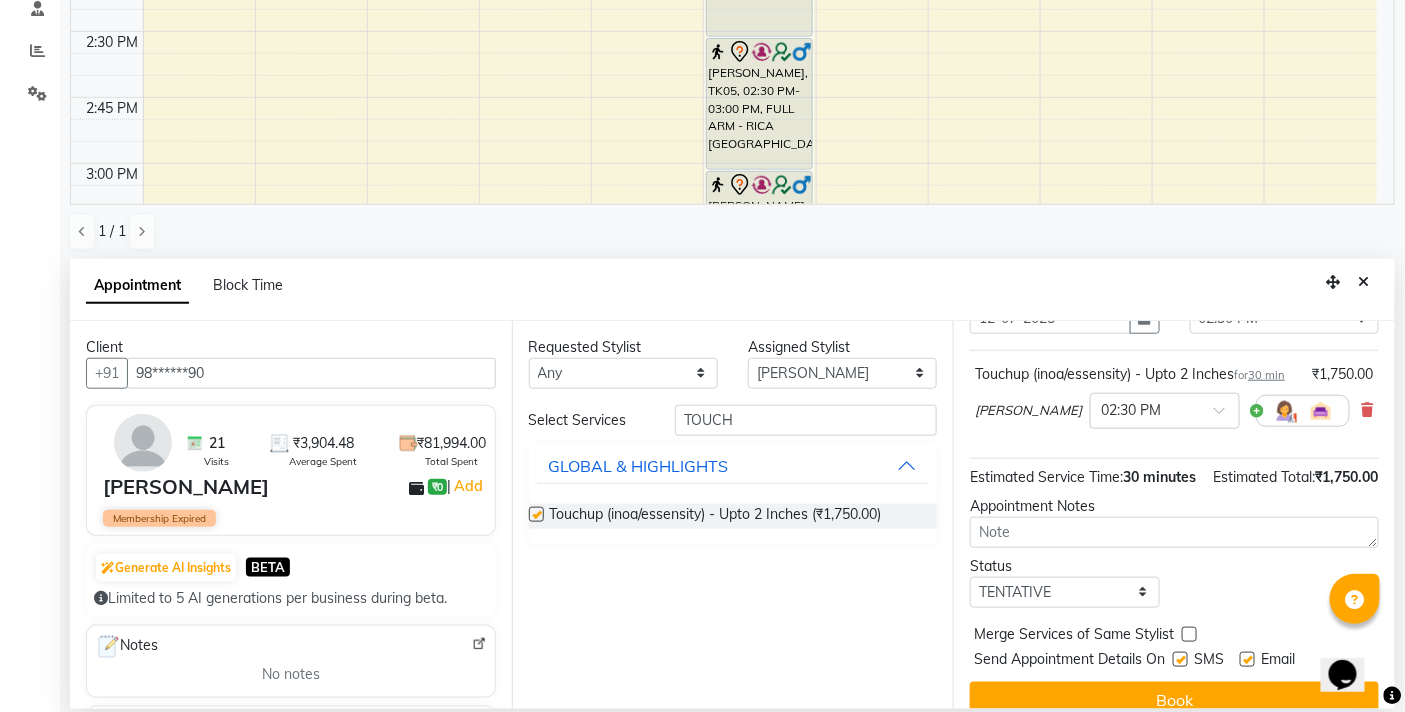 scroll, scrollTop: 180, scrollLeft: 0, axis: vertical 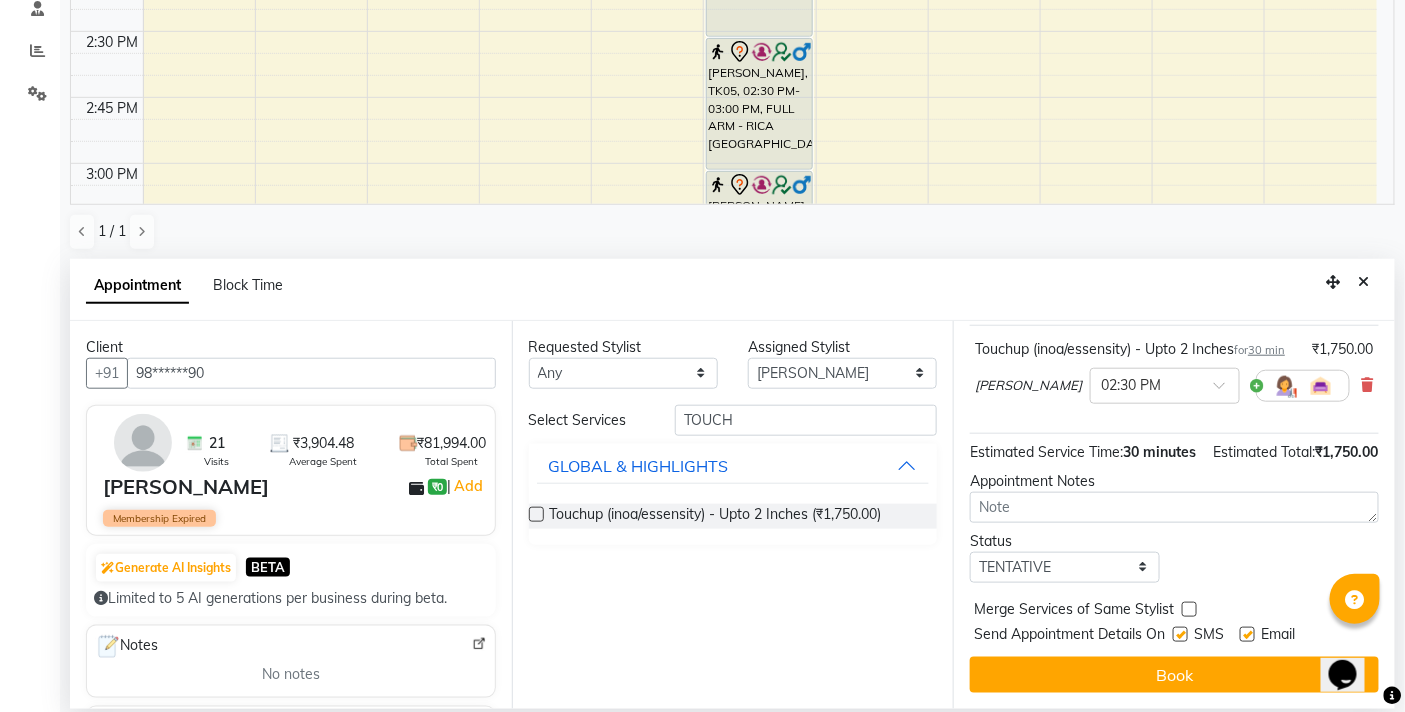 checkbox on "false" 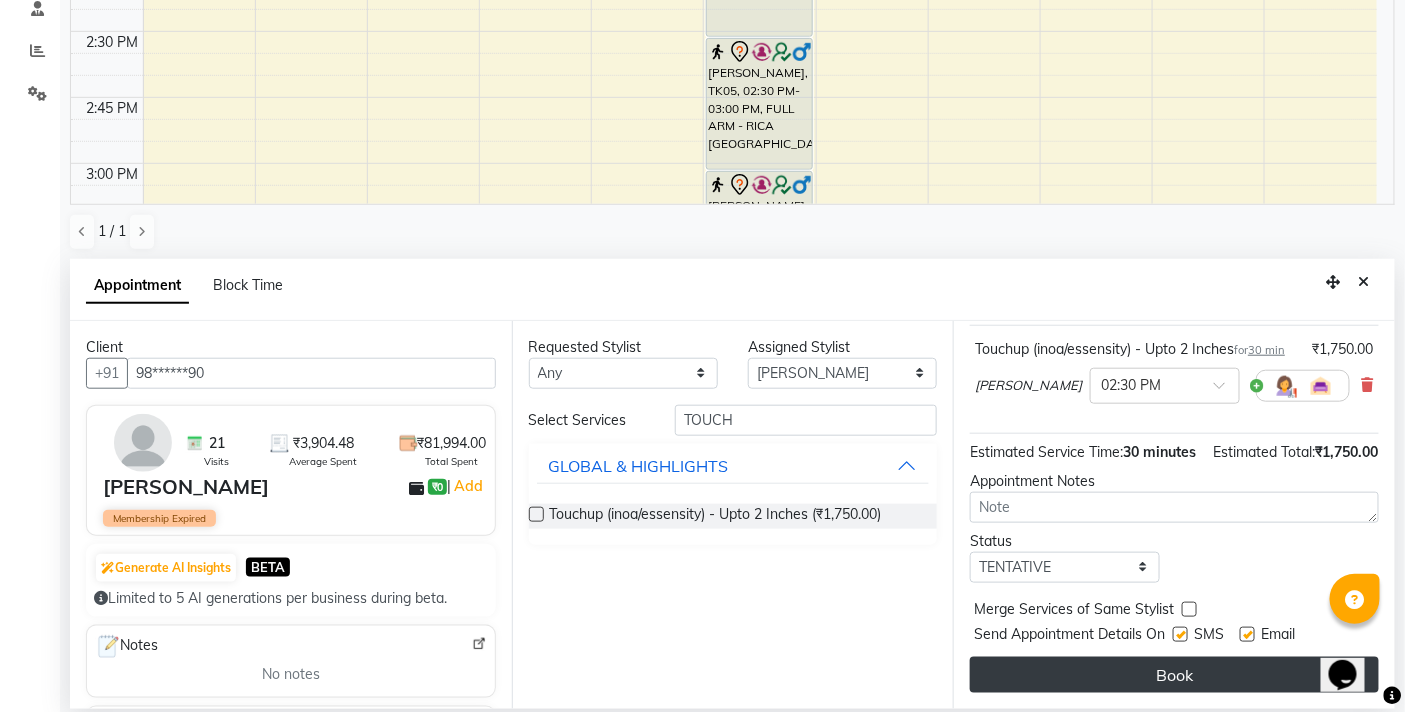click on "Book" at bounding box center [1174, 675] 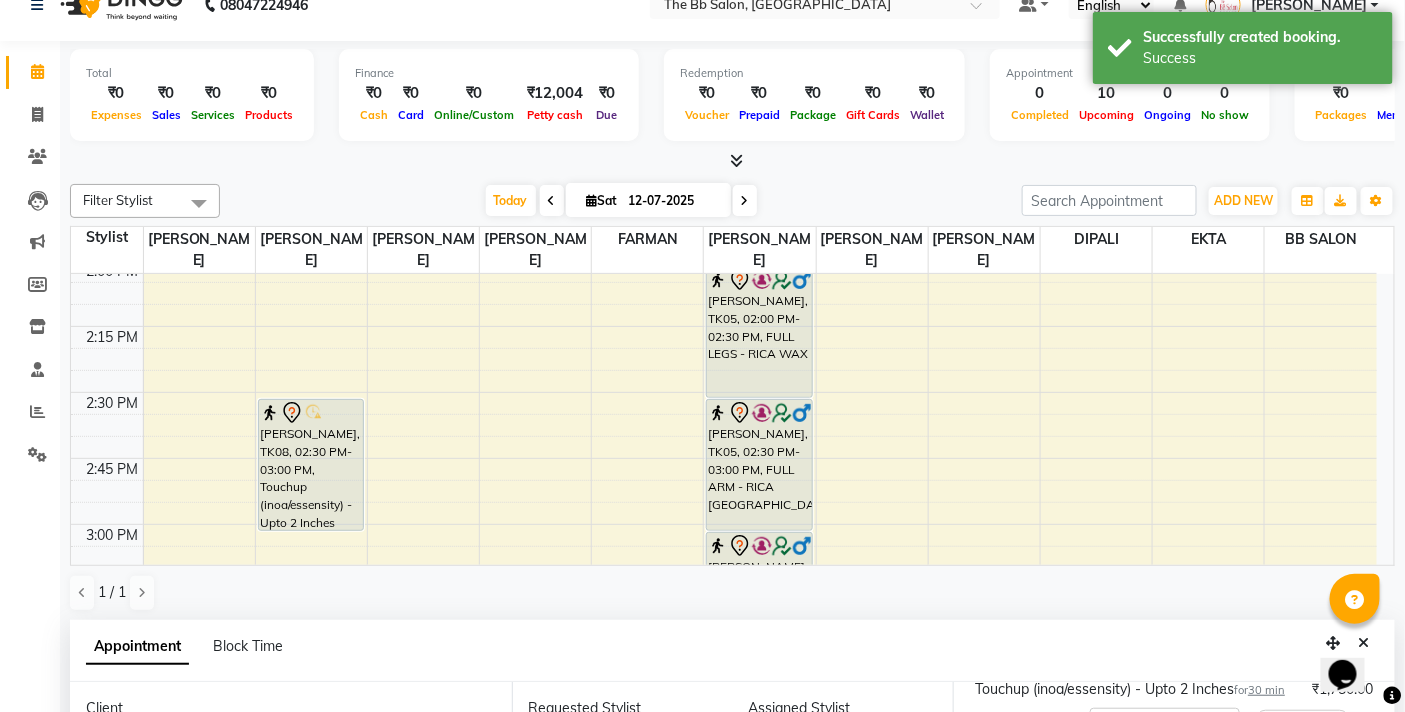 scroll, scrollTop: 0, scrollLeft: 0, axis: both 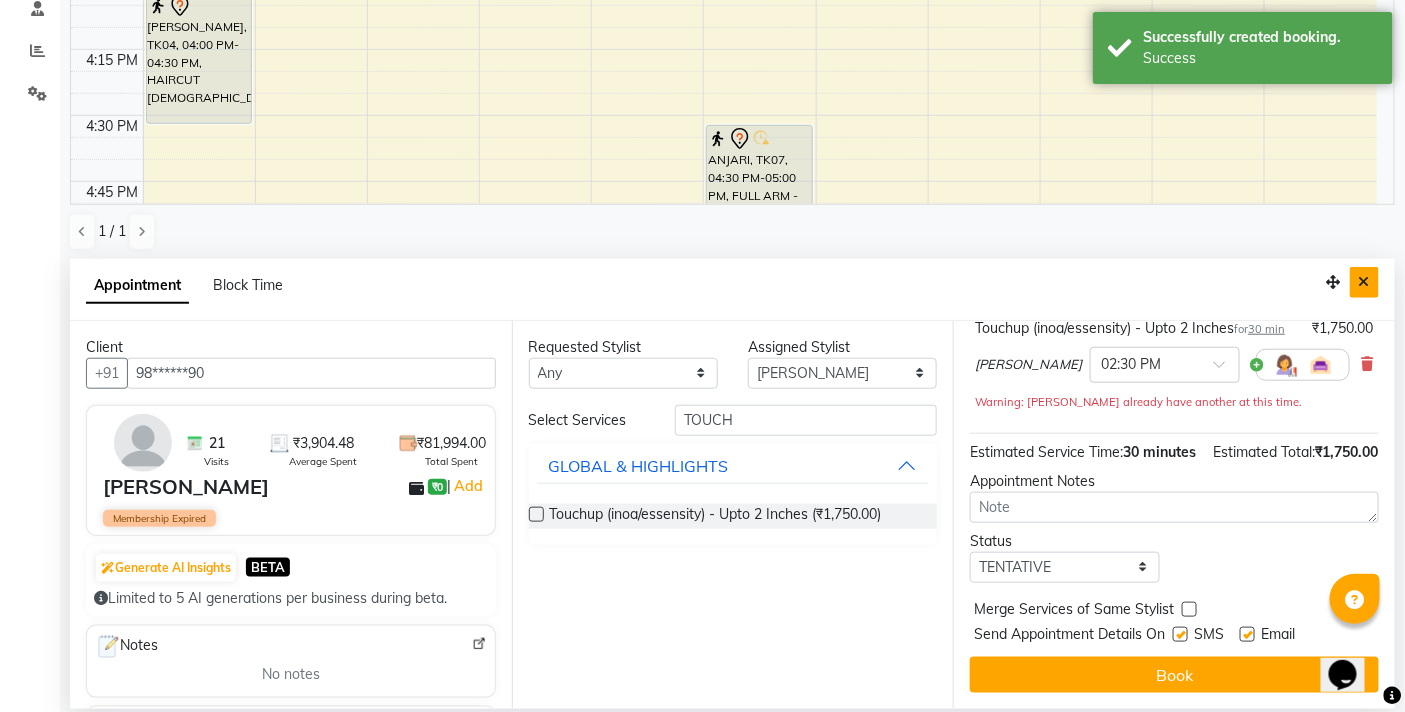click at bounding box center (1364, 282) 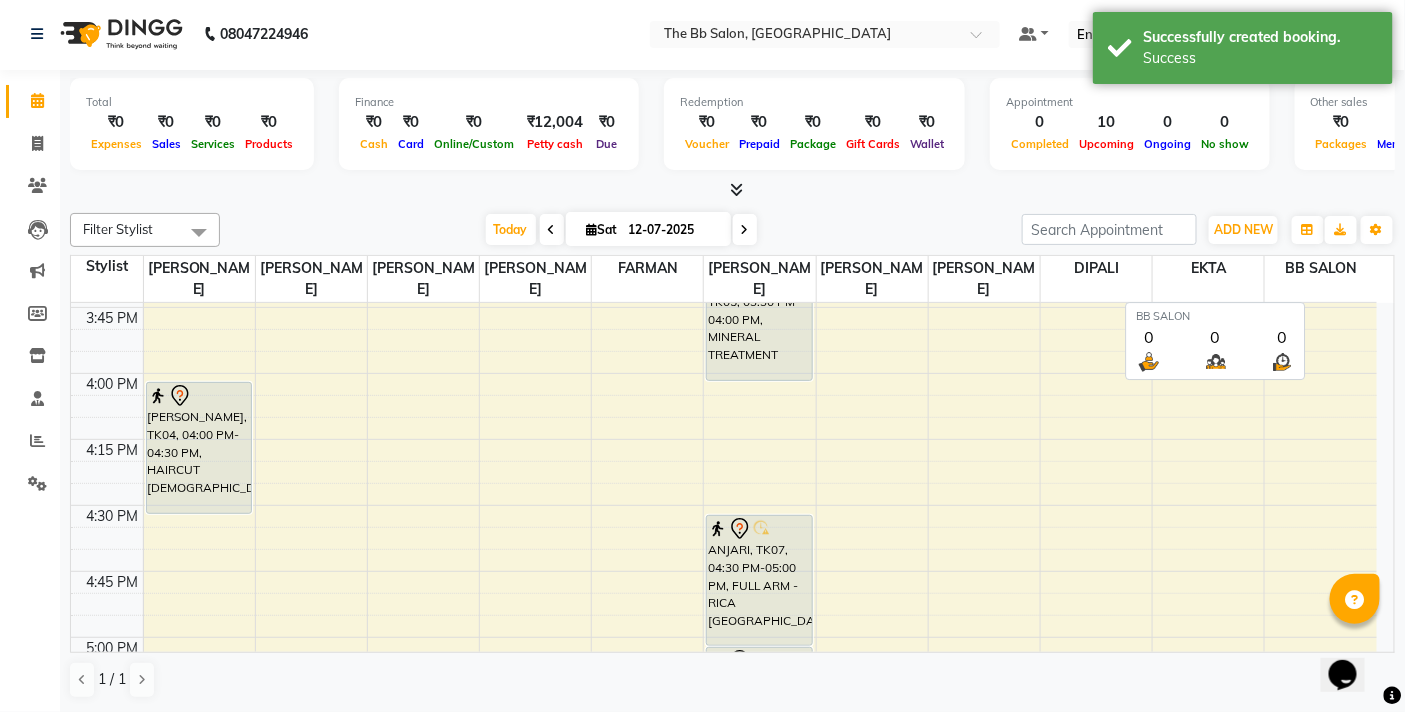 scroll, scrollTop: 1, scrollLeft: 0, axis: vertical 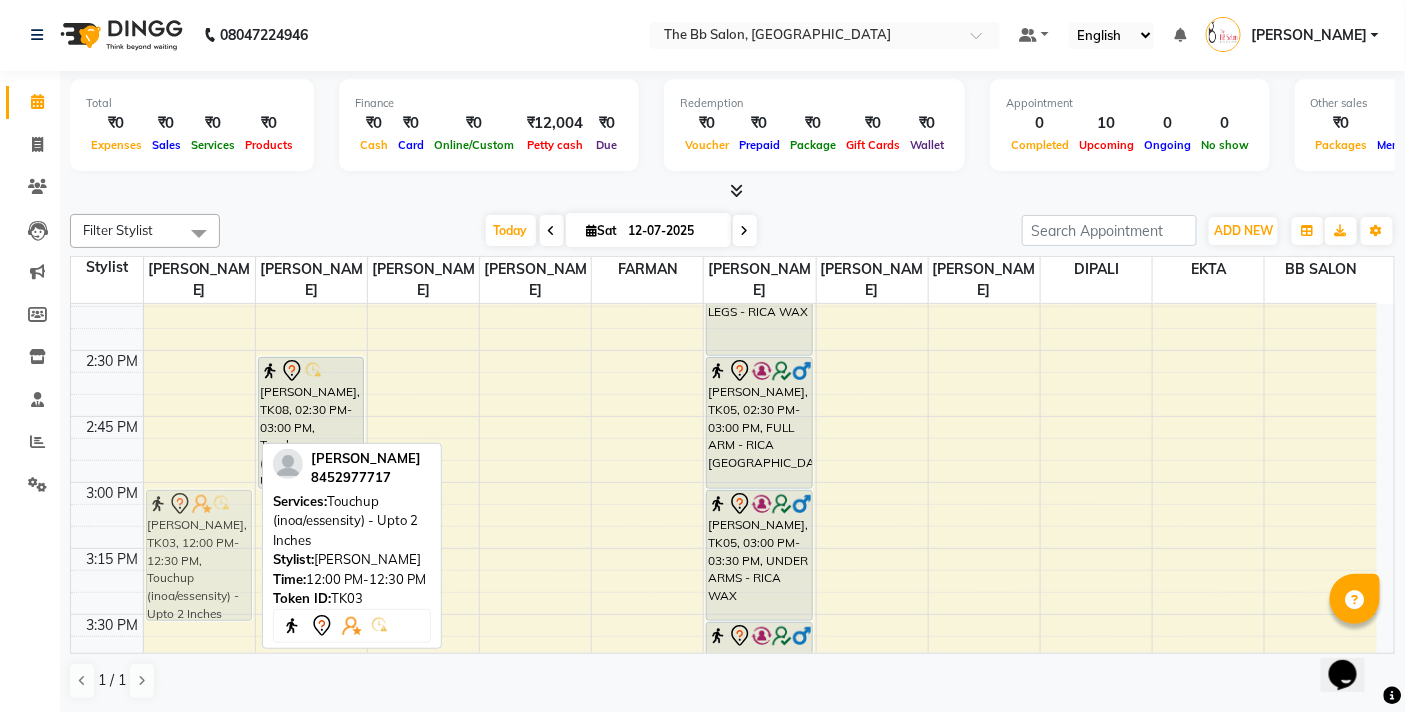 drag, startPoint x: 205, startPoint y: 358, endPoint x: 190, endPoint y: 527, distance: 169.66437 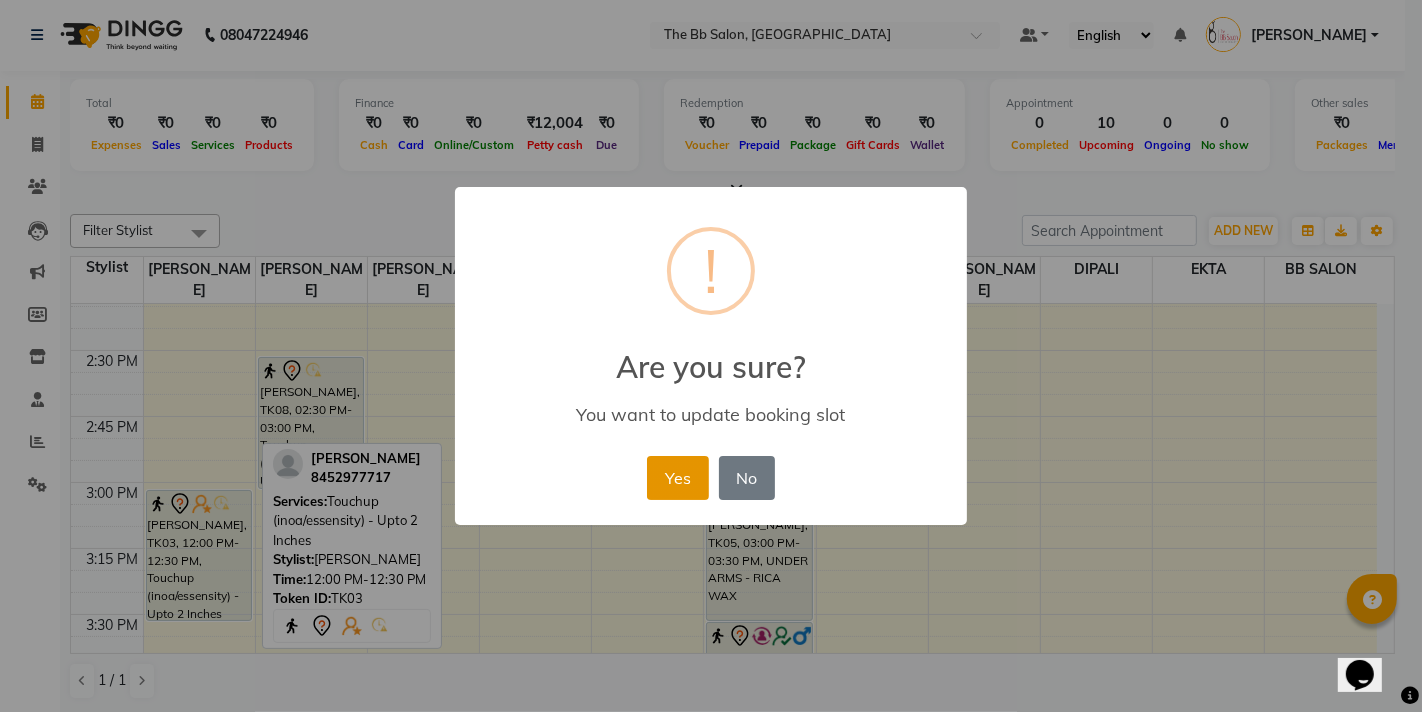click on "Yes" at bounding box center [677, 478] 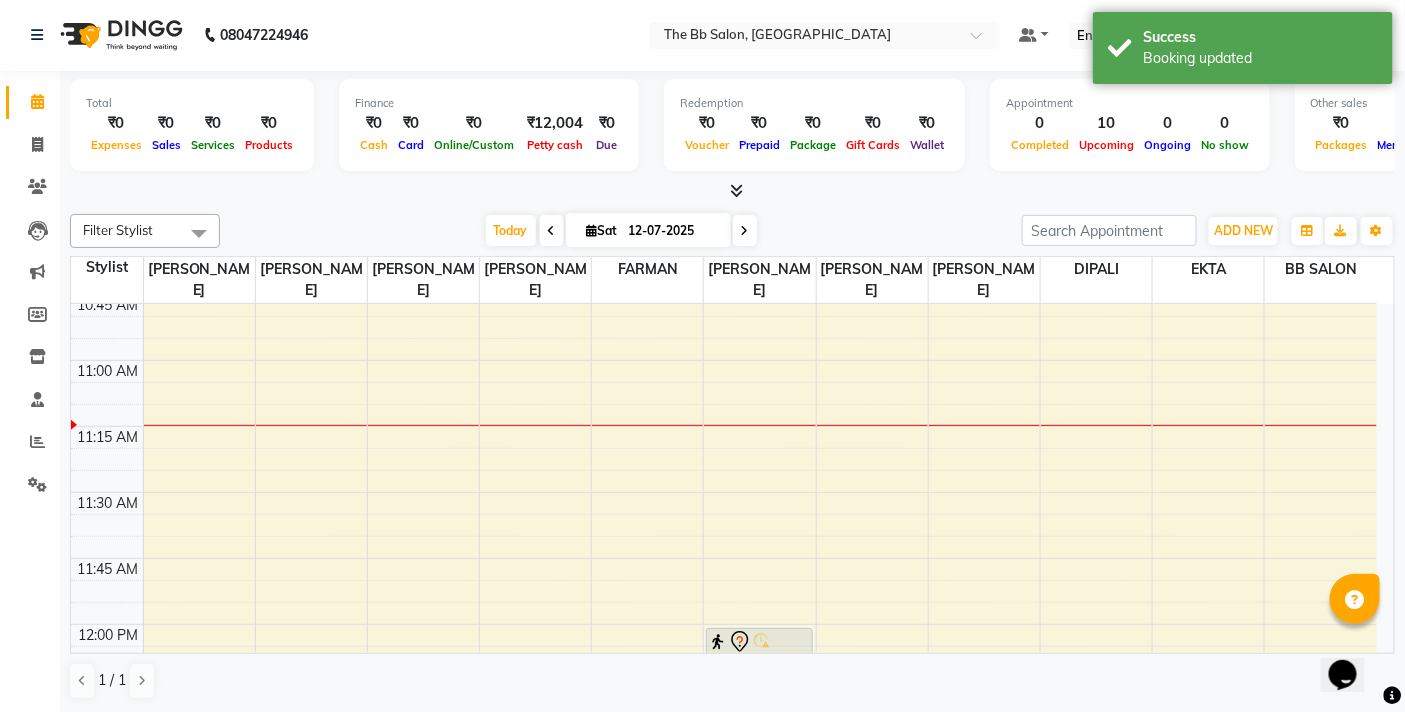 scroll, scrollTop: 294, scrollLeft: 0, axis: vertical 